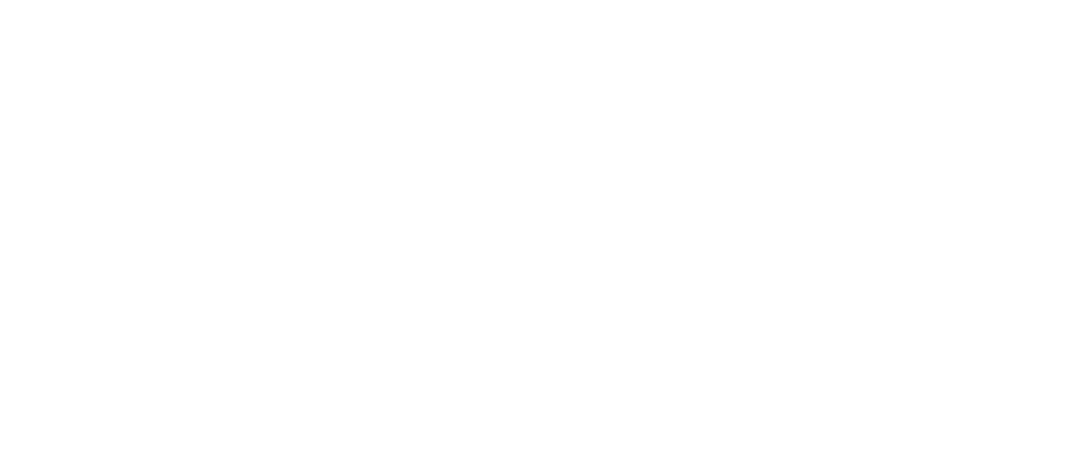 scroll, scrollTop: 0, scrollLeft: 0, axis: both 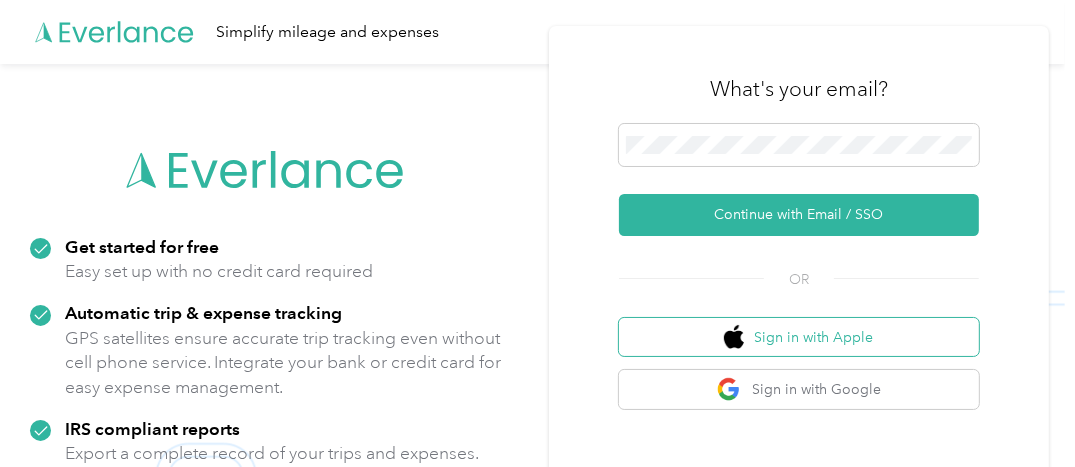 click on "Sign in with Apple" at bounding box center (799, 337) 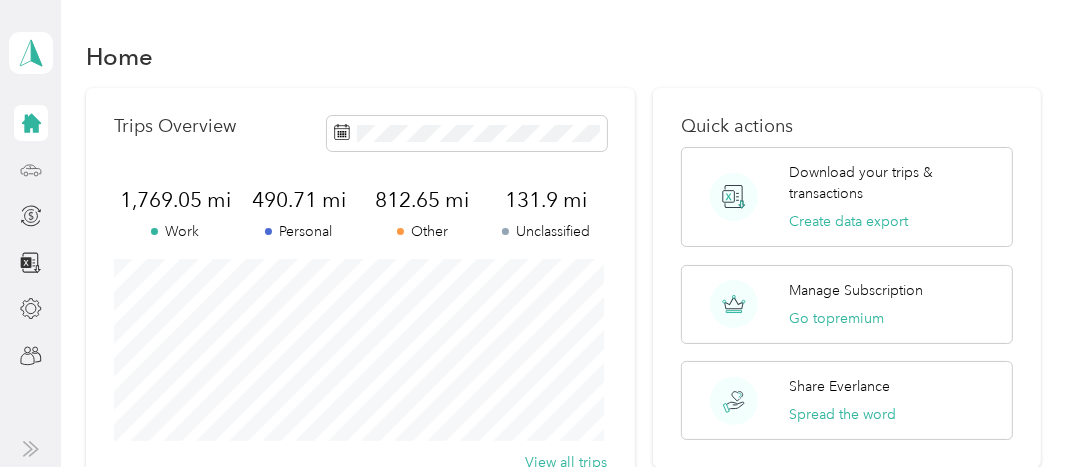 click 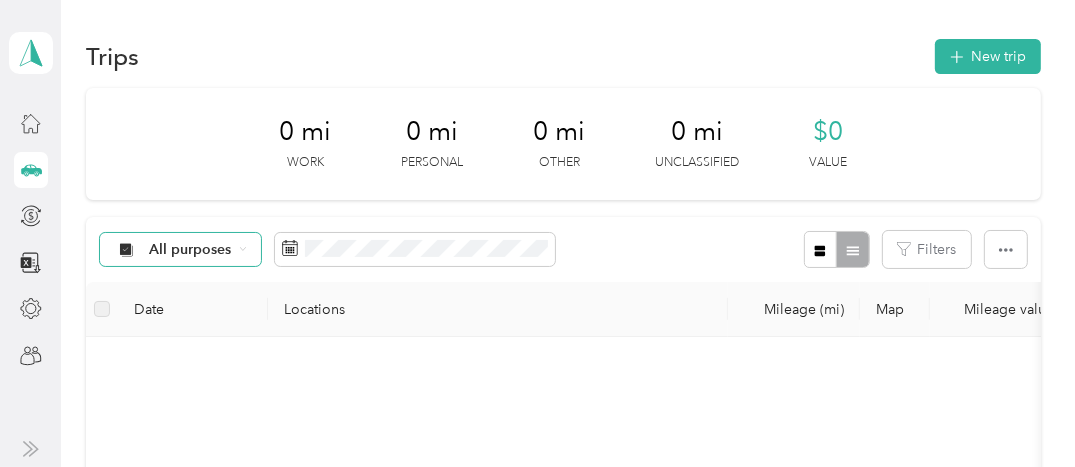 click on "All purposes" at bounding box center [190, 250] 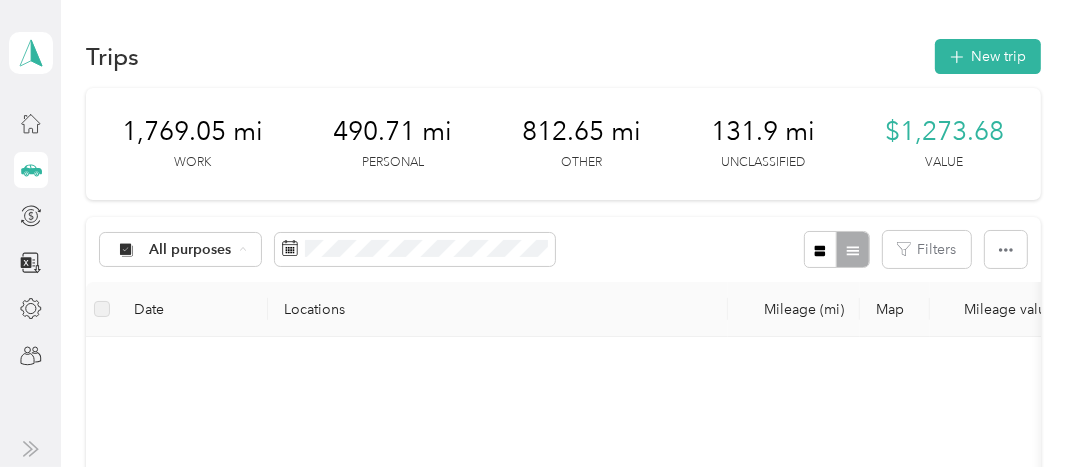 click on "Unclassified" at bounding box center (197, 3) 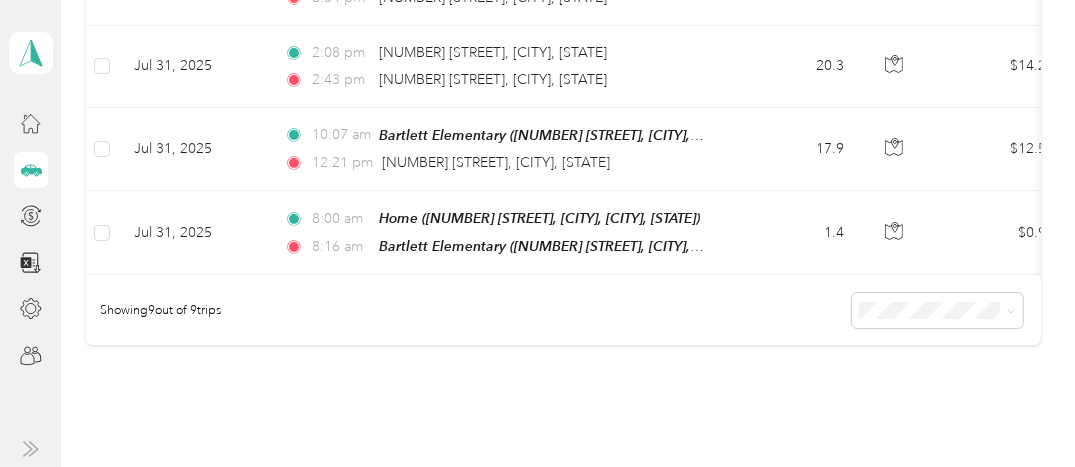 scroll, scrollTop: 820, scrollLeft: 0, axis: vertical 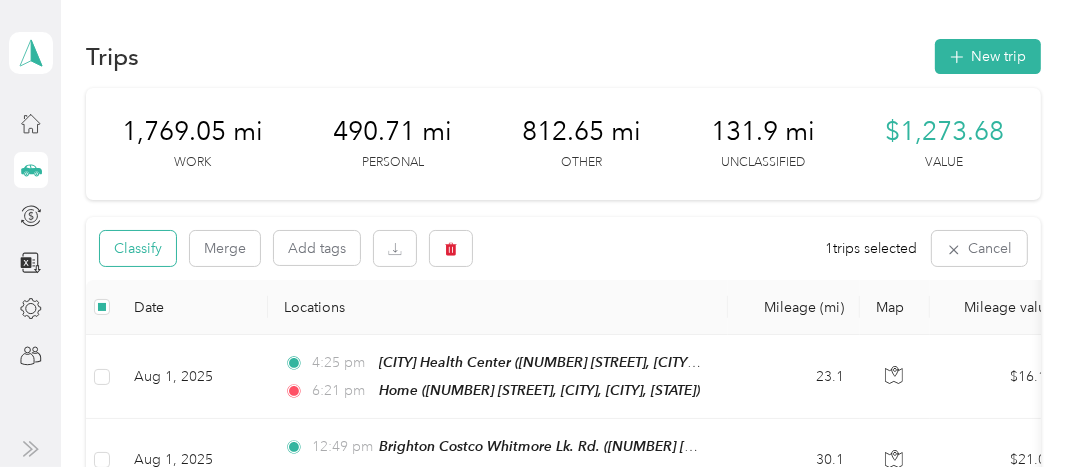 click on "Classify" at bounding box center [138, 248] 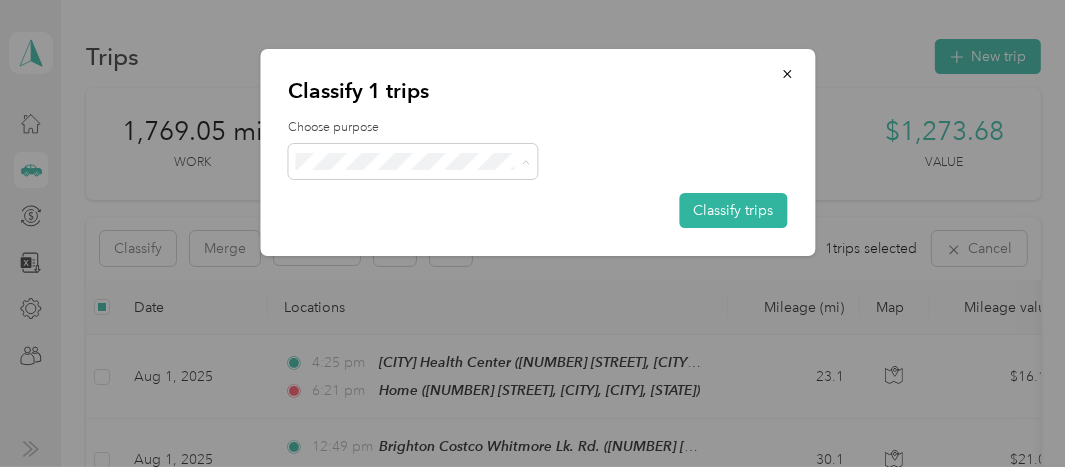 click on "Other" at bounding box center [431, 307] 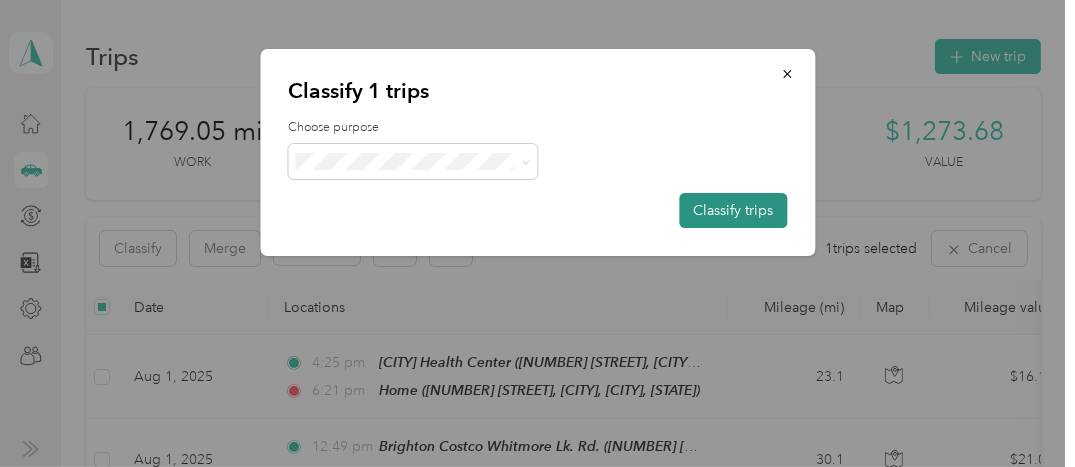click on "Classify trips" at bounding box center (733, 210) 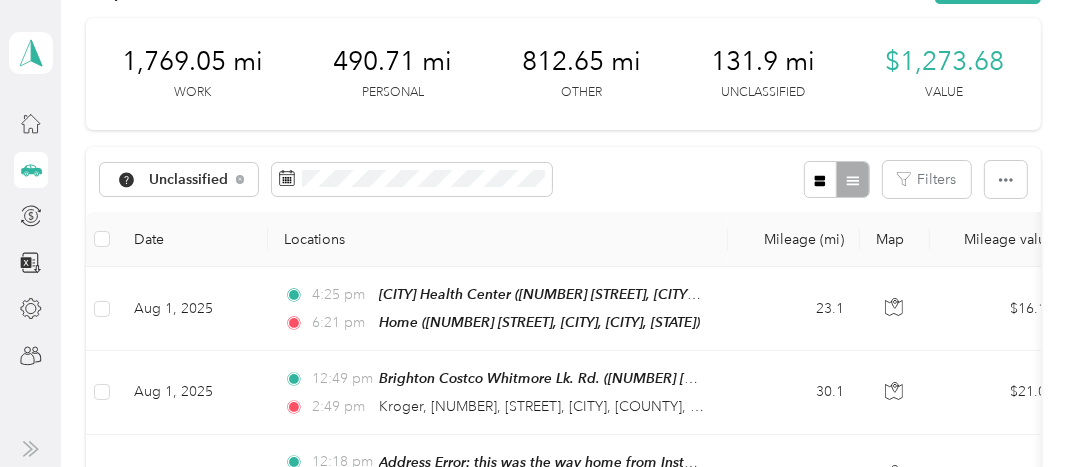 scroll, scrollTop: 0, scrollLeft: 0, axis: both 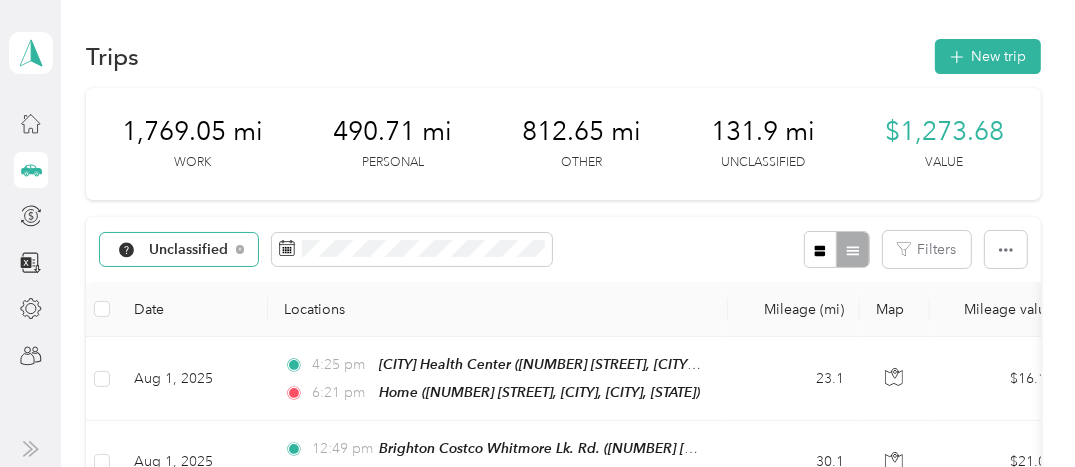 click on "Unclassified" at bounding box center [189, 250] 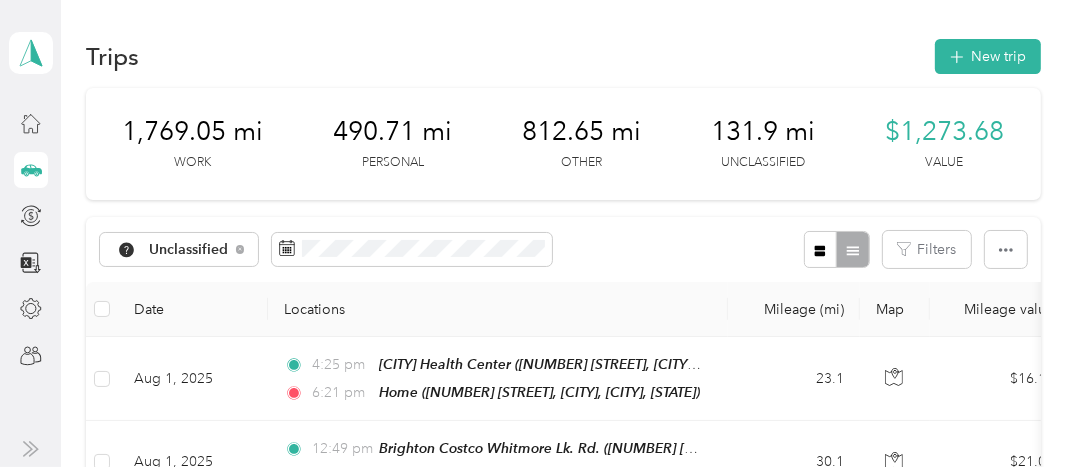 click on "Other" at bounding box center [201, 140] 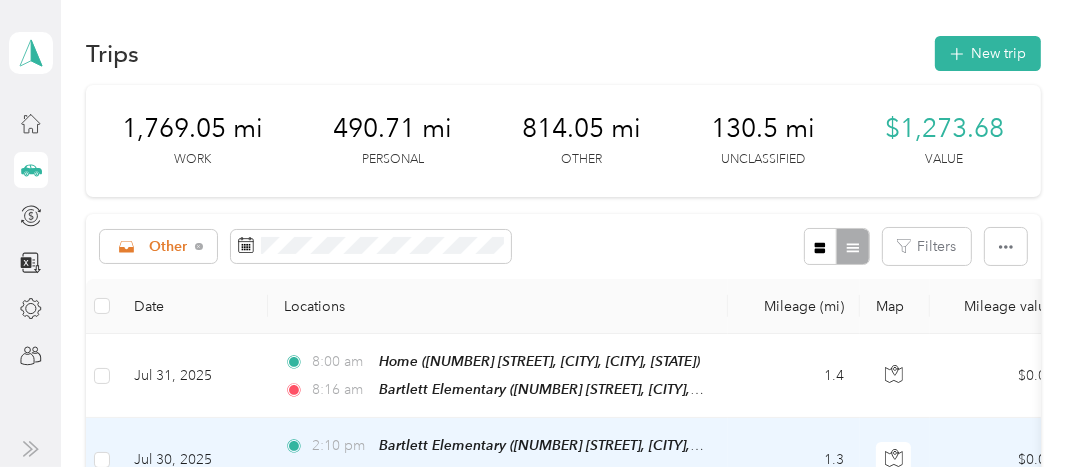scroll, scrollTop: 0, scrollLeft: 0, axis: both 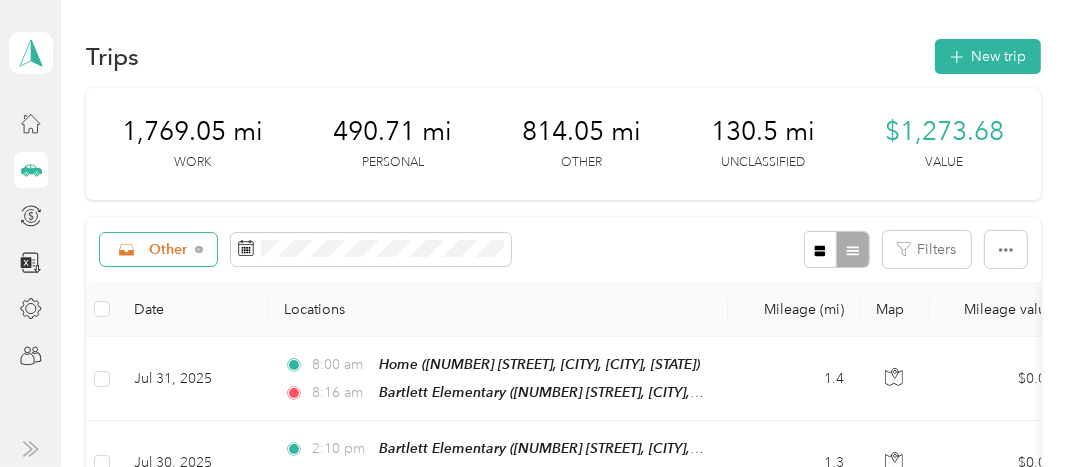 click on "Other" at bounding box center [168, 250] 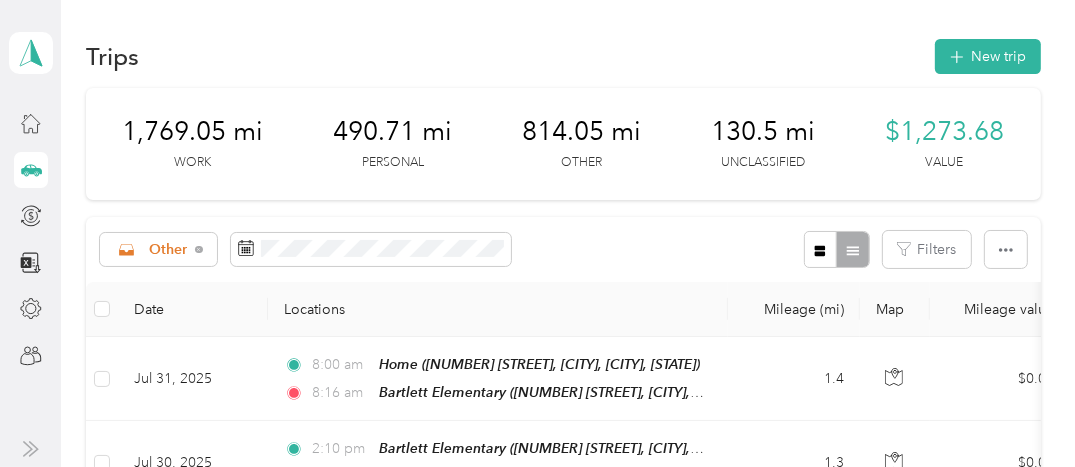 click on "Unclassified" at bounding box center [190, 3] 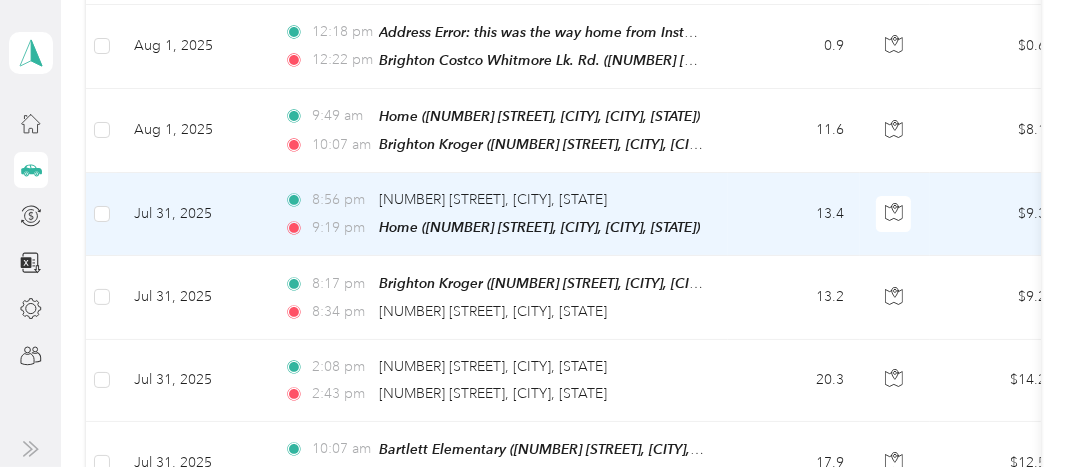 scroll, scrollTop: 600, scrollLeft: 0, axis: vertical 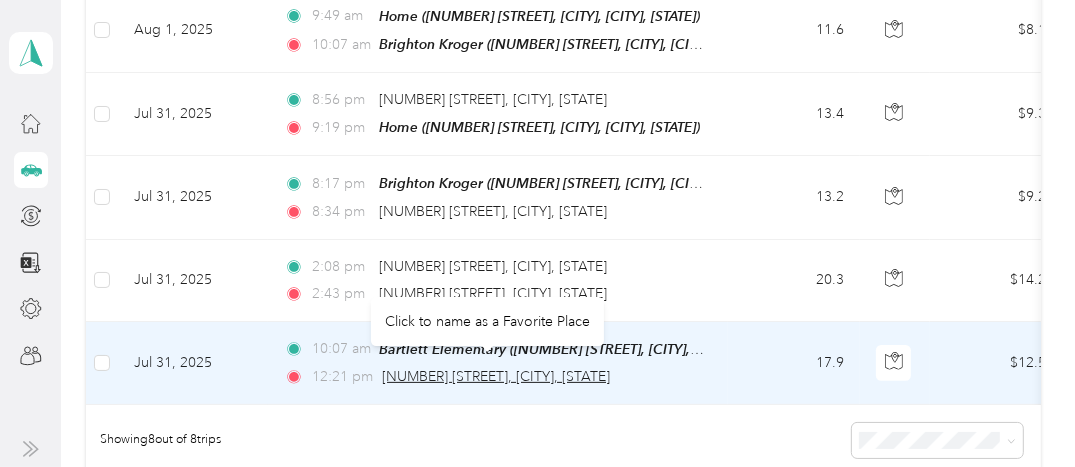 click on "[NUMBER] [STREET], [CITY], [STATE]" at bounding box center (496, 376) 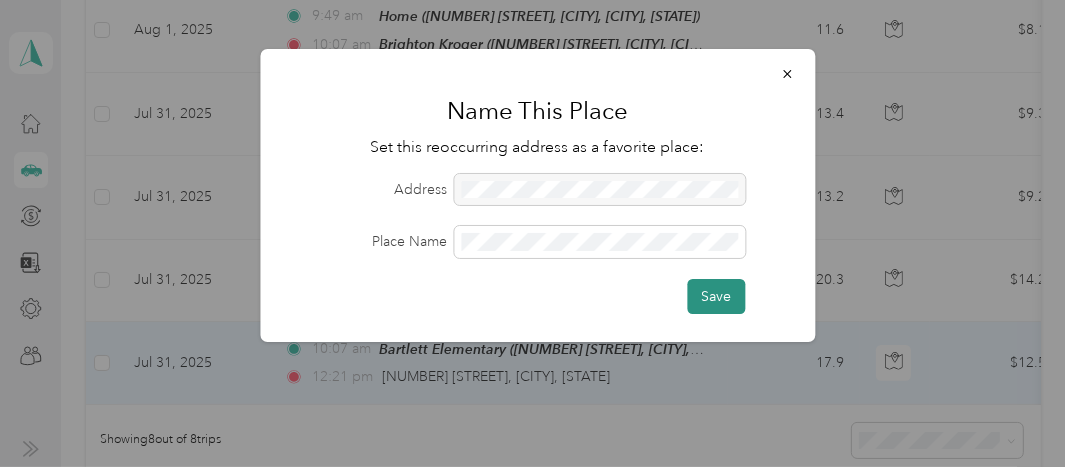 click on "Save" at bounding box center [716, 296] 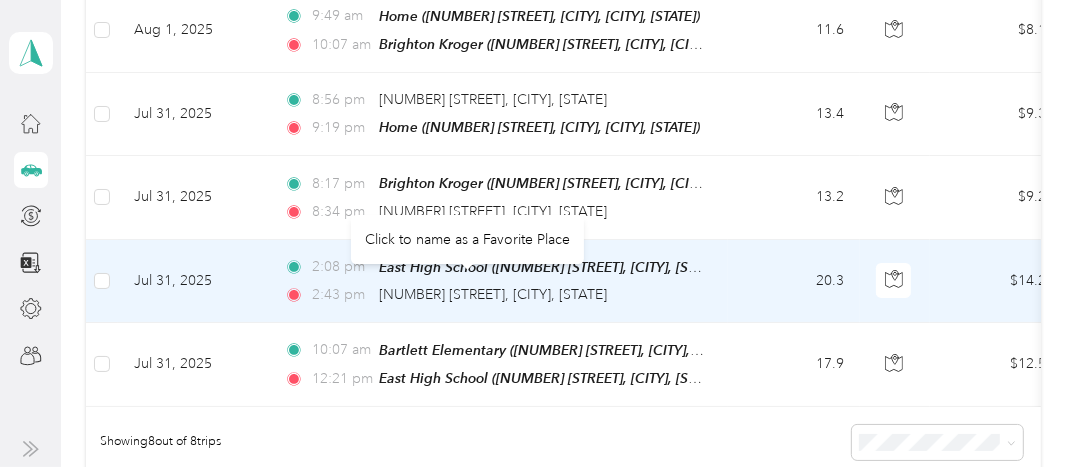 click on "Click to name as a Favorite Place" at bounding box center (467, 239) 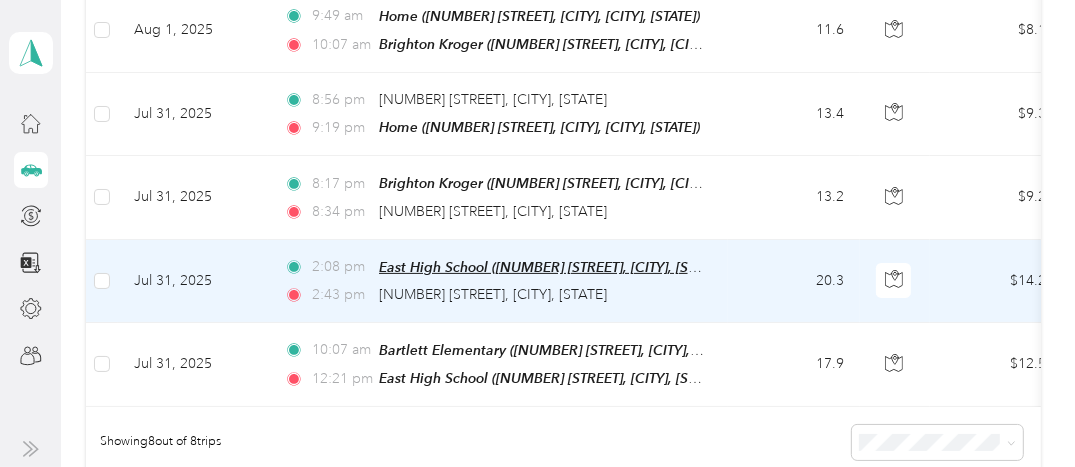 click on "East High School ([NUMBER] [STREET], [CITY], [STATE])" at bounding box center (552, 267) 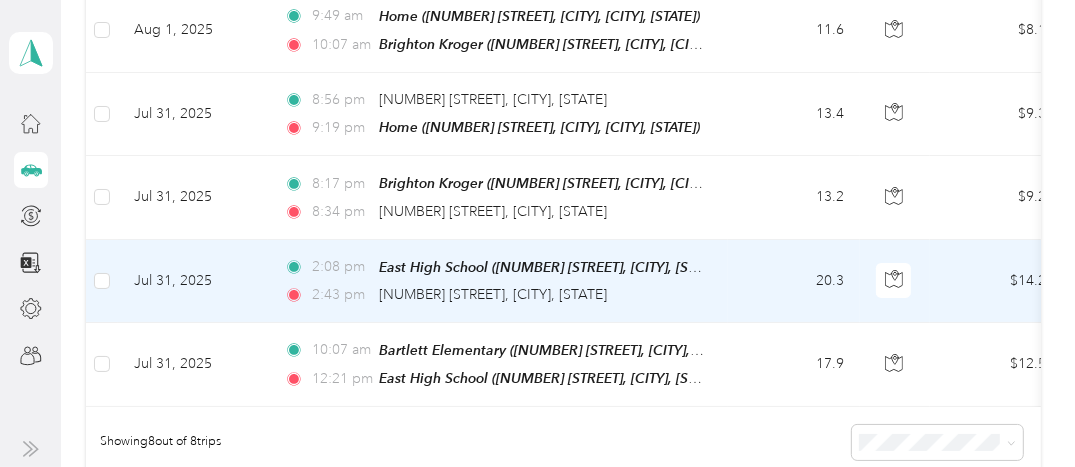 click on "Edit Place" at bounding box center (441, 205) 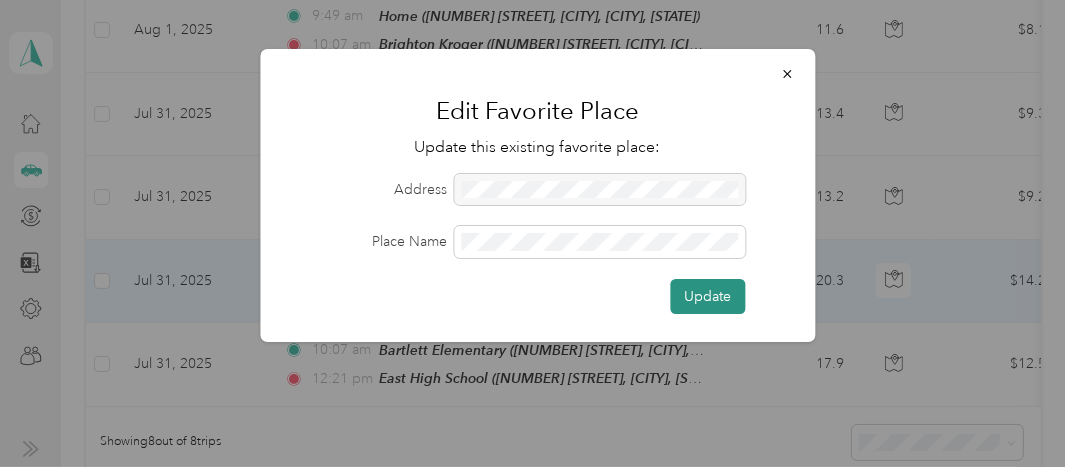click on "Update" at bounding box center [707, 296] 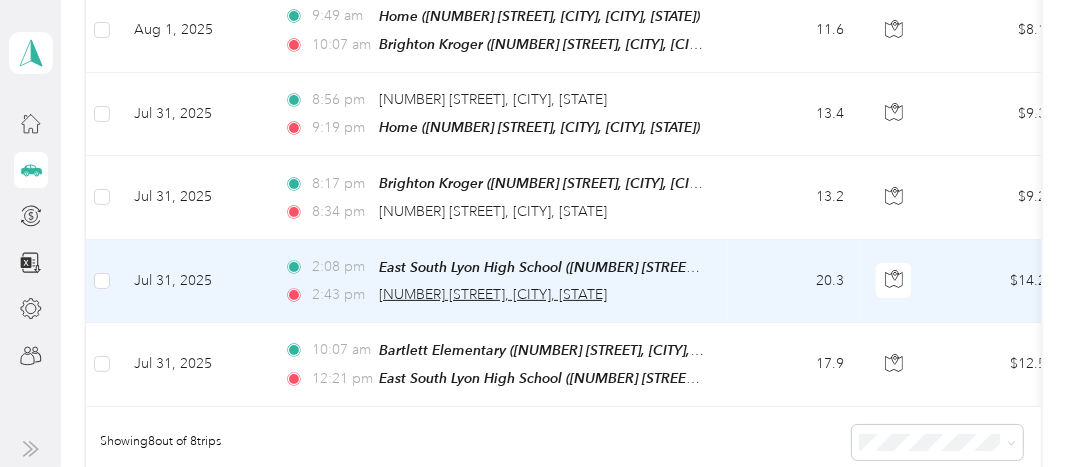click on "[NUMBER] [STREET], [CITY], [STATE]" at bounding box center (493, 294) 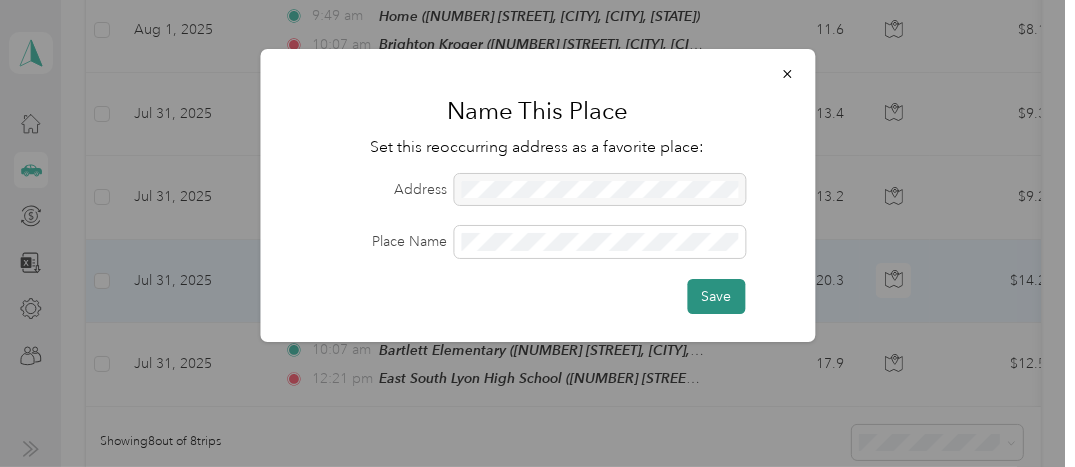 click on "Save" at bounding box center [716, 296] 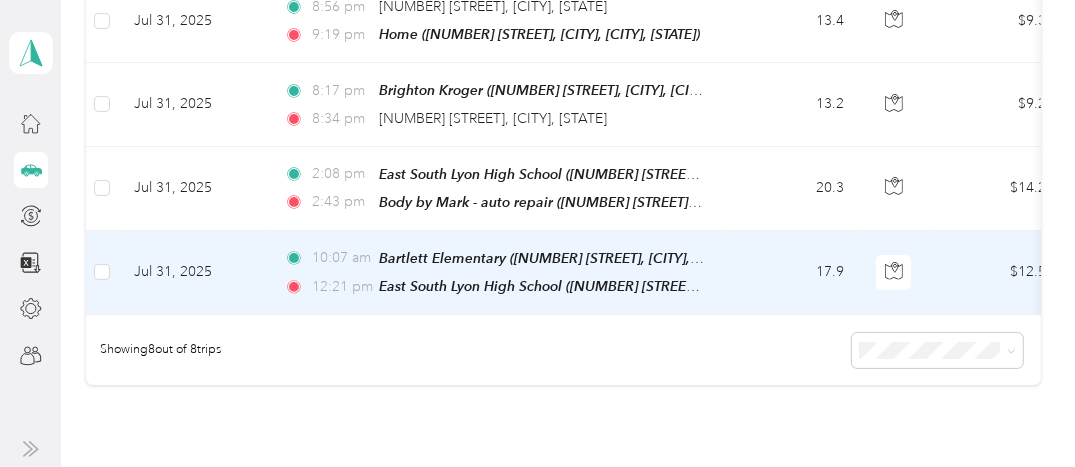 scroll, scrollTop: 700, scrollLeft: 0, axis: vertical 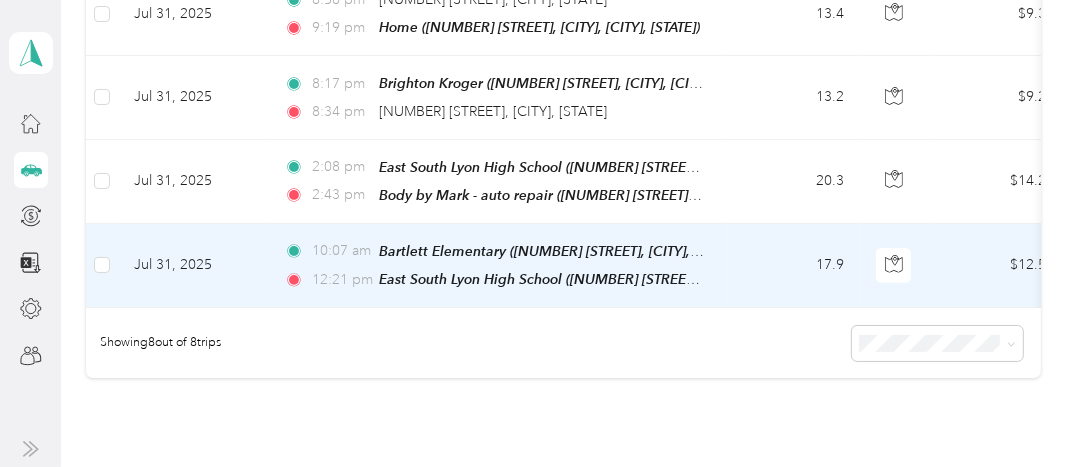 click on "Jul 31, 2025" at bounding box center [193, 266] 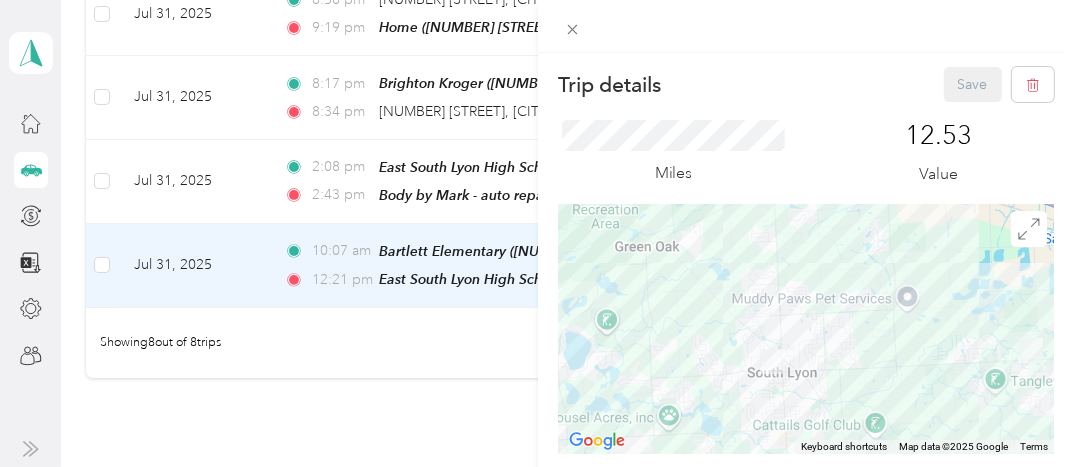 drag, startPoint x: 686, startPoint y: 365, endPoint x: 816, endPoint y: 296, distance: 147.17676 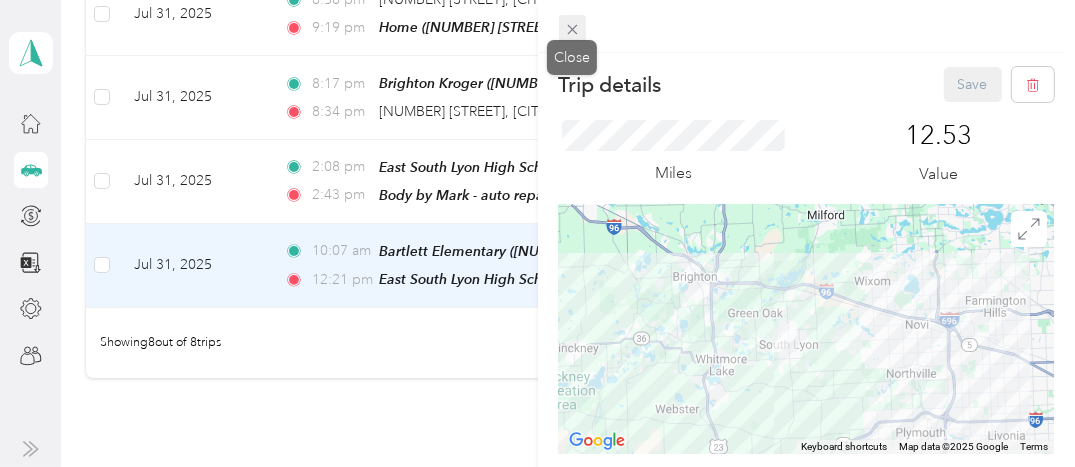 click 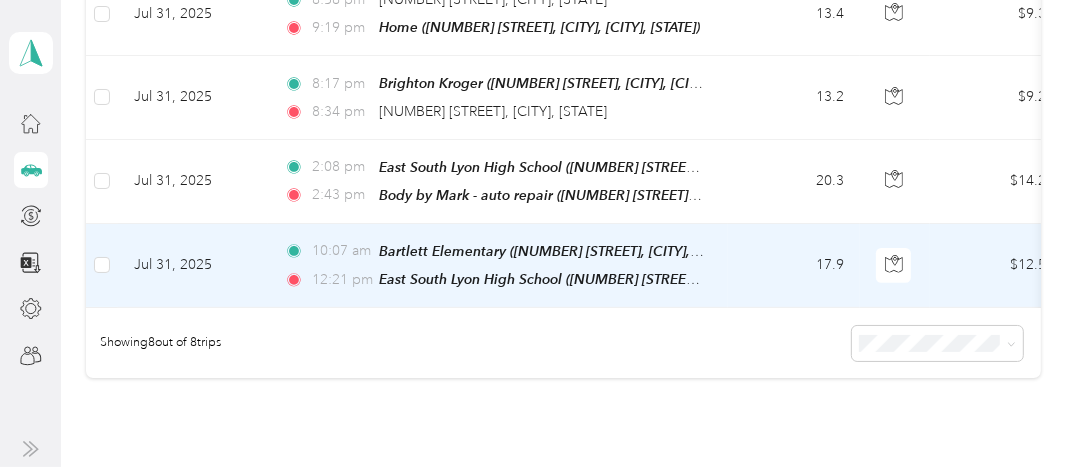 click on "Jul 31, 2025" at bounding box center [193, 266] 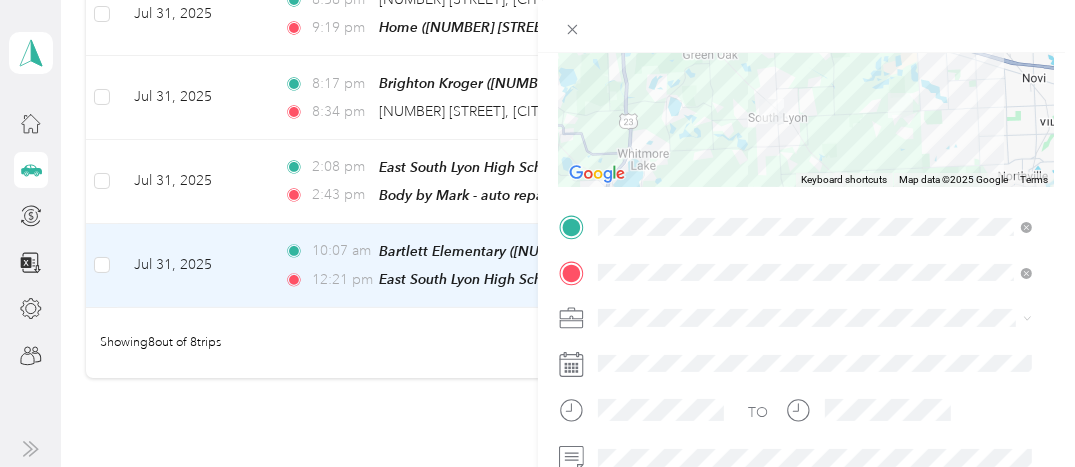 scroll, scrollTop: 388, scrollLeft: 0, axis: vertical 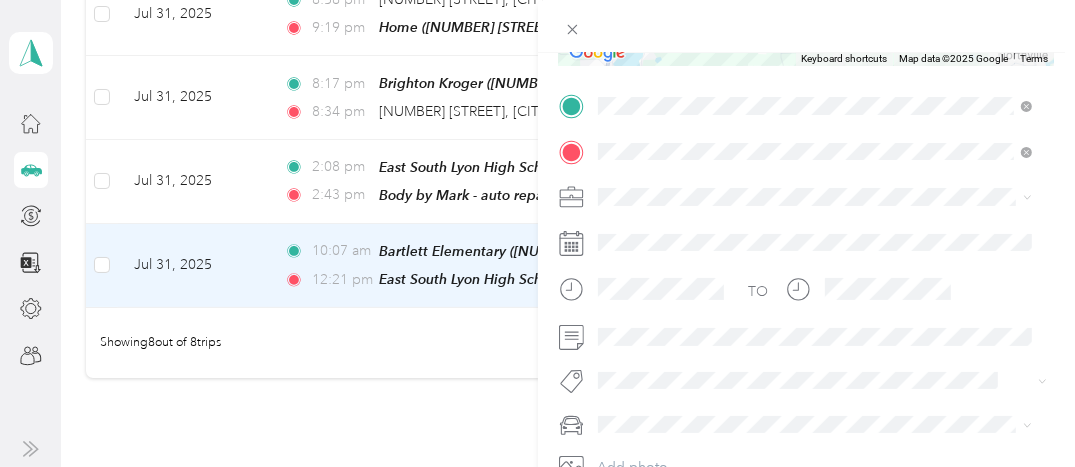 click on "Other" at bounding box center (815, 335) 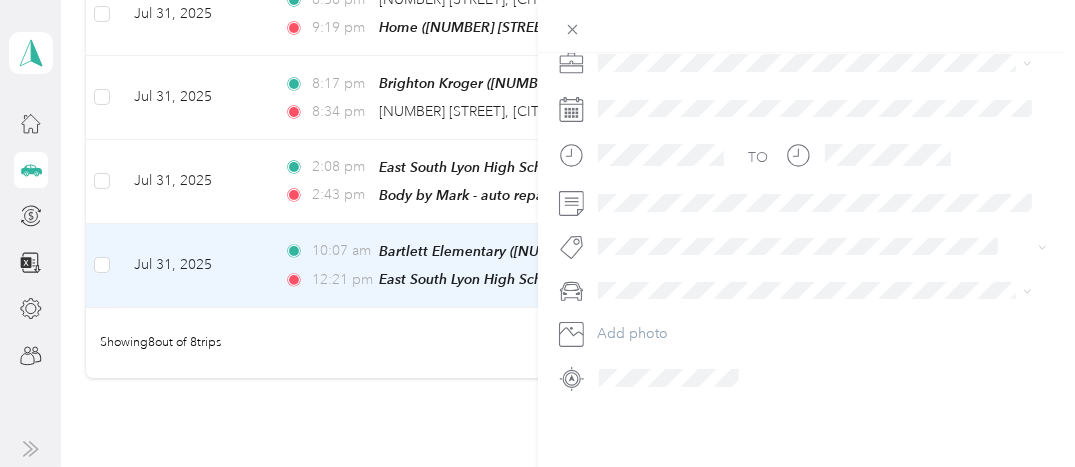scroll, scrollTop: 536, scrollLeft: 0, axis: vertical 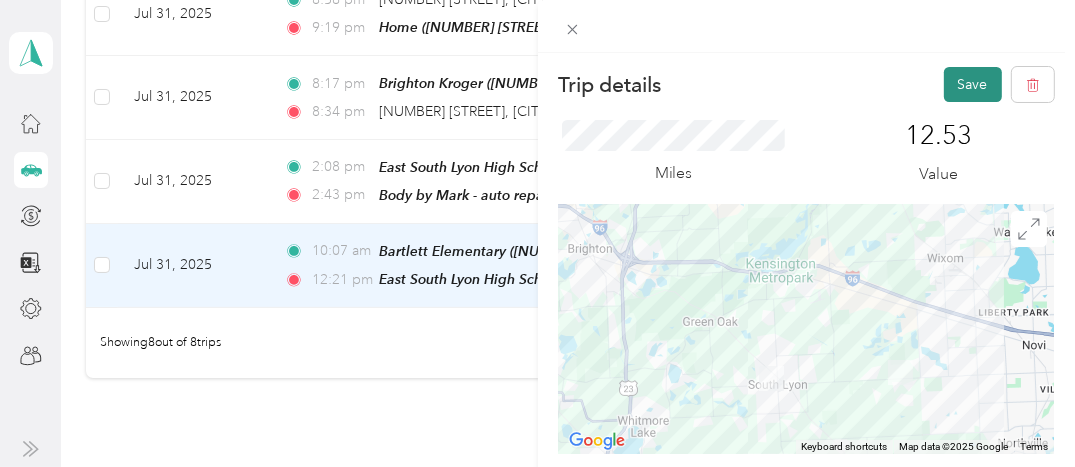 click on "Save" at bounding box center (973, 84) 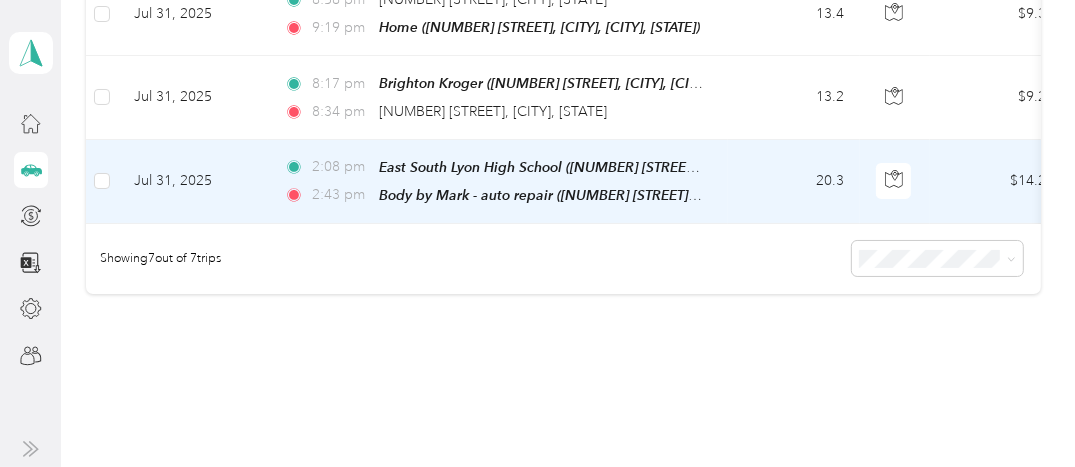click on "Jul 31, 2025" at bounding box center [193, 182] 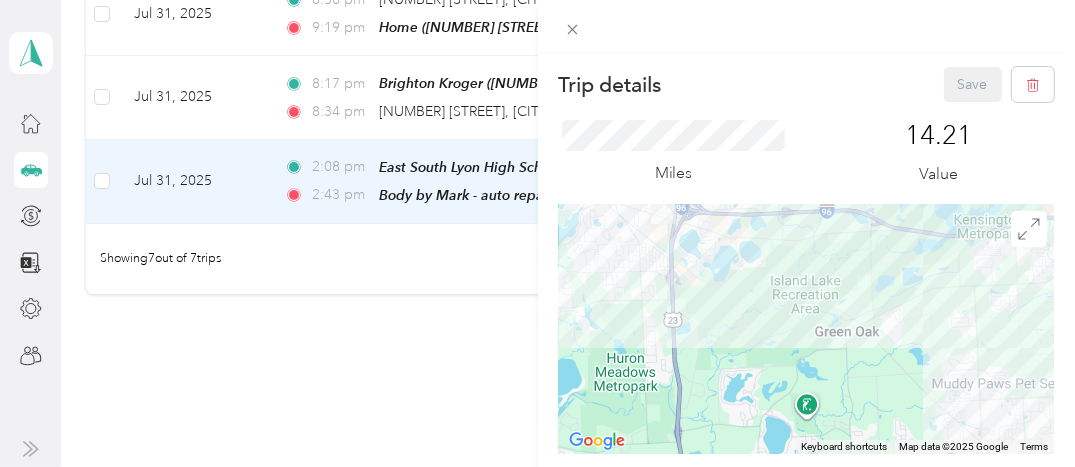 drag, startPoint x: 826, startPoint y: 328, endPoint x: 976, endPoint y: 322, distance: 150.11995 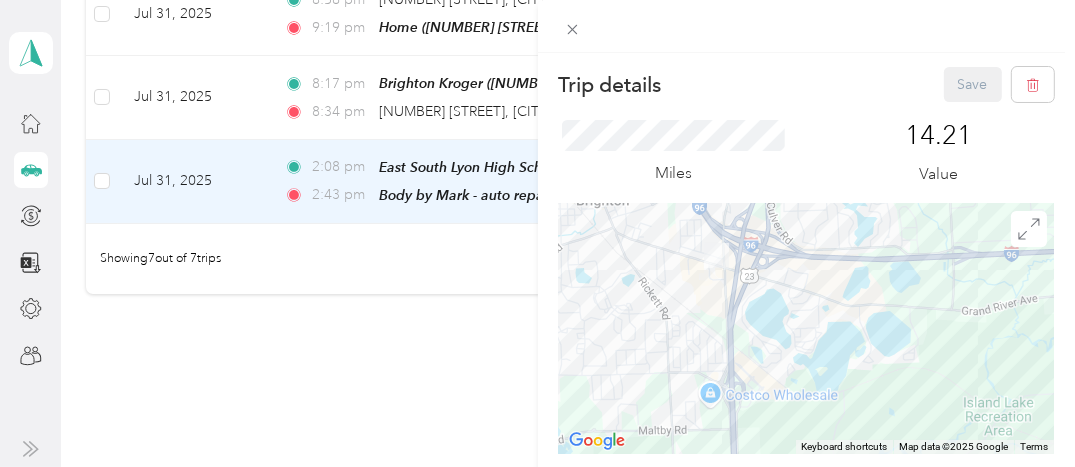 drag, startPoint x: 691, startPoint y: 271, endPoint x: 897, endPoint y: 430, distance: 260.2249 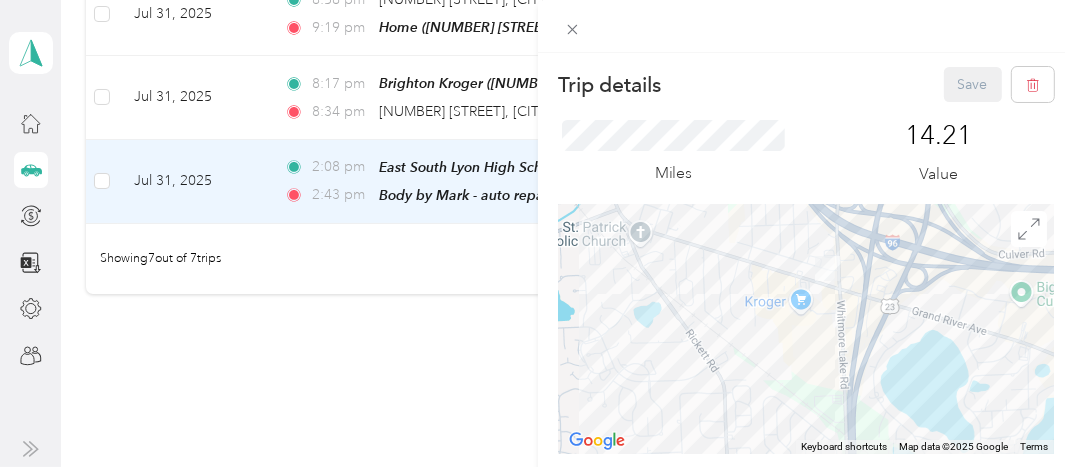 drag, startPoint x: 703, startPoint y: 314, endPoint x: 981, endPoint y: 484, distance: 325.85886 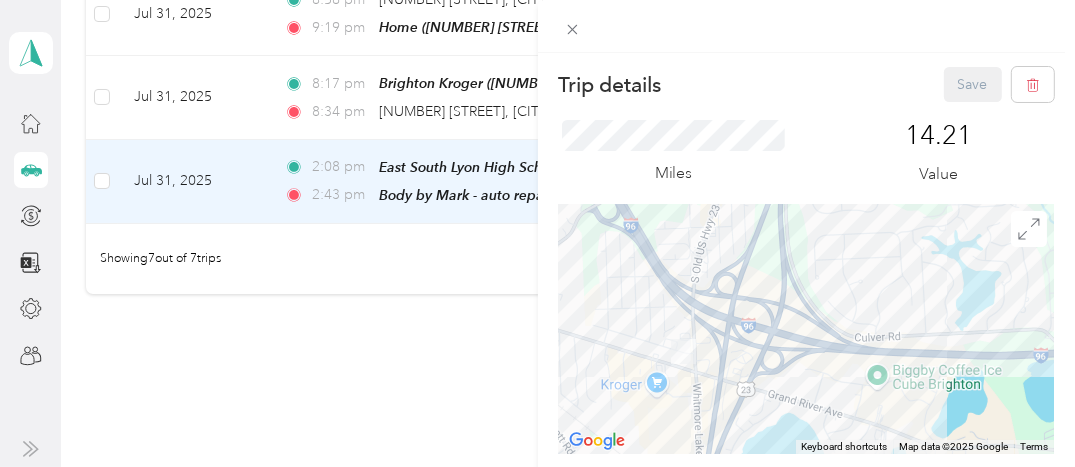 drag, startPoint x: 963, startPoint y: 326, endPoint x: 819, endPoint y: 412, distance: 167.72597 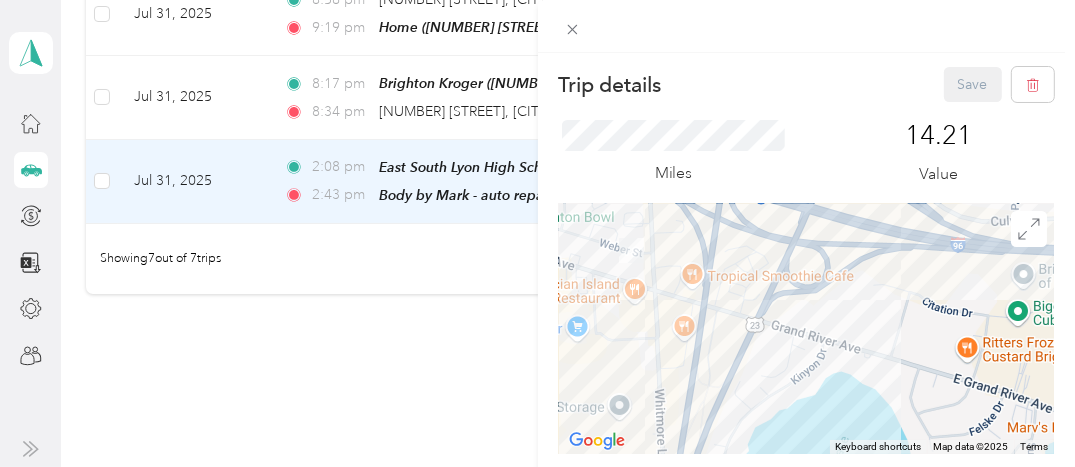 drag, startPoint x: 776, startPoint y: 405, endPoint x: 911, endPoint y: 338, distance: 150.71164 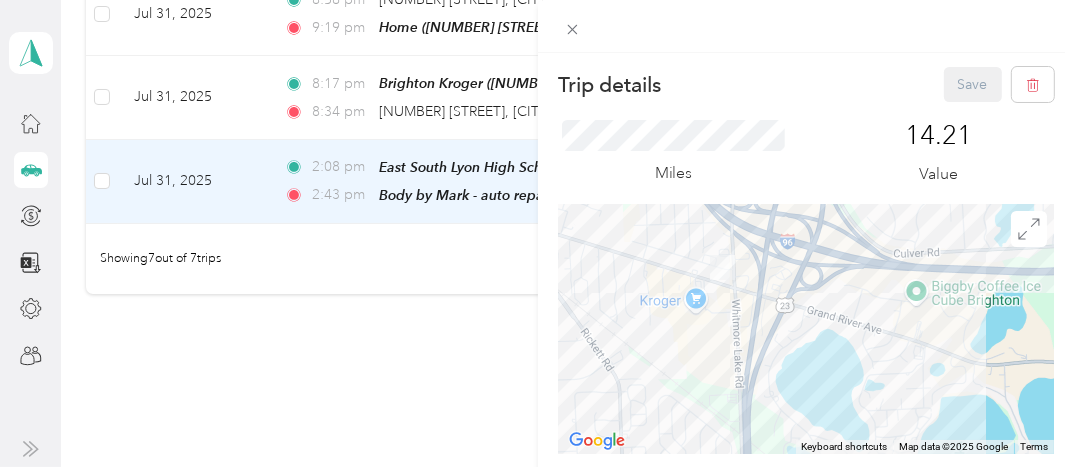 drag, startPoint x: 932, startPoint y: 411, endPoint x: 910, endPoint y: 391, distance: 29.732138 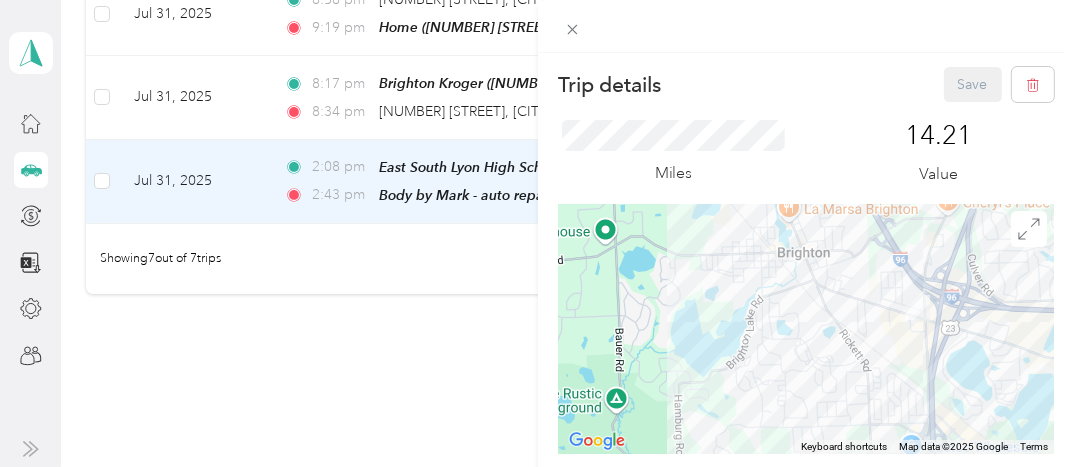 drag, startPoint x: 843, startPoint y: 408, endPoint x: 765, endPoint y: 275, distance: 154.18495 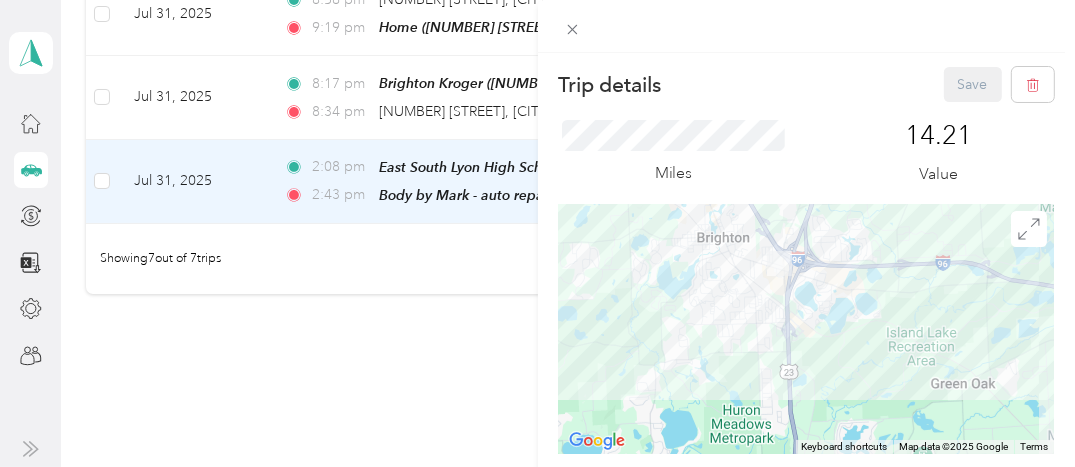 drag, startPoint x: 806, startPoint y: 401, endPoint x: 716, endPoint y: 331, distance: 114.01754 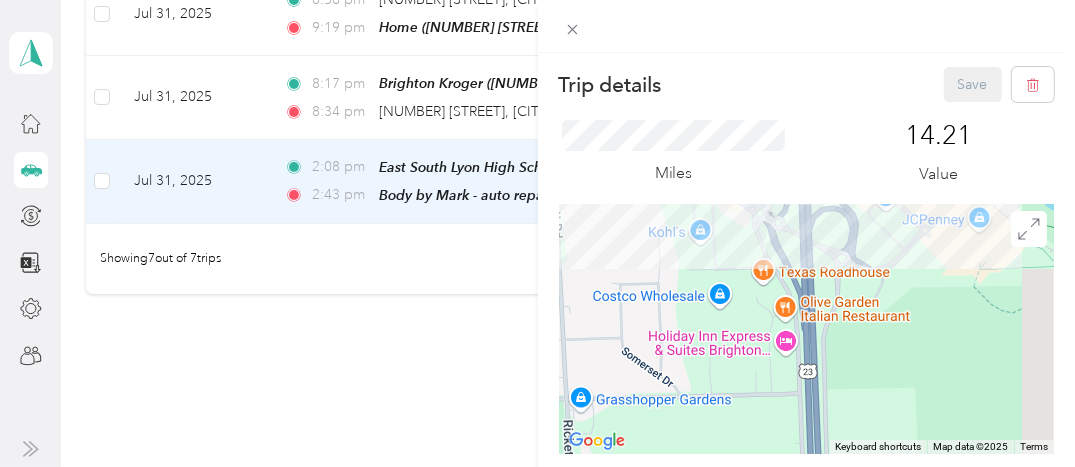 drag, startPoint x: 912, startPoint y: 355, endPoint x: 694, endPoint y: 448, distance: 237.00844 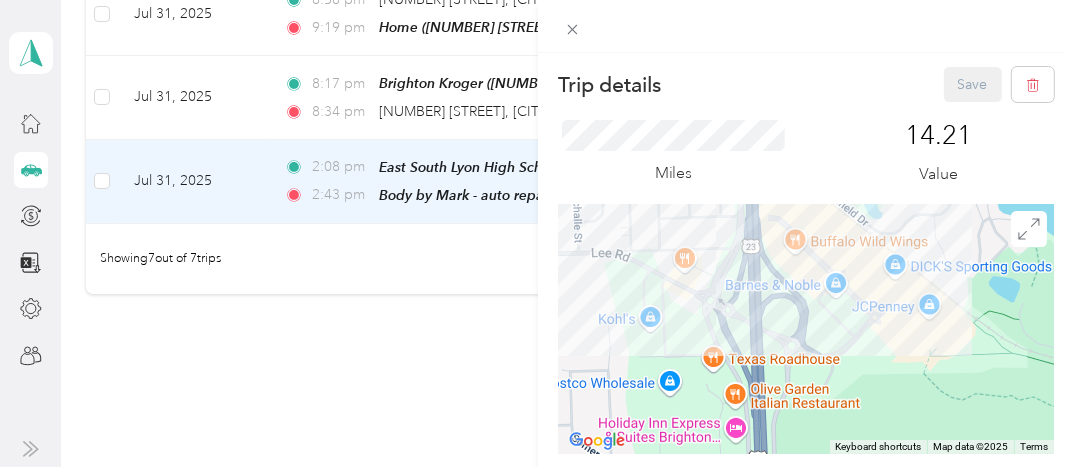 drag, startPoint x: 693, startPoint y: 307, endPoint x: 644, endPoint y: 406, distance: 110.46266 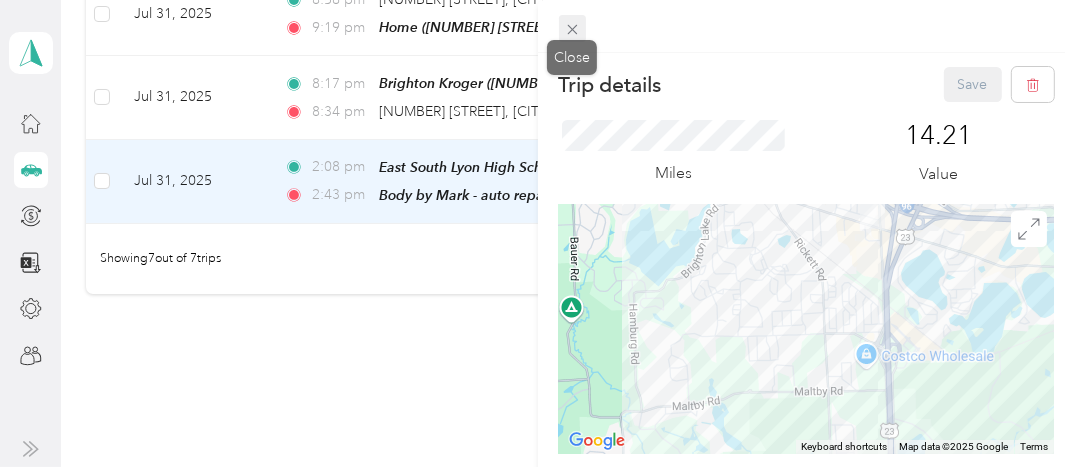 click 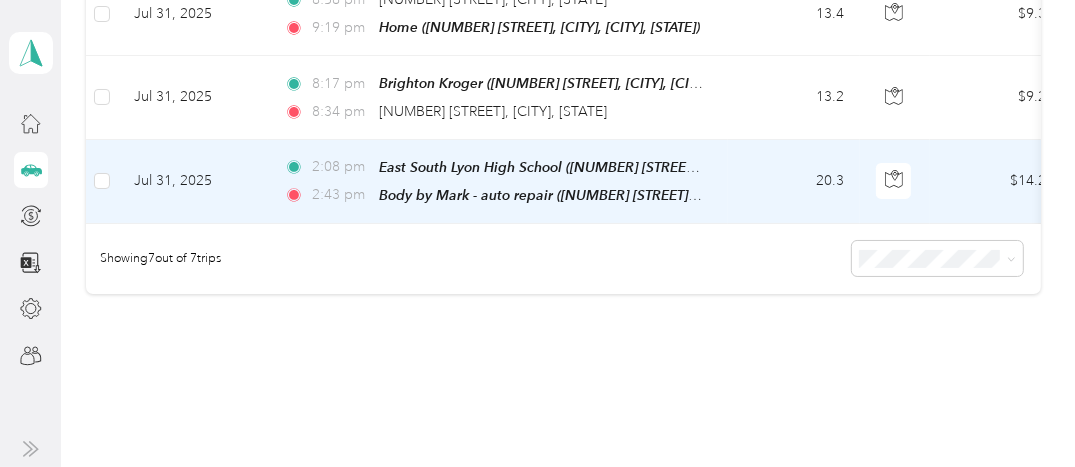 click on "Jul 31, 2025" at bounding box center (193, 182) 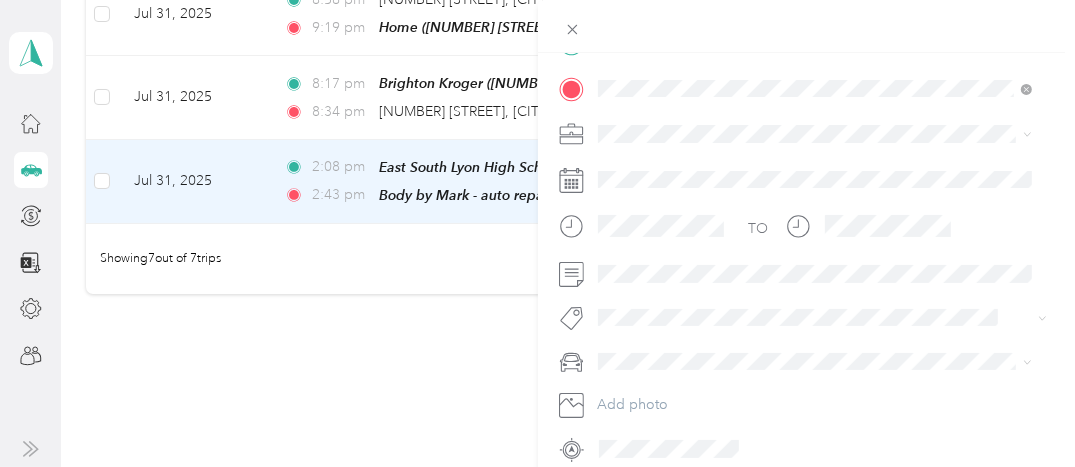 scroll, scrollTop: 452, scrollLeft: 0, axis: vertical 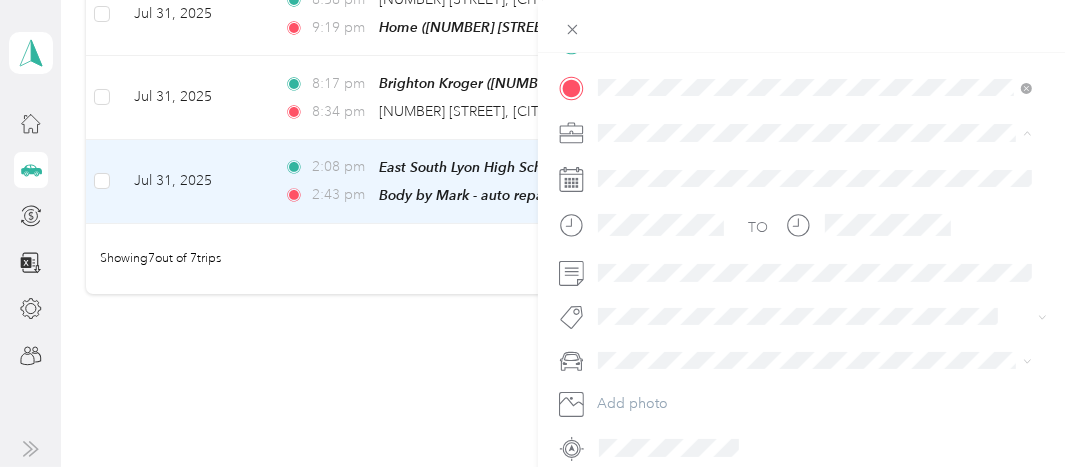 click on "Other" at bounding box center (623, 272) 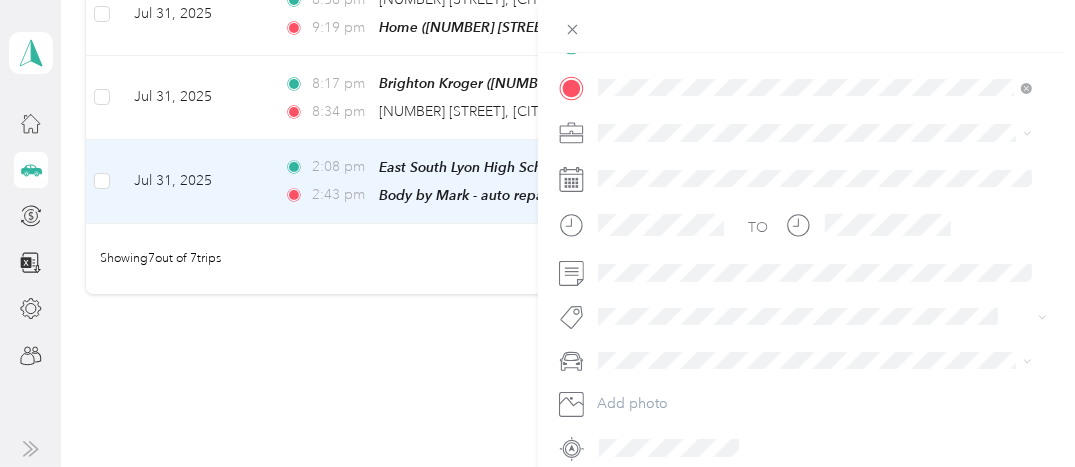 click on "Instacart" at bounding box center (815, 226) 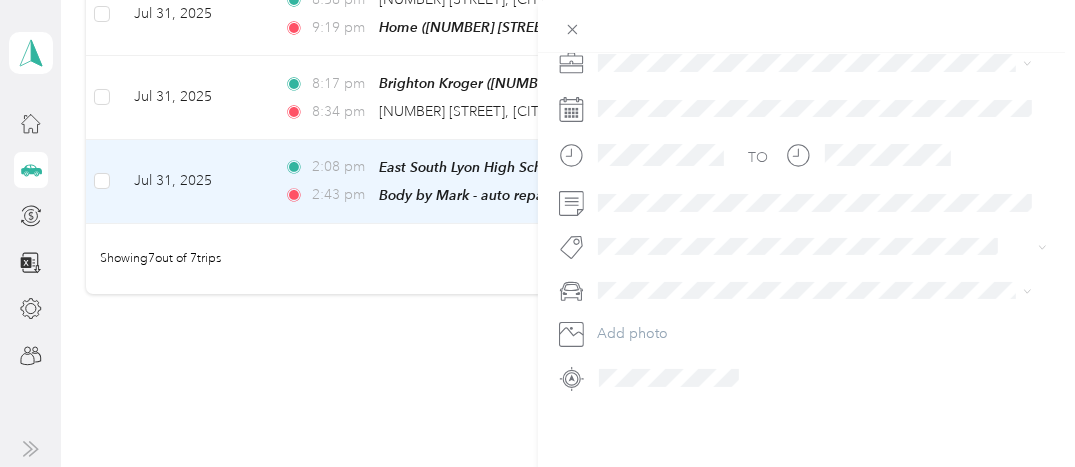 scroll, scrollTop: 0, scrollLeft: 0, axis: both 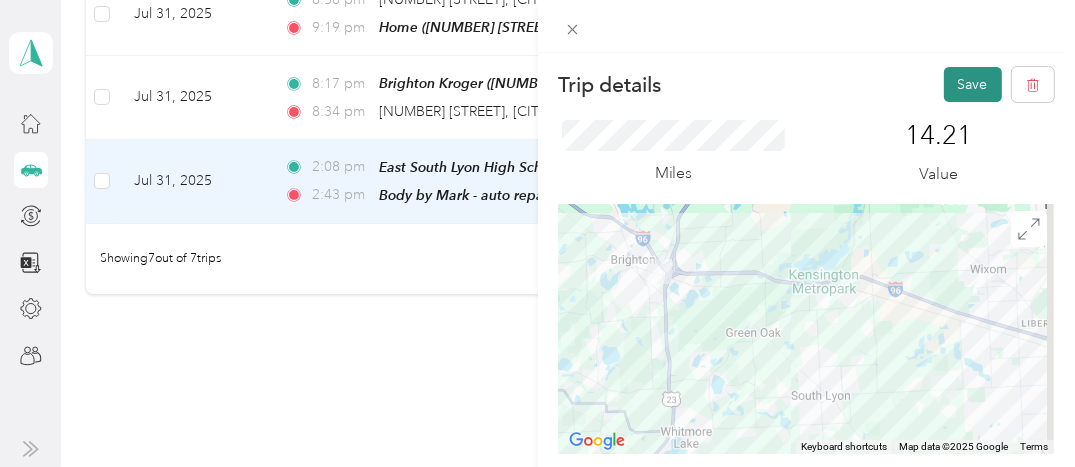 click on "Save" at bounding box center [973, 84] 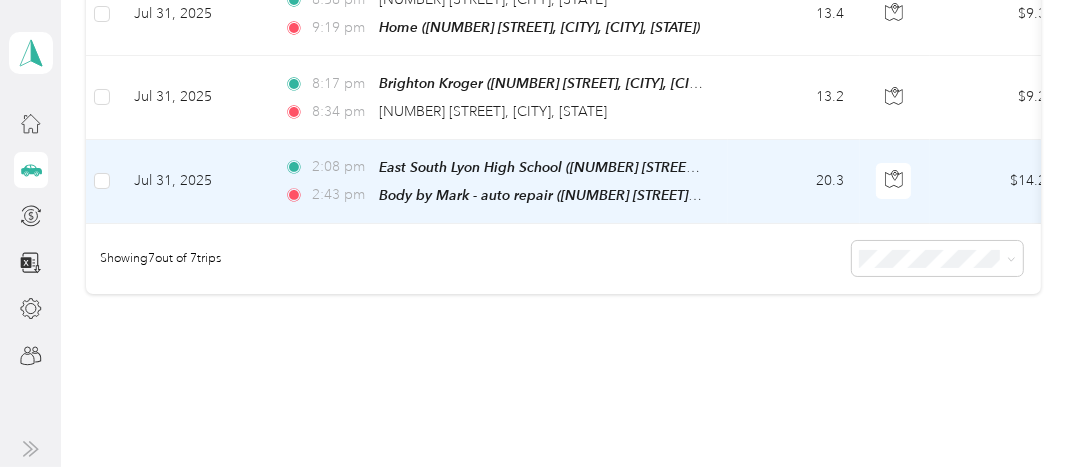 click on "Jul 31, 2025" at bounding box center (193, 182) 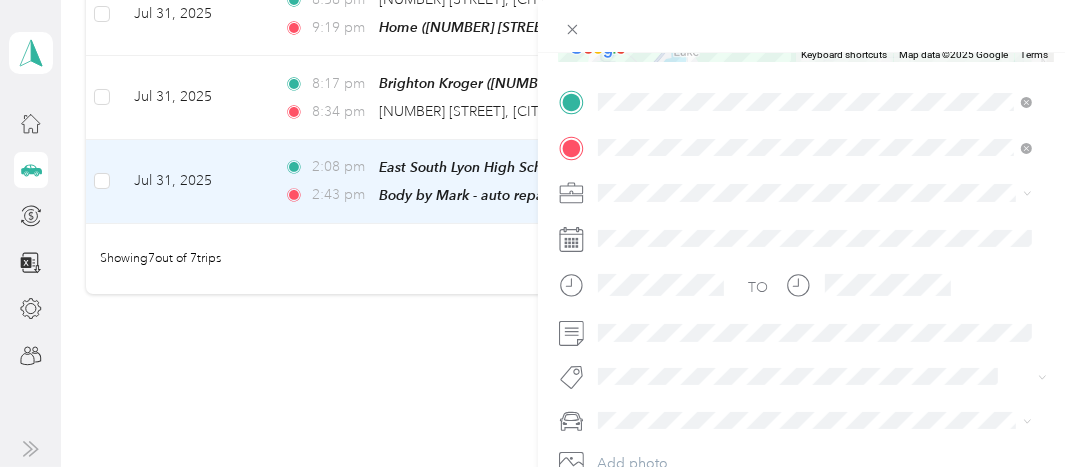 scroll, scrollTop: 492, scrollLeft: 0, axis: vertical 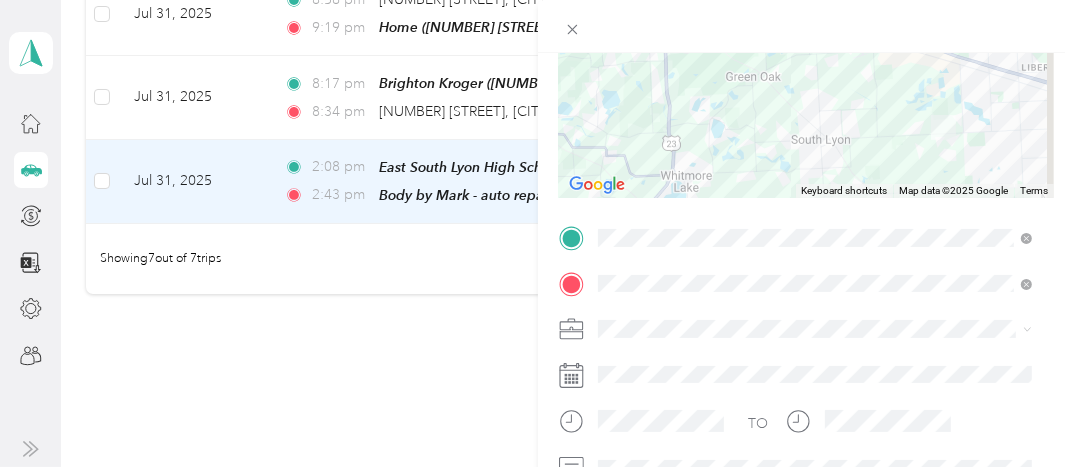 click on "Instacart" at bounding box center (815, 114) 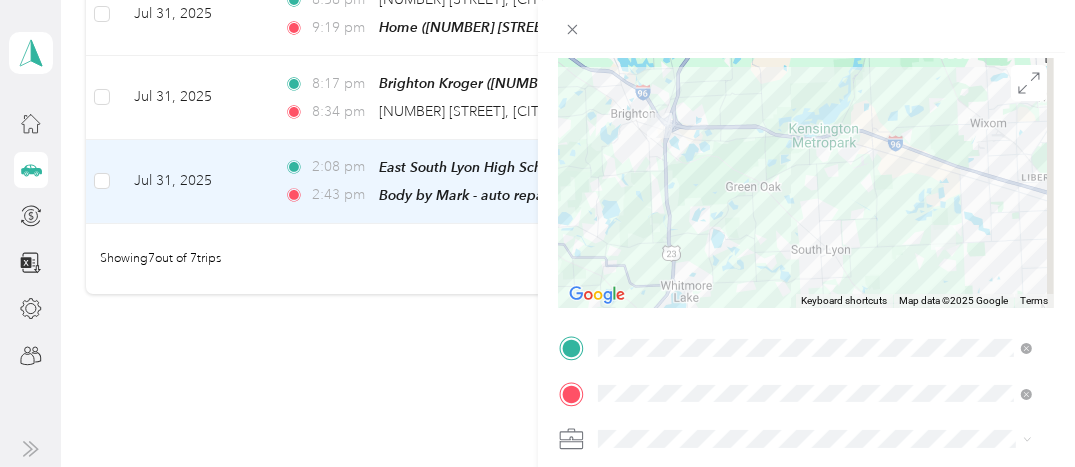 scroll, scrollTop: 0, scrollLeft: 0, axis: both 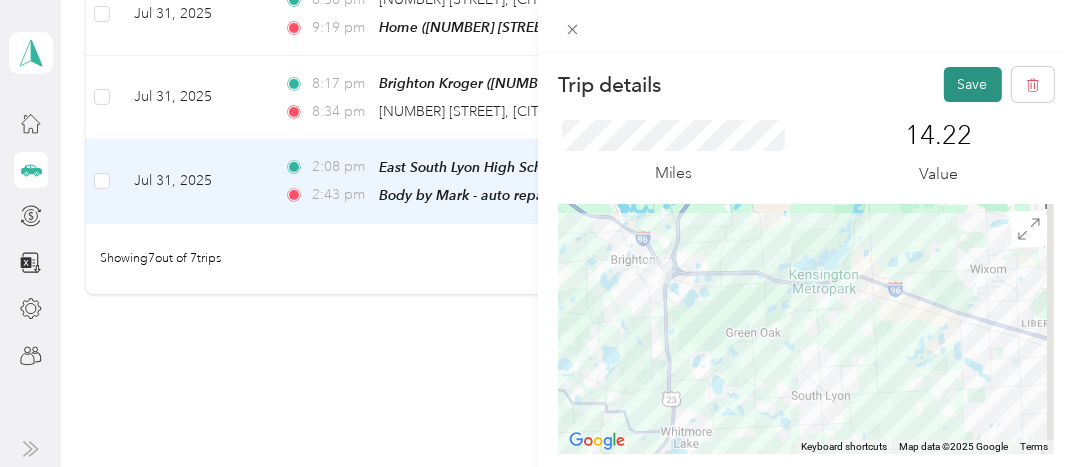 click on "Save" at bounding box center [973, 84] 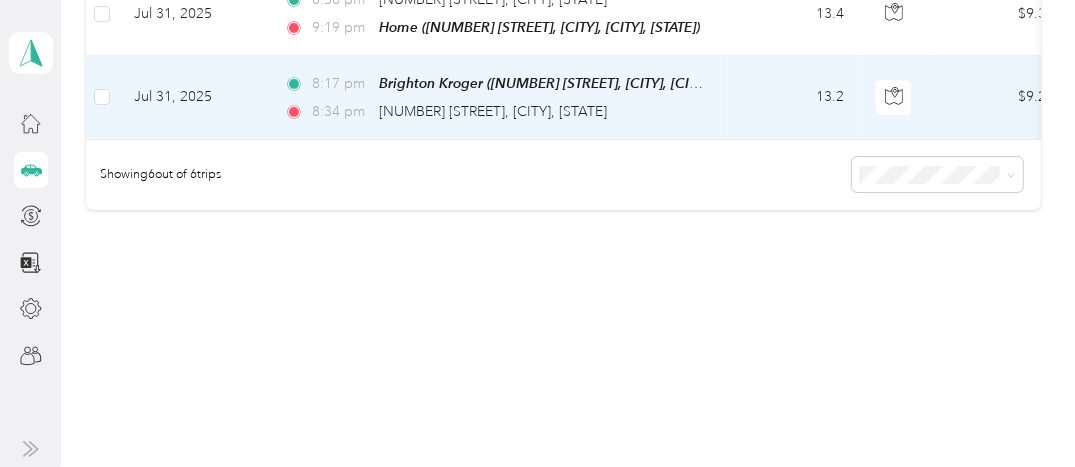click on "Jul 31, 2025" at bounding box center (193, 97) 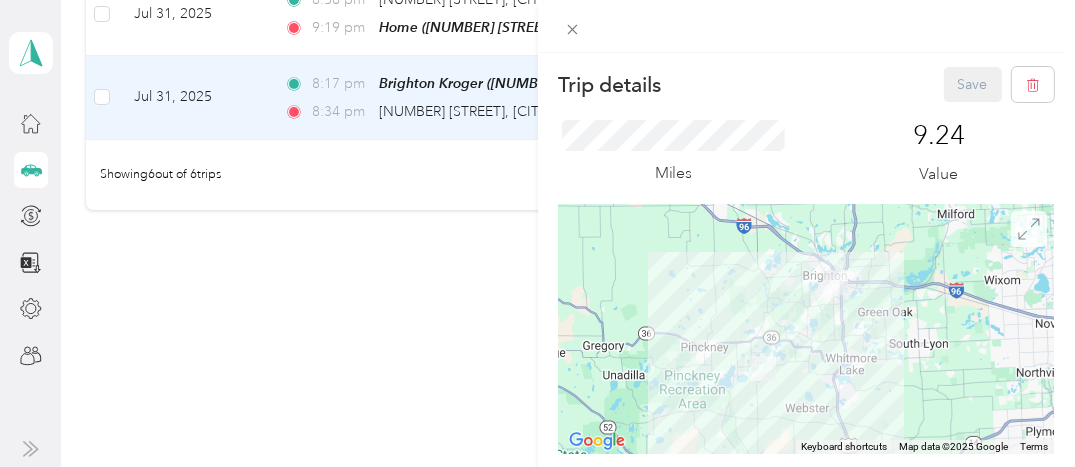 click 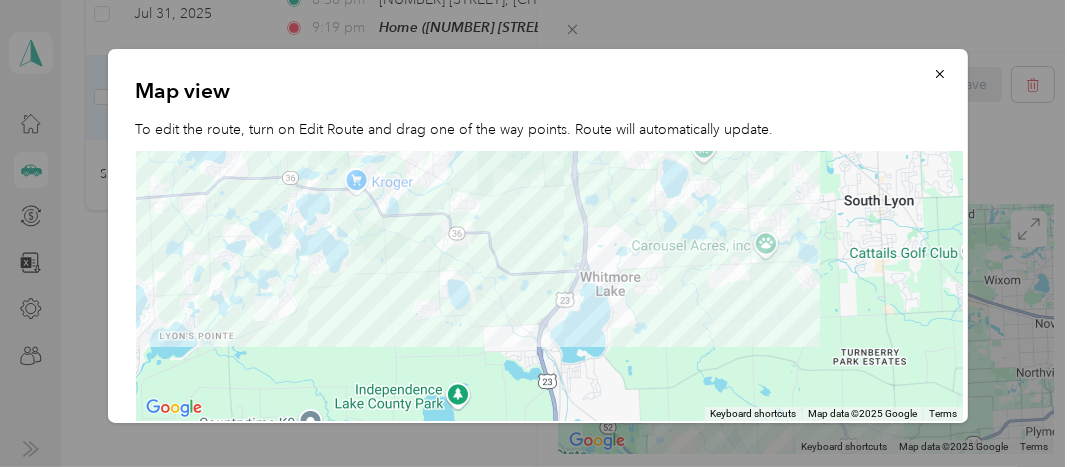drag, startPoint x: 559, startPoint y: 344, endPoint x: 698, endPoint y: 220, distance: 186.2713 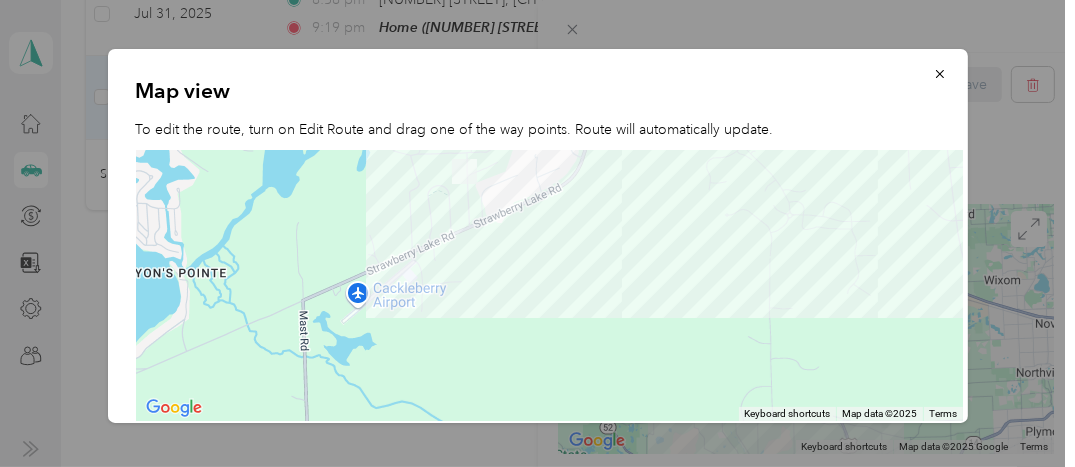 drag, startPoint x: 266, startPoint y: 330, endPoint x: 925, endPoint y: 334, distance: 659.01215 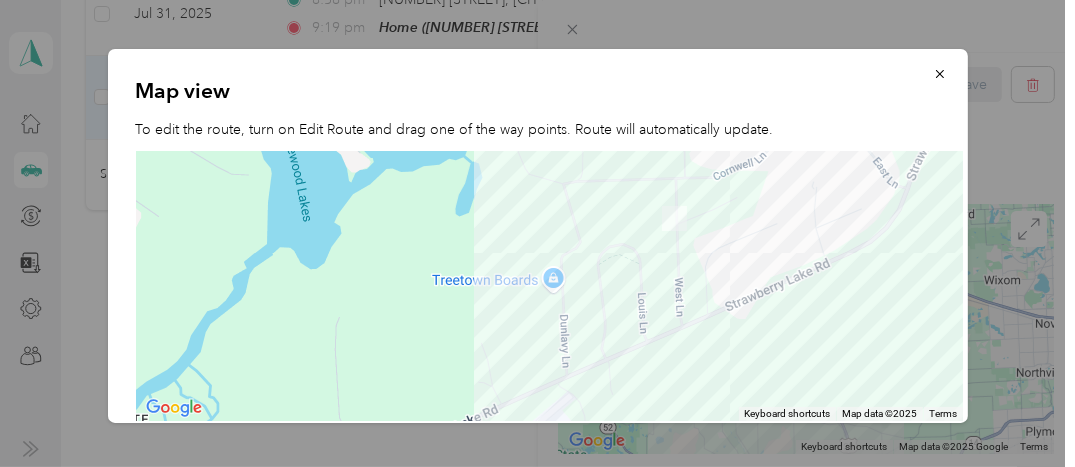 drag, startPoint x: 852, startPoint y: 499, endPoint x: 845, endPoint y: 509, distance: 12.206555 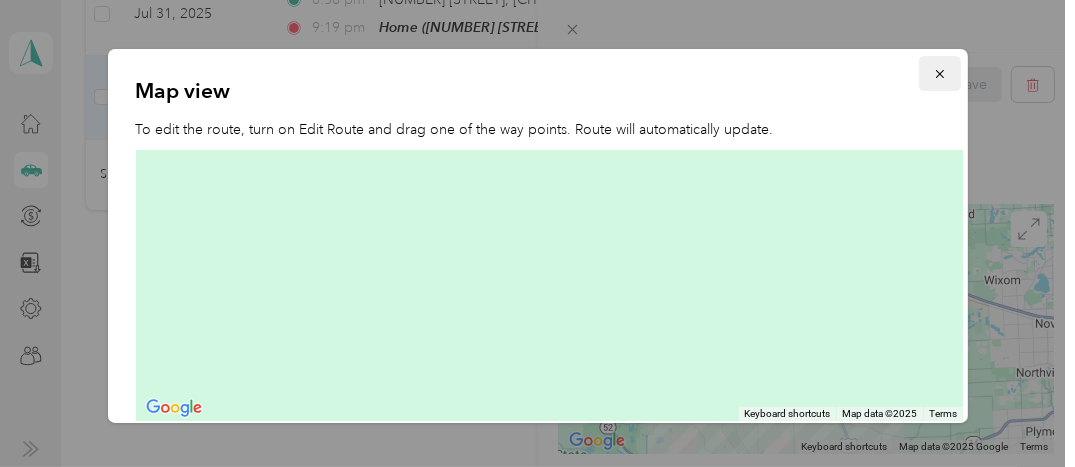 click at bounding box center (940, 73) 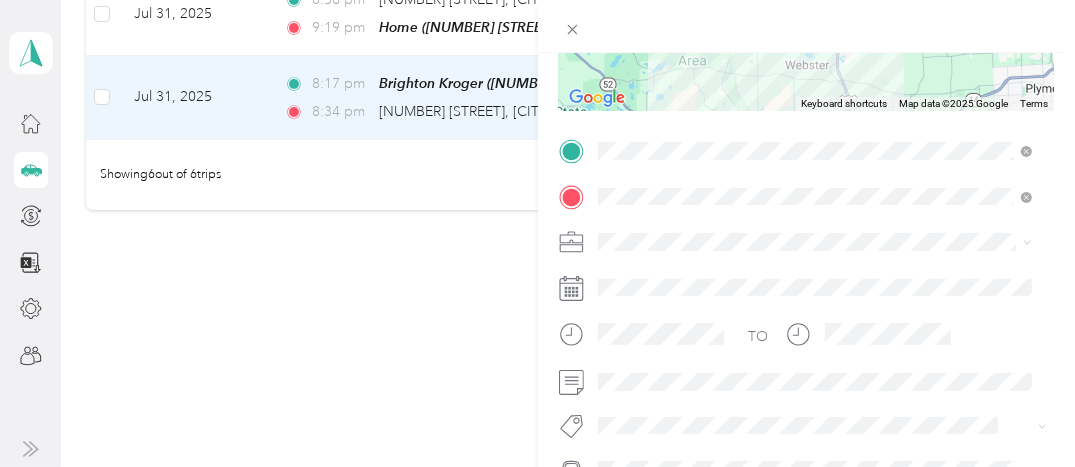 scroll, scrollTop: 195, scrollLeft: 0, axis: vertical 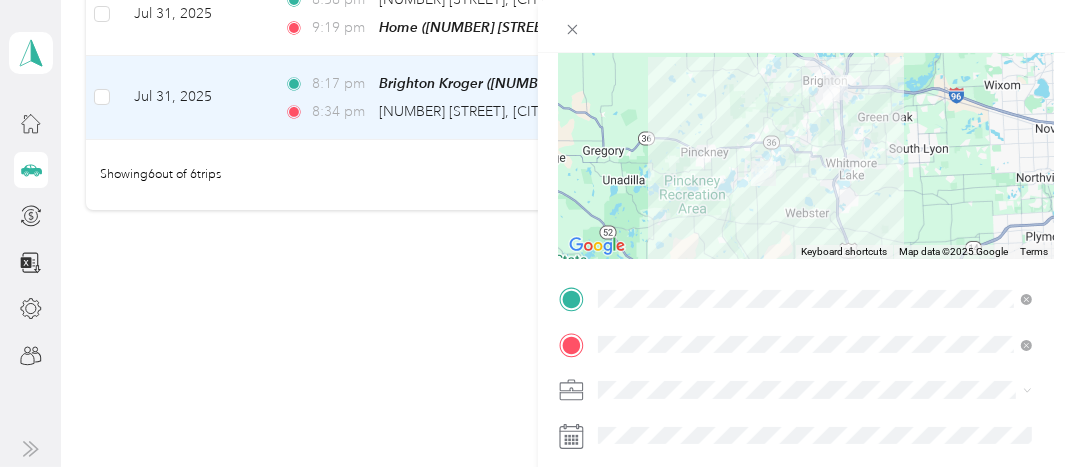 click on "Trip details Save This trip cannot be edited because it is either under review, approved, or paid. Contact your Team Manager to edit it. Miles [NUMBER] Value  To navigate the map with touch gestures double-tap and hold your finger on the map, then drag the map. ← Move left → Move right ↑ Move up ↓ Move down + Zoom in - Zoom out Home Jump left by 75% End Jump right by 75% Page Up Jump up by 75% Page Down Jump down by 75% Keyboard shortcuts Map Data Map data ©2025 Google Map data ©2025 Google [NUMBER] km  Click to toggle between metric and imperial units Terms Report a map error TO Add photo" at bounding box center (807, 296) 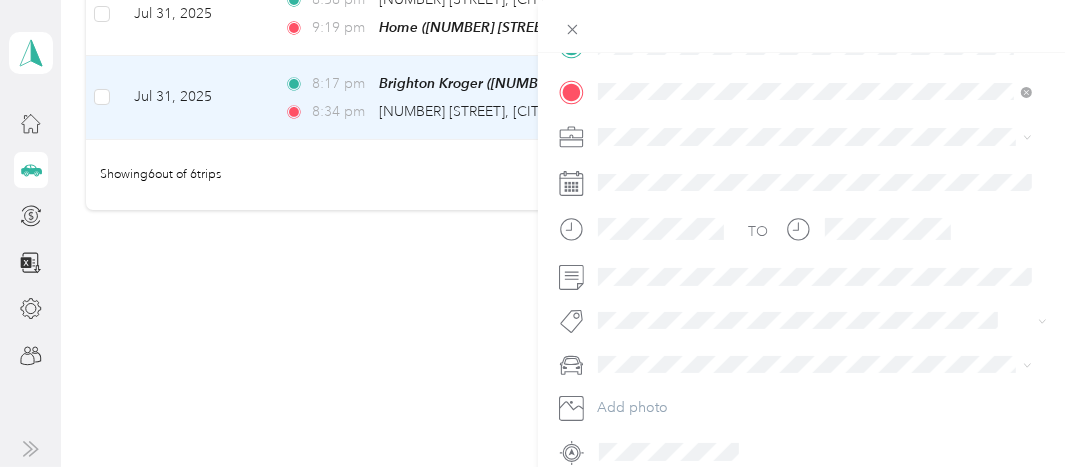 scroll, scrollTop: 451, scrollLeft: 0, axis: vertical 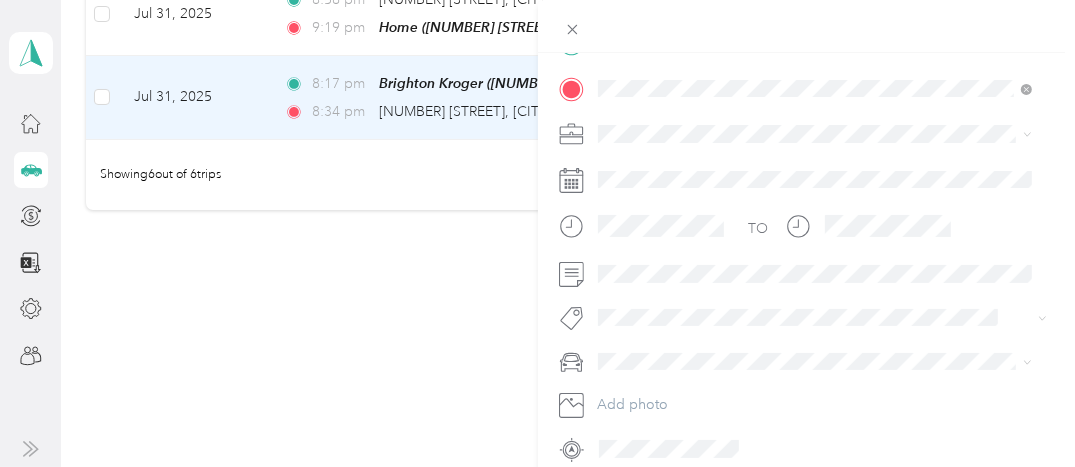 click on "Instacart" at bounding box center [815, 228] 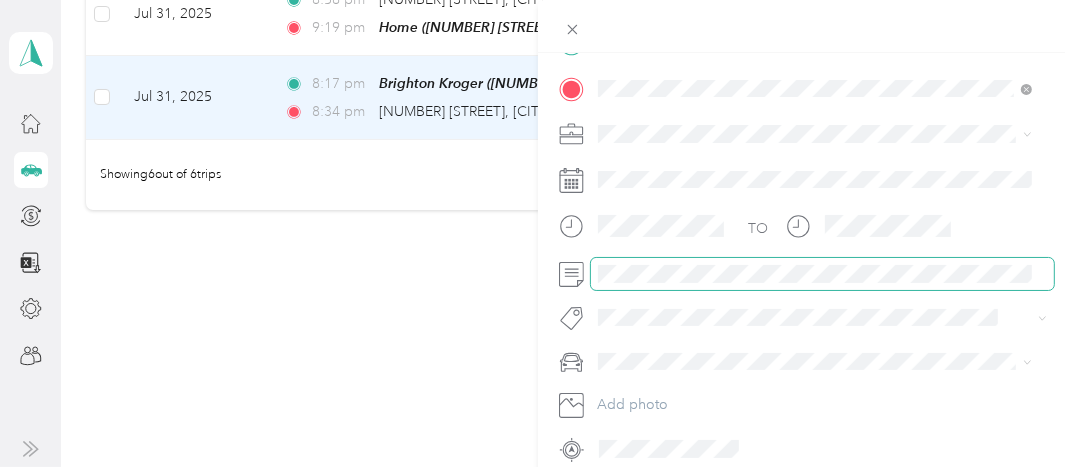 scroll, scrollTop: 0, scrollLeft: 71, axis: horizontal 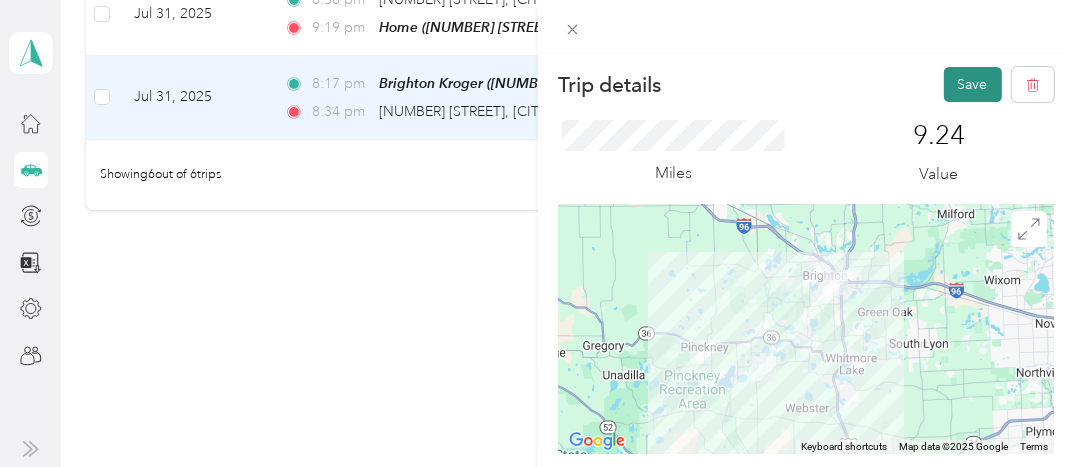 click on "Save" at bounding box center [973, 84] 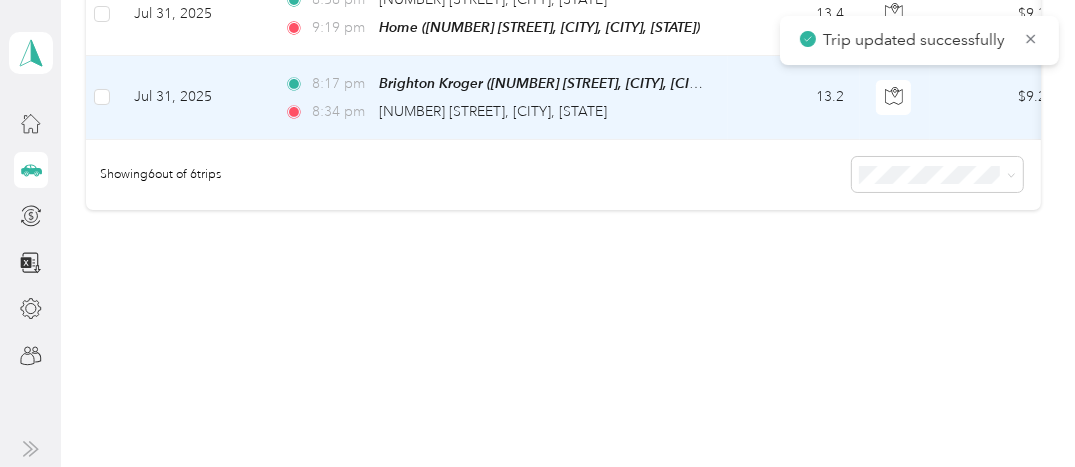 scroll, scrollTop: 640, scrollLeft: 0, axis: vertical 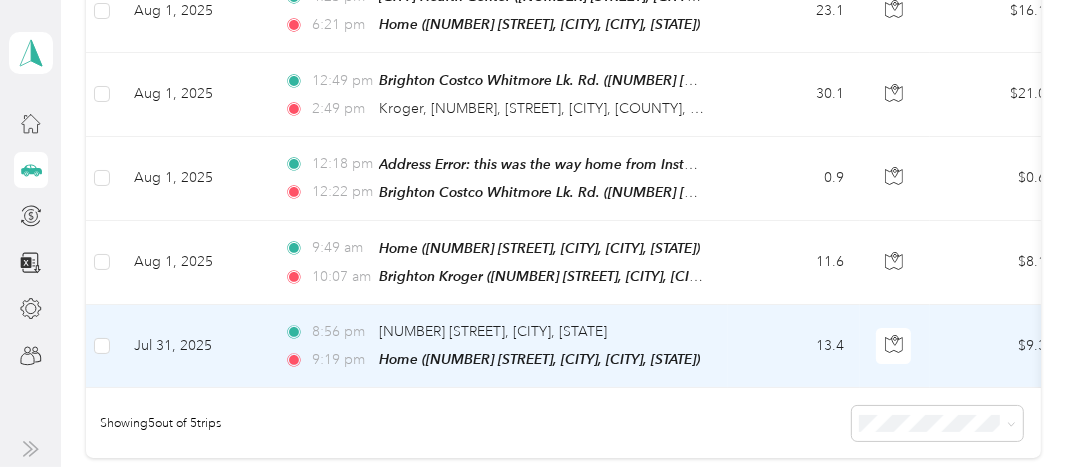 click on "Jul 31, 2025" at bounding box center (193, 346) 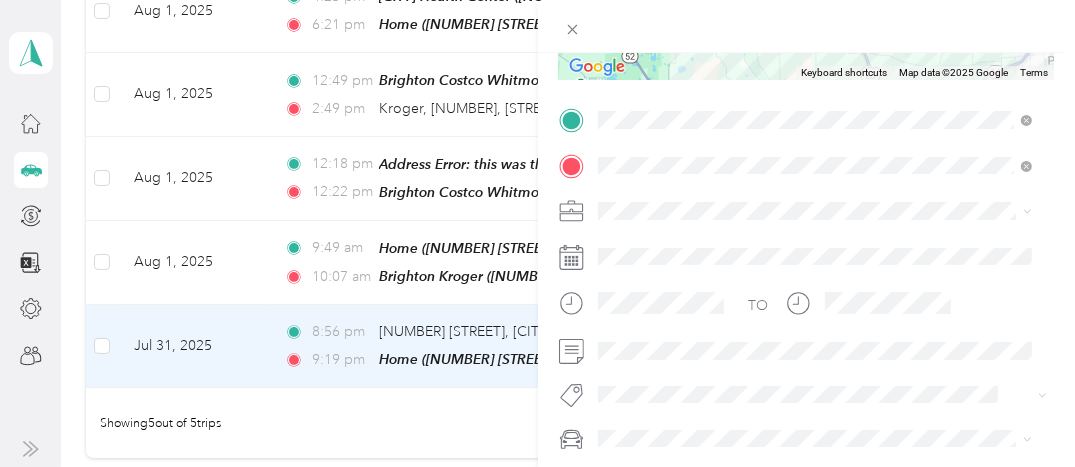 scroll, scrollTop: 384, scrollLeft: 0, axis: vertical 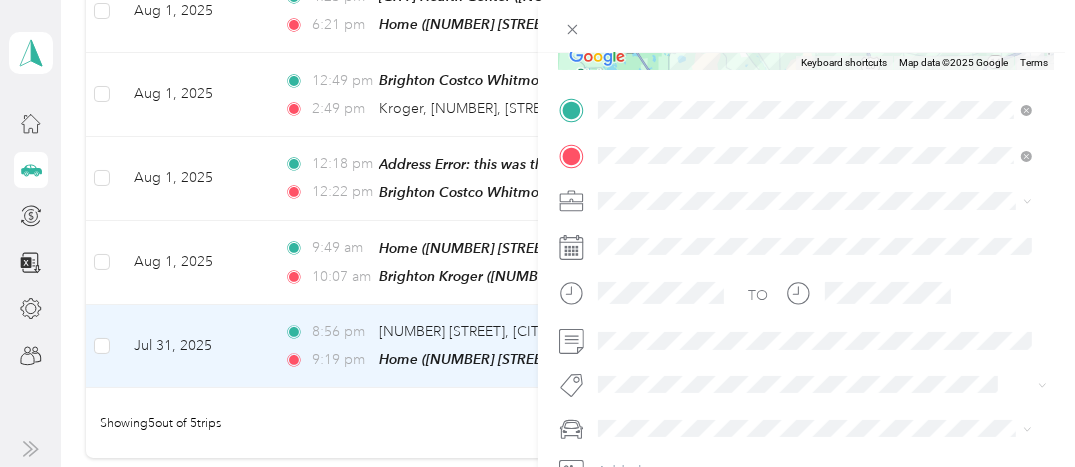click on "Instacart" at bounding box center (631, 303) 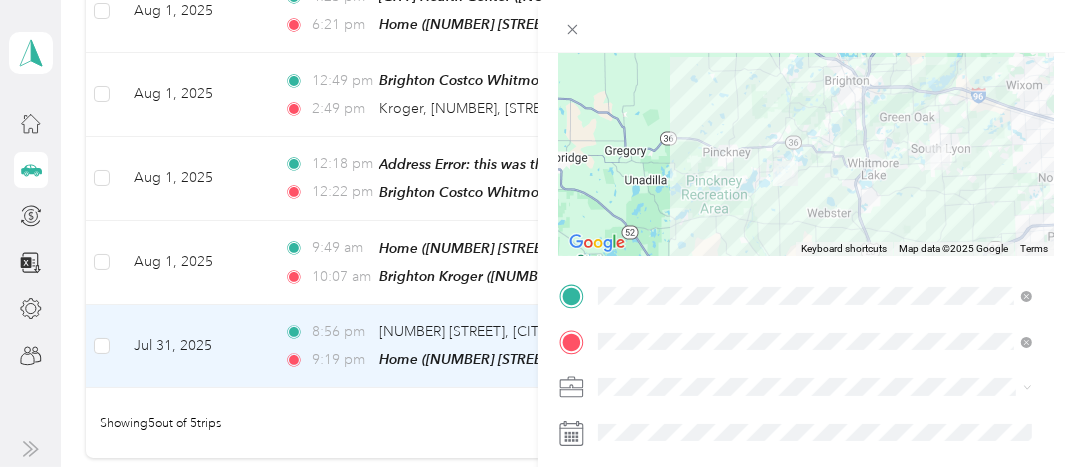 scroll, scrollTop: 84, scrollLeft: 0, axis: vertical 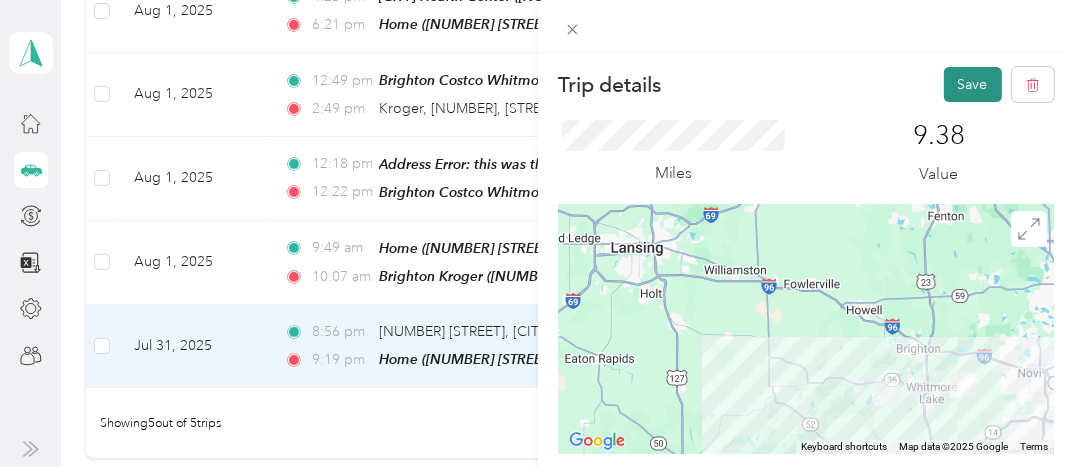 click on "Save" at bounding box center (973, 84) 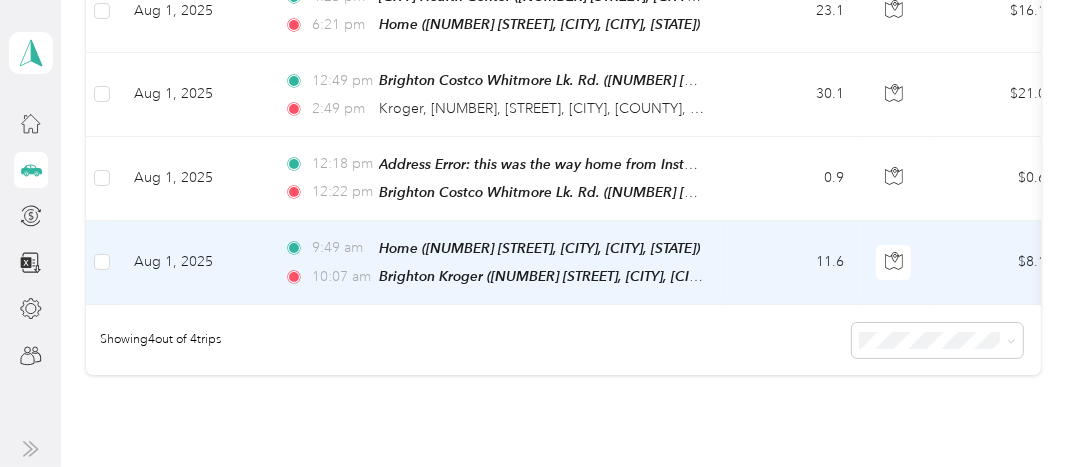 click on "Aug 1, 2025" at bounding box center [193, 263] 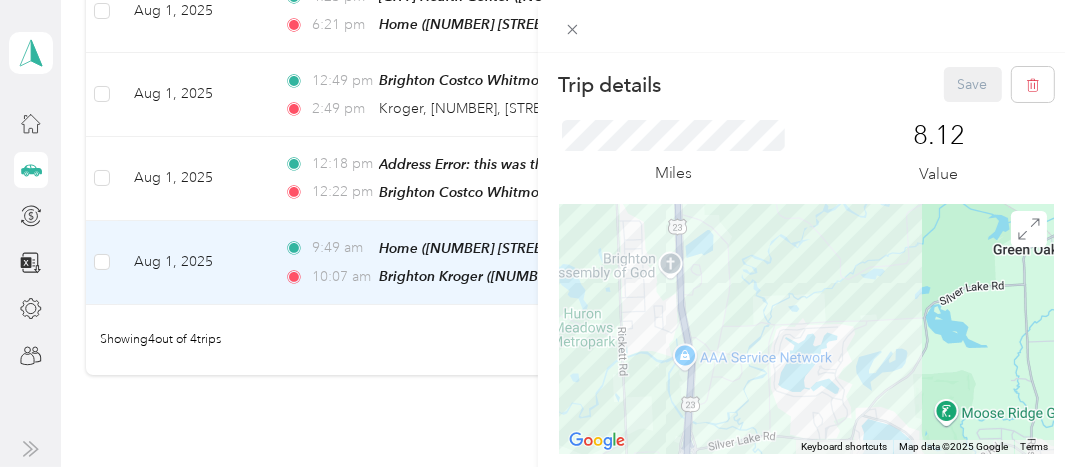 drag, startPoint x: 696, startPoint y: 361, endPoint x: 1032, endPoint y: 342, distance: 336.53677 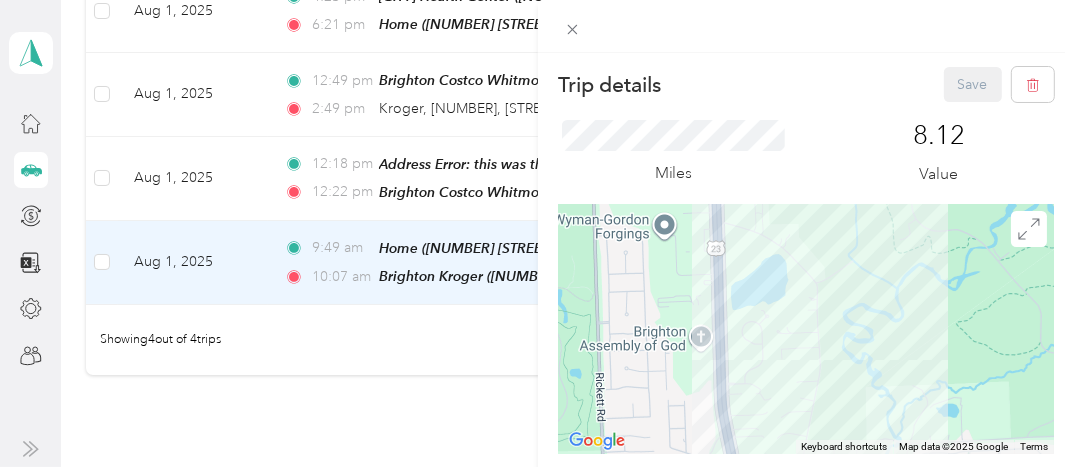 drag, startPoint x: 796, startPoint y: 273, endPoint x: 1088, endPoint y: 418, distance: 326.01993 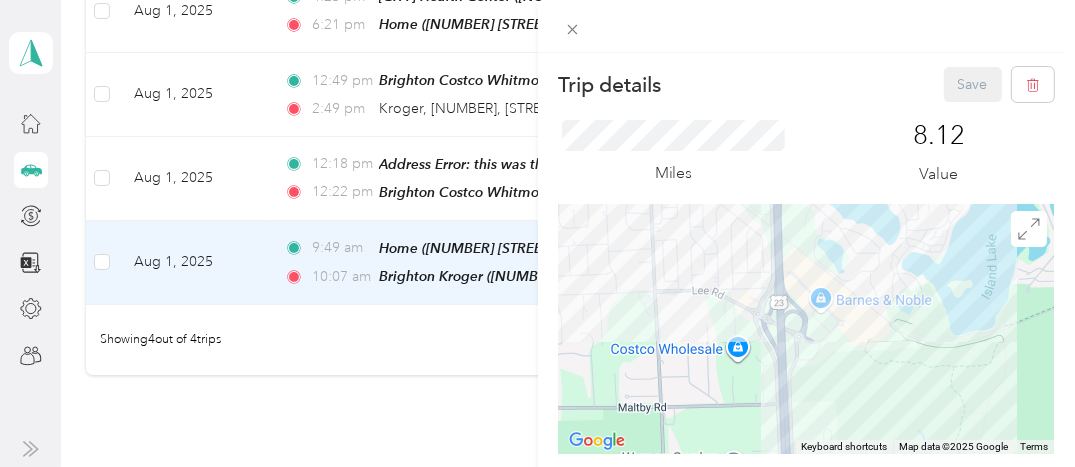 drag, startPoint x: 839, startPoint y: 267, endPoint x: 908, endPoint y: 509, distance: 251.64459 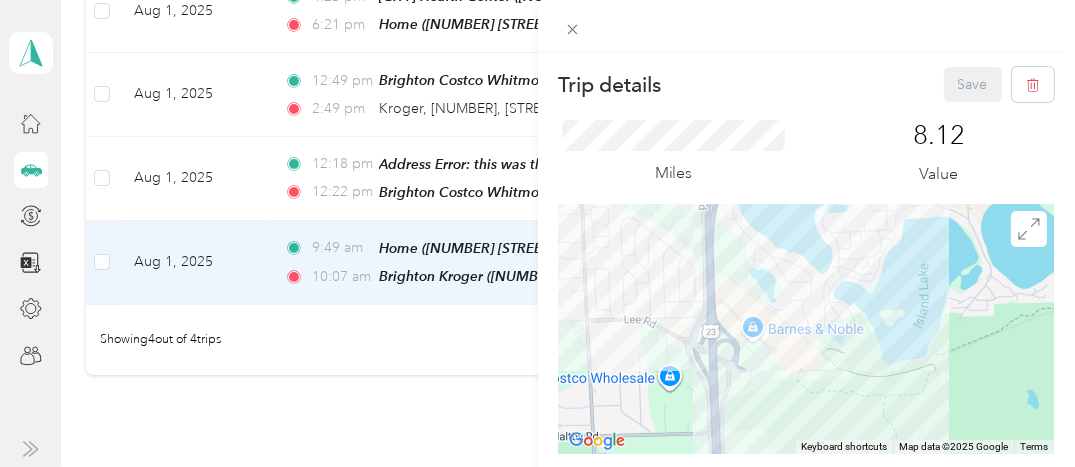 drag, startPoint x: 840, startPoint y: 244, endPoint x: 770, endPoint y: 276, distance: 76.96753 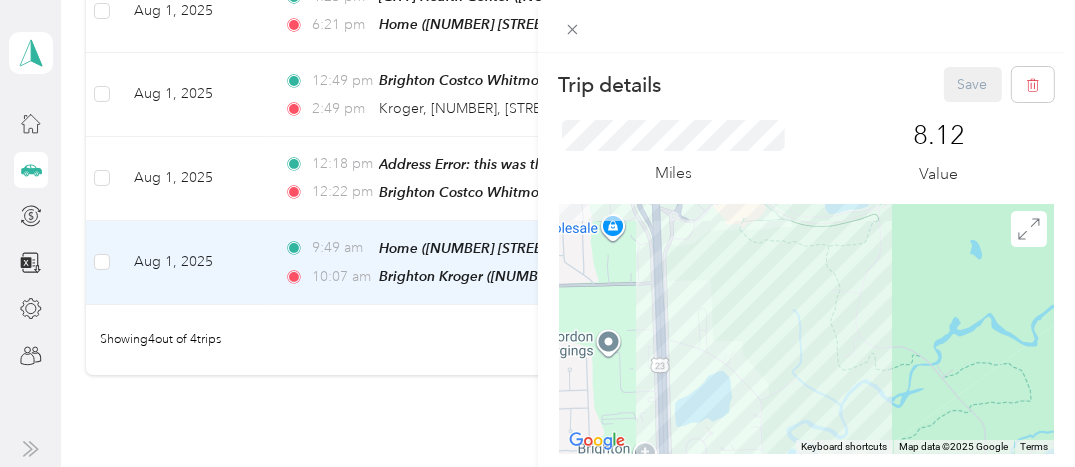 drag, startPoint x: 865, startPoint y: 433, endPoint x: 777, endPoint y: 206, distance: 243.46046 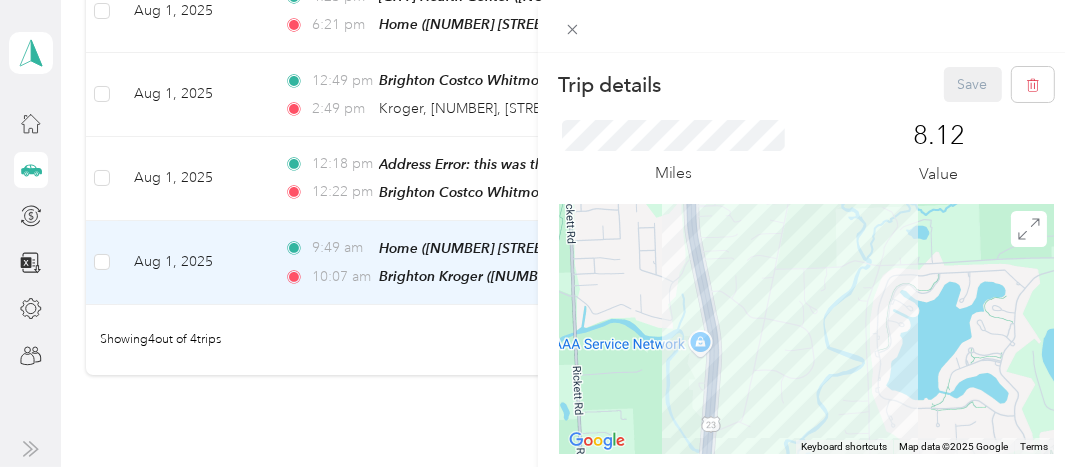 drag, startPoint x: 772, startPoint y: 433, endPoint x: 834, endPoint y: 210, distance: 231.45842 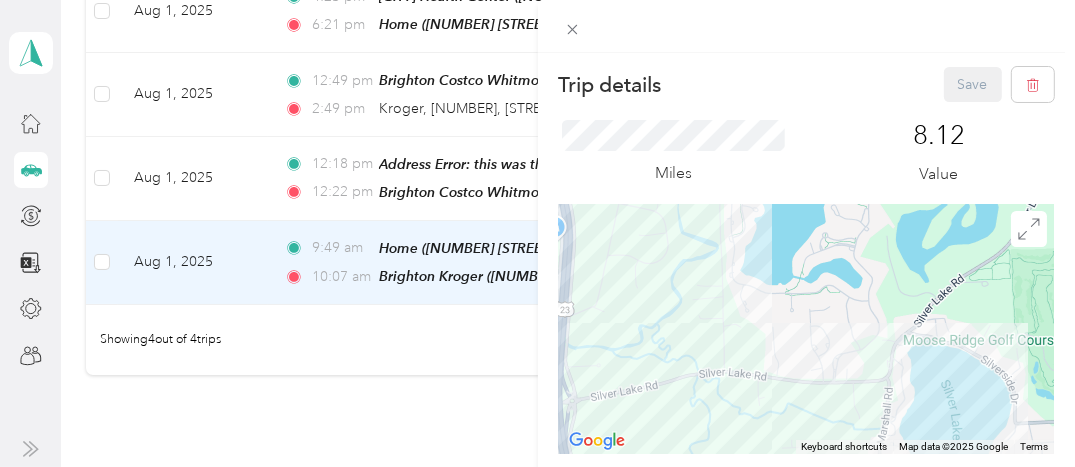 drag, startPoint x: 832, startPoint y: 330, endPoint x: 683, endPoint y: 236, distance: 176.17322 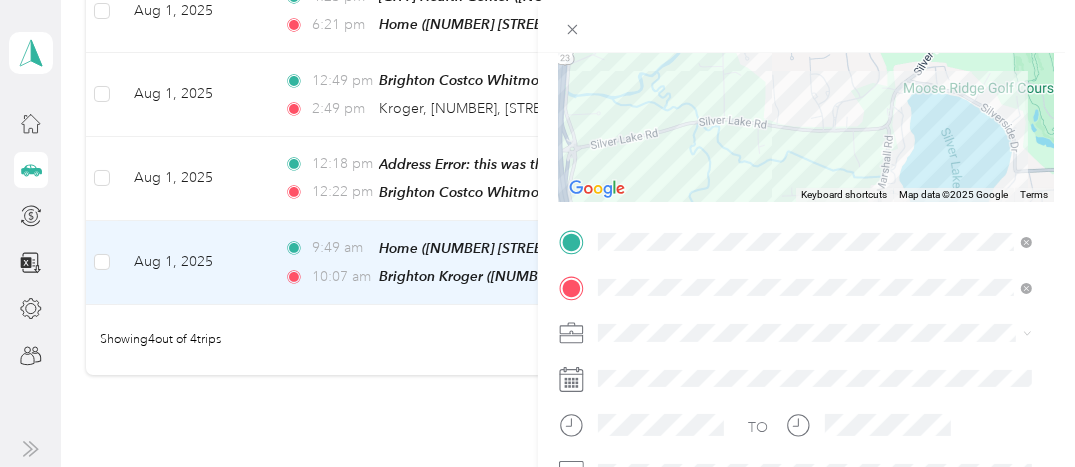 scroll, scrollTop: 257, scrollLeft: 0, axis: vertical 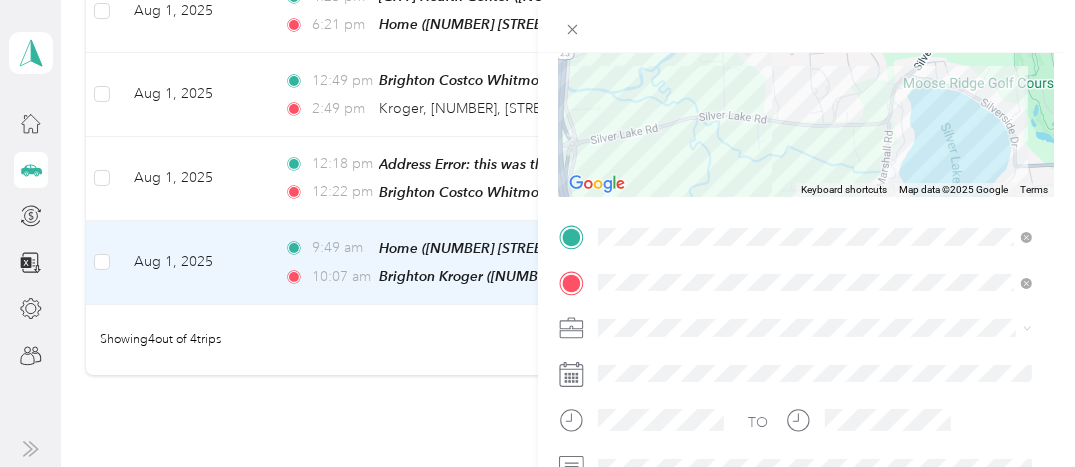 click on "Instacart" at bounding box center [815, 105] 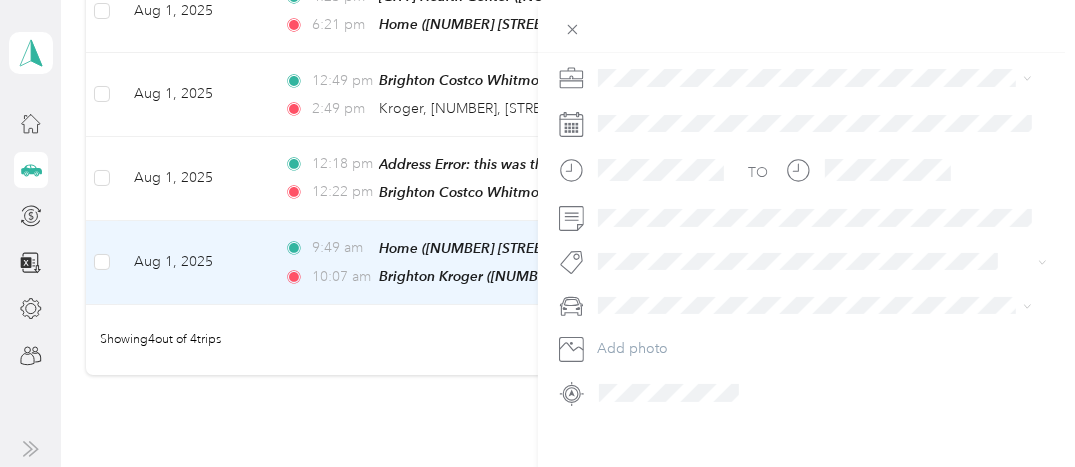 scroll, scrollTop: 536, scrollLeft: 0, axis: vertical 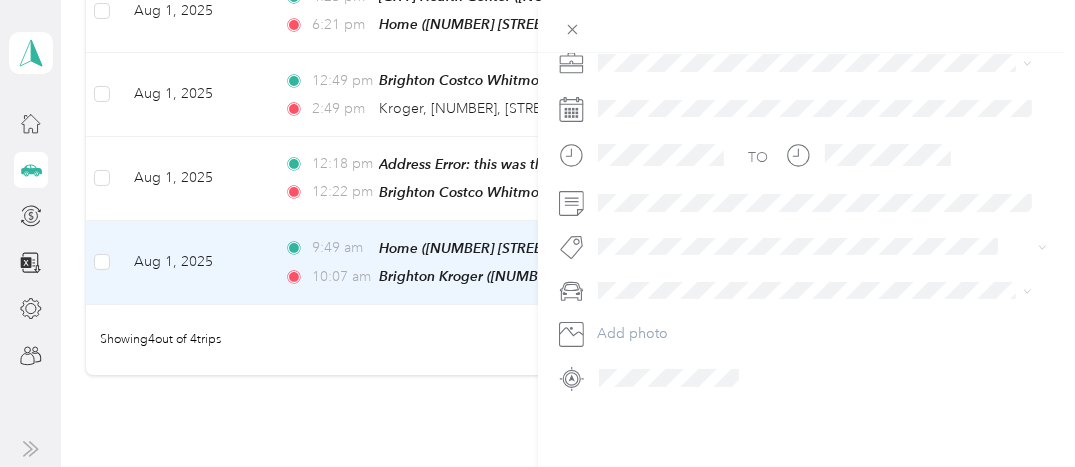 click at bounding box center [823, 378] 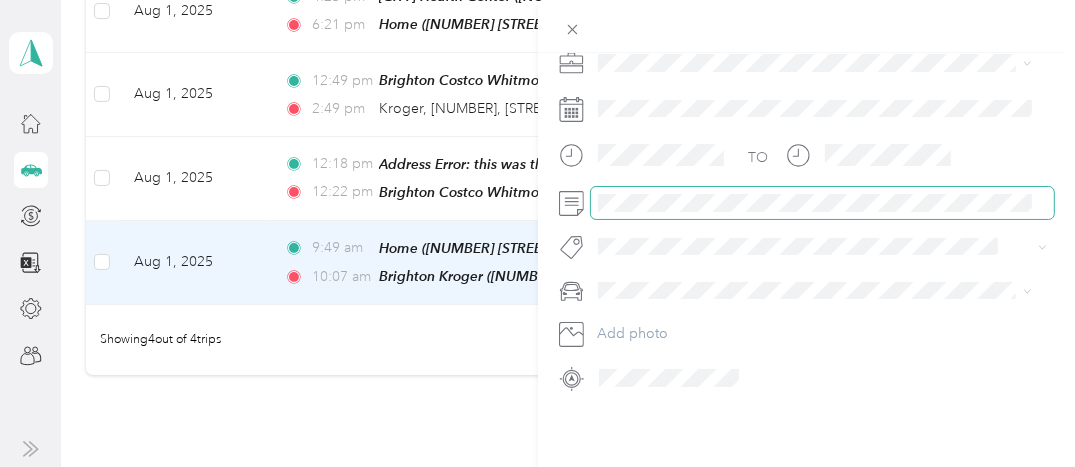 click at bounding box center (823, 203) 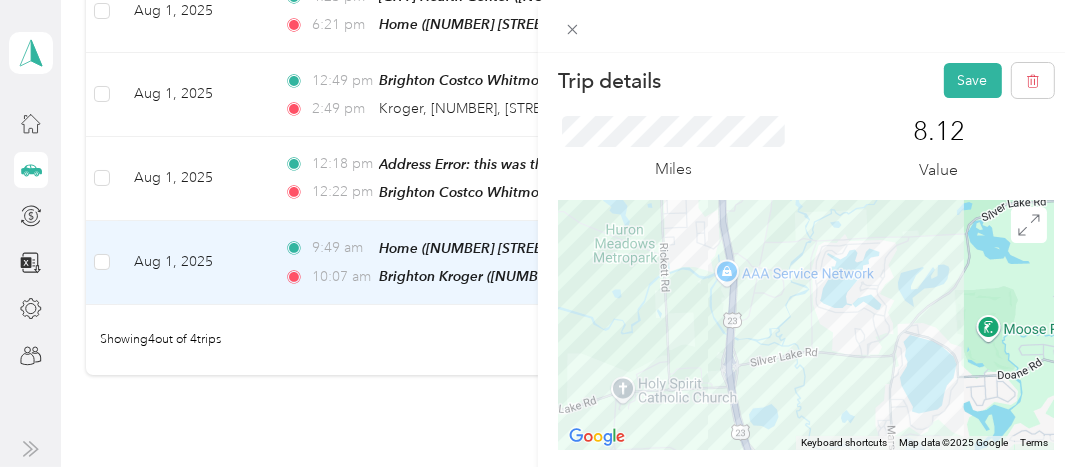 scroll, scrollTop: 0, scrollLeft: 0, axis: both 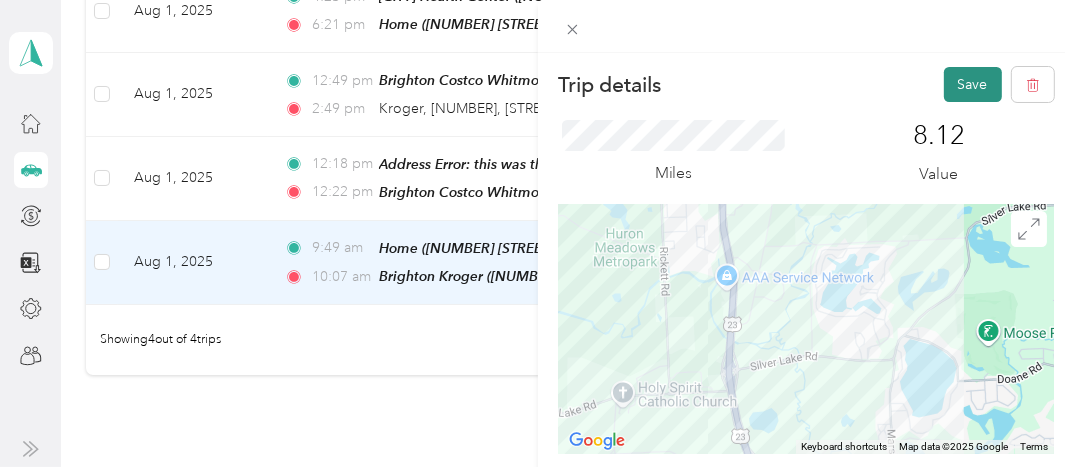 click on "Save" at bounding box center (973, 84) 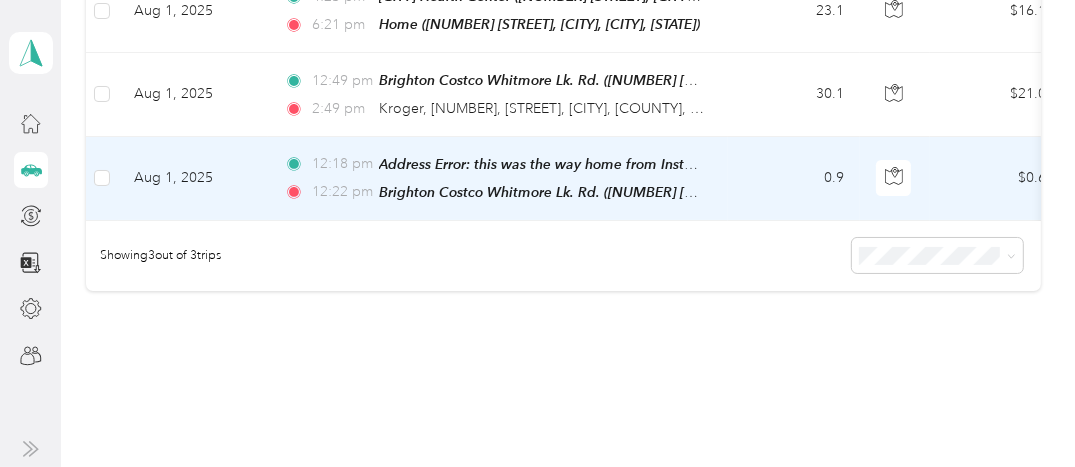 click on "Aug 1, 2025" at bounding box center [193, 179] 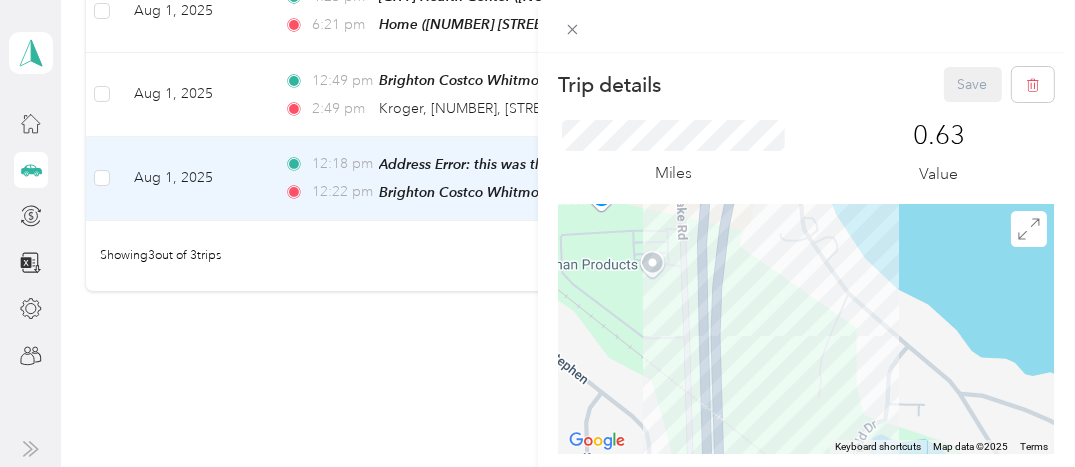 drag, startPoint x: 656, startPoint y: 347, endPoint x: 963, endPoint y: 335, distance: 307.23444 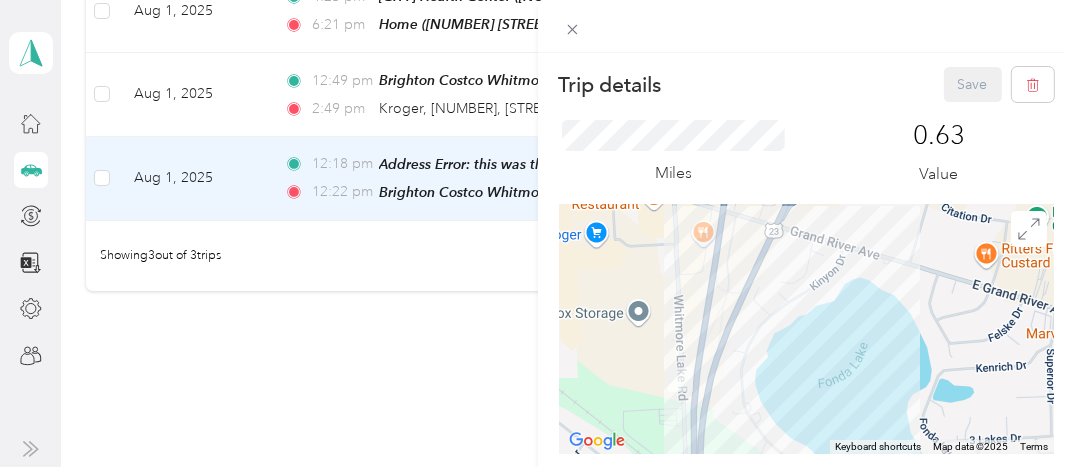 drag, startPoint x: 808, startPoint y: 315, endPoint x: 744, endPoint y: 434, distance: 135.11847 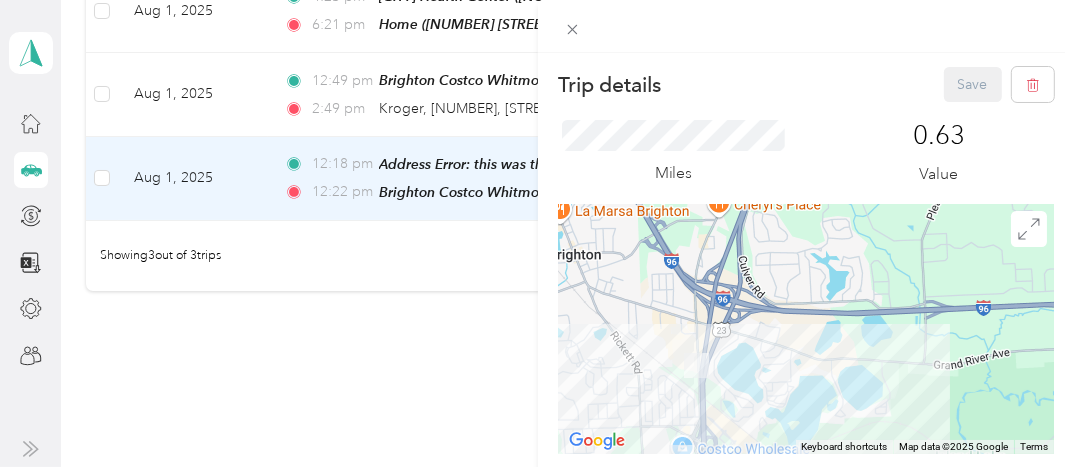 click on "Trip details Save This trip cannot be edited because it is either under review, approved, or paid. Contact your Team Manager to edit it. Miles [NUMBER] Value  To navigate the map with touch gestures double-tap and hold your finger on the map, then drag the map. ← Move left → Move right ↑ Move up ↓ Move down + Zoom in - Zoom out Home Jump left by 75% End Jump right by 75% Page Up Jump up by 75% Page Down Jump down by 75% Keyboard shortcuts Map Data Map data ©2025 Google Map data ©2025 Google [NUMBER] km  Click to toggle between metric and imperial units Terms Report a map error TO Add photo" at bounding box center (537, 233) 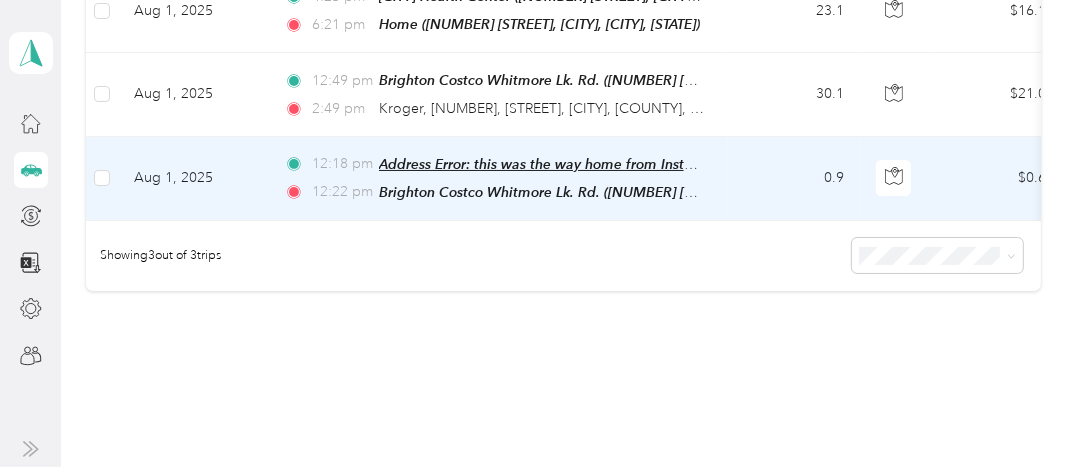 click on "Address Error: this was the way home from Instacart batch ([NUMBER] [STREET], [CITY], [STATE])" at bounding box center [687, 164] 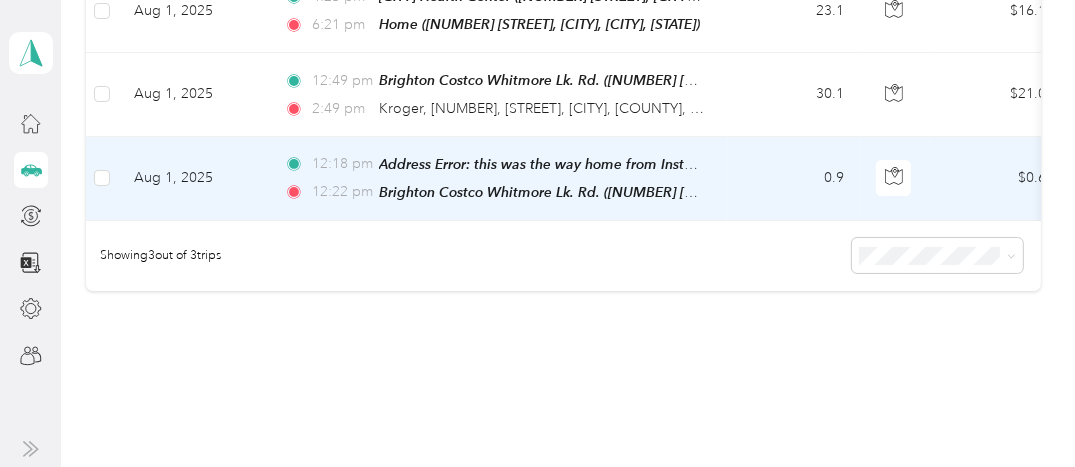click on "Aug 1, 2025" at bounding box center [193, 179] 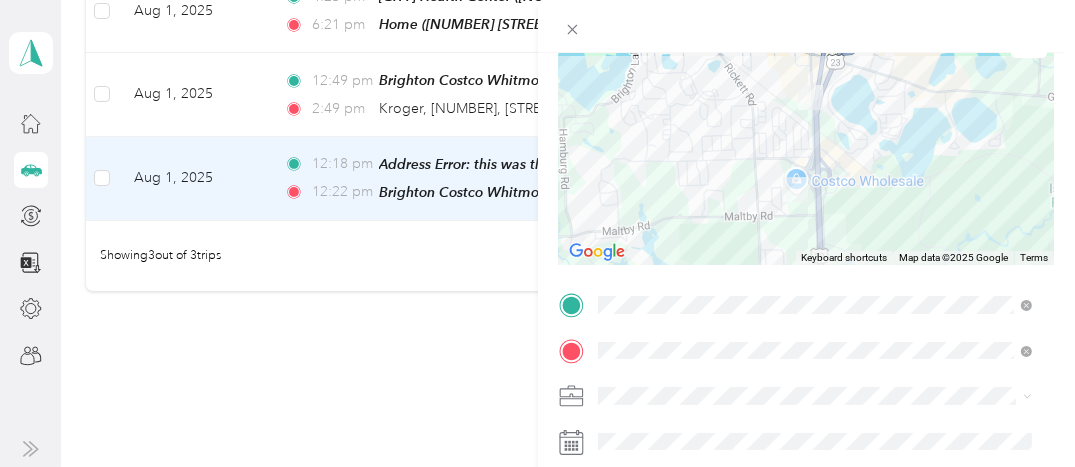 scroll, scrollTop: 300, scrollLeft: 0, axis: vertical 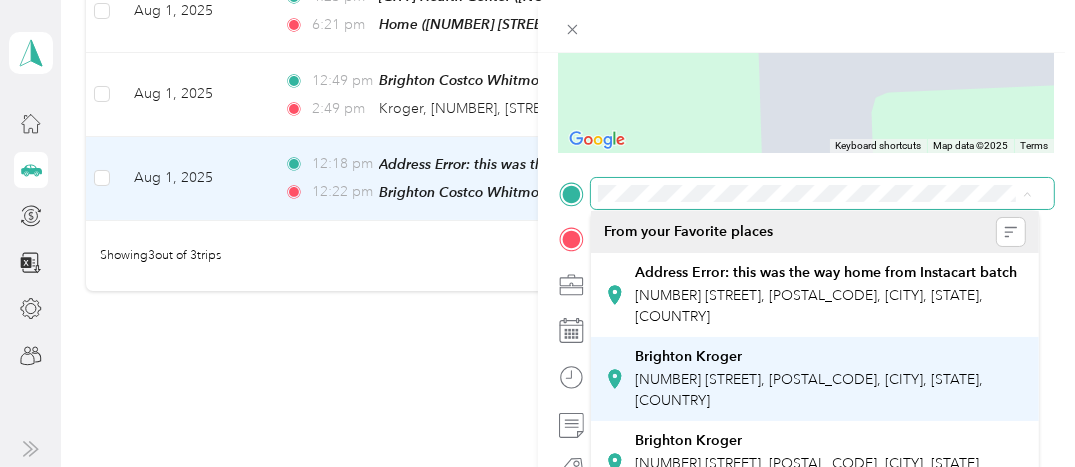 click on "[NUMBER] [STREET], [POSTAL_CODE], [CITY], [STATE], [COUNTRY]" at bounding box center (809, 390) 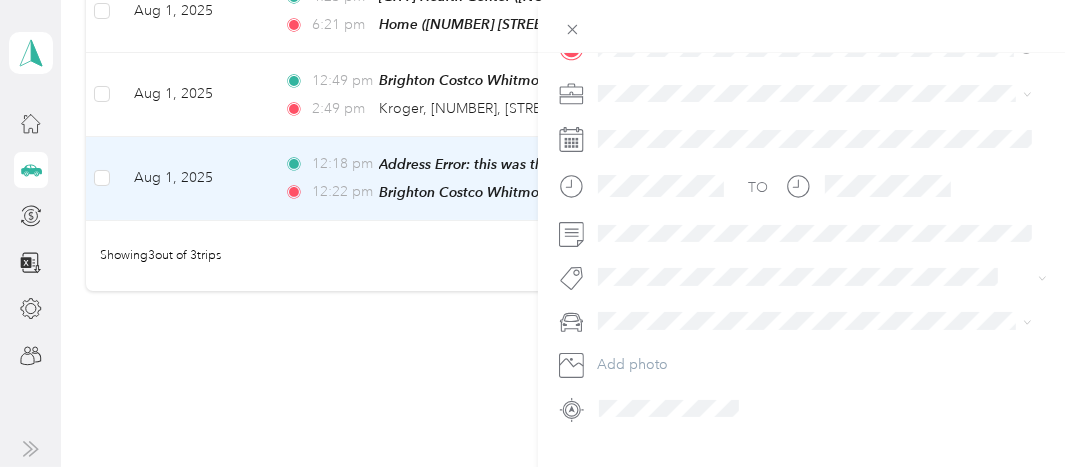 scroll, scrollTop: 499, scrollLeft: 0, axis: vertical 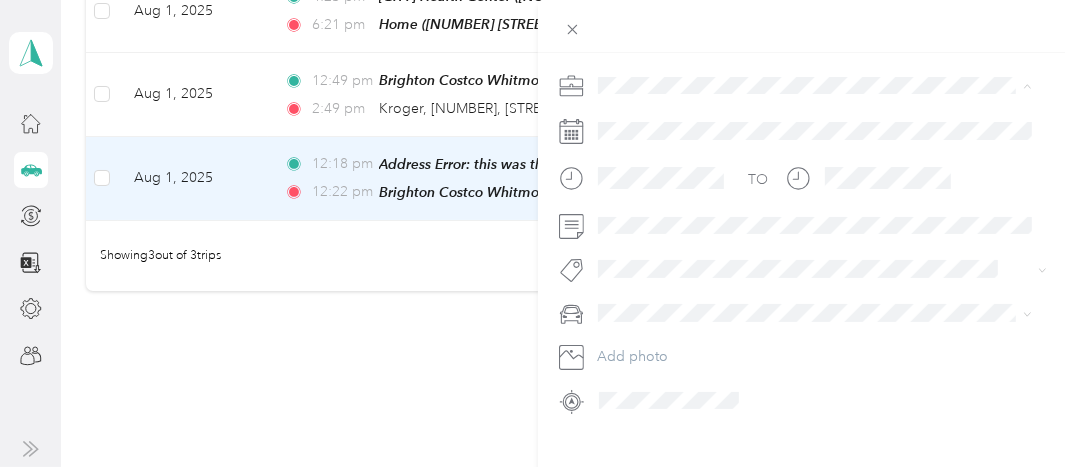 click on "Instacart" at bounding box center (631, 190) 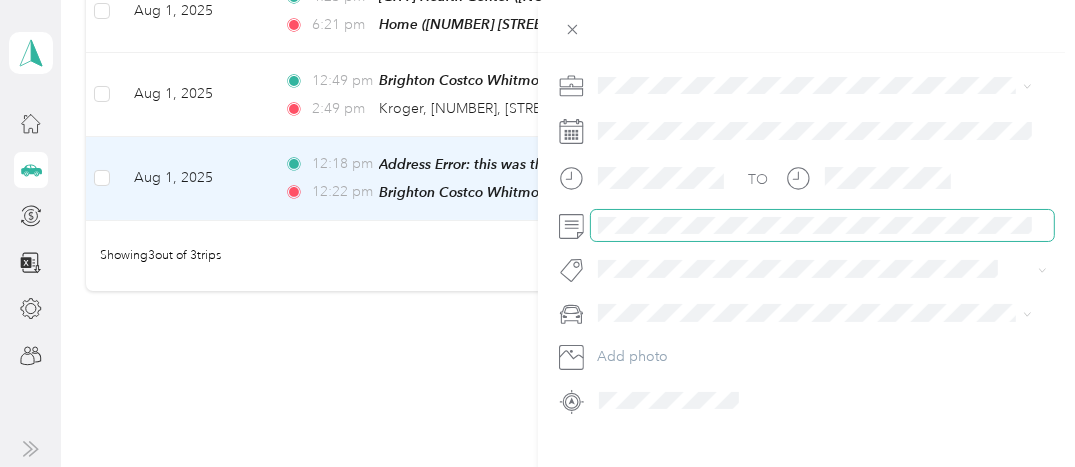 scroll, scrollTop: 0, scrollLeft: 39, axis: horizontal 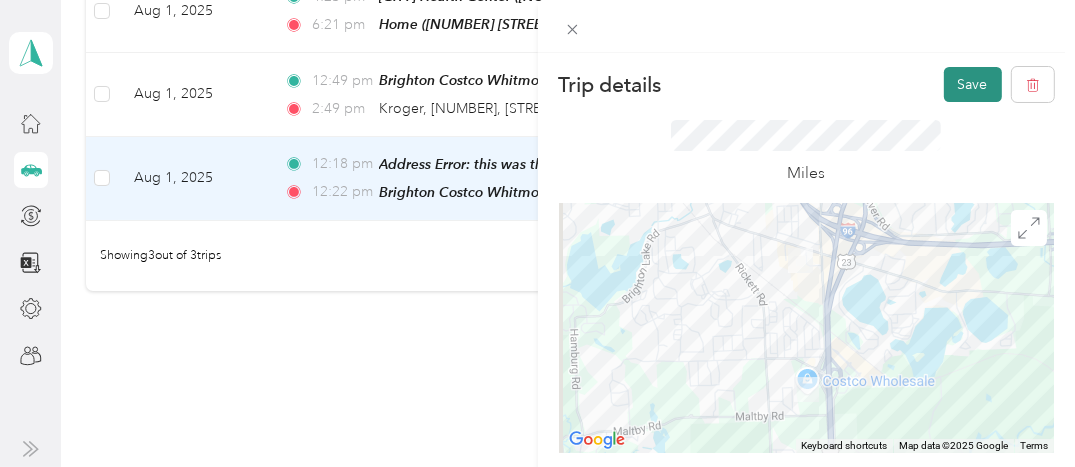click on "Save" at bounding box center (973, 84) 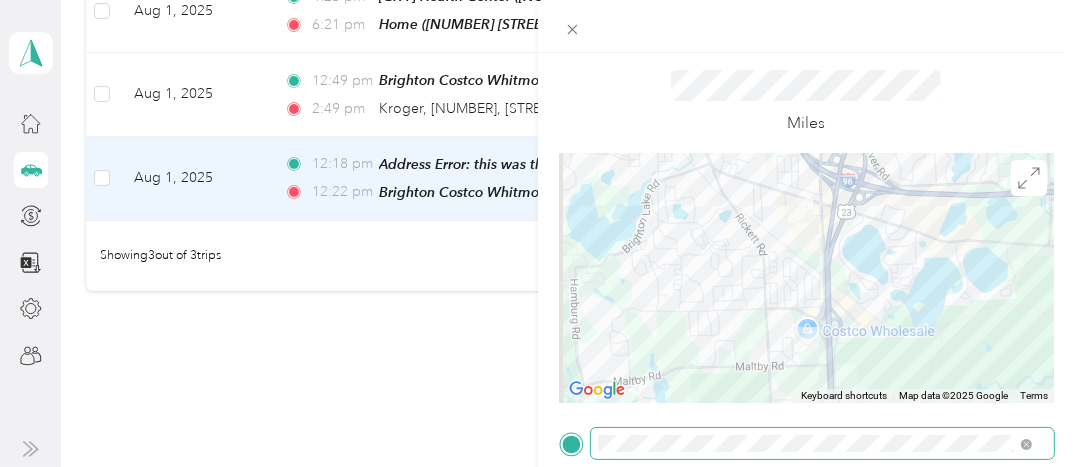 scroll, scrollTop: 0, scrollLeft: 0, axis: both 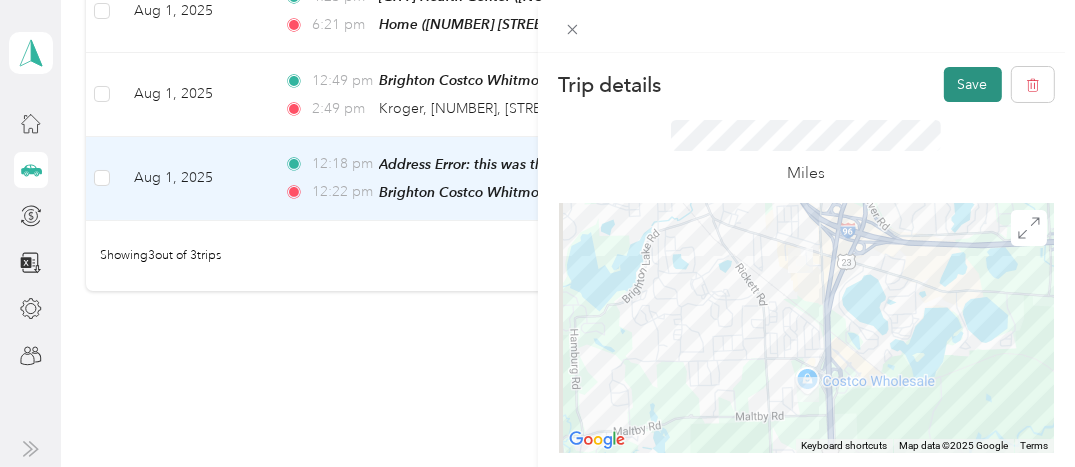 click on "Save" at bounding box center (973, 84) 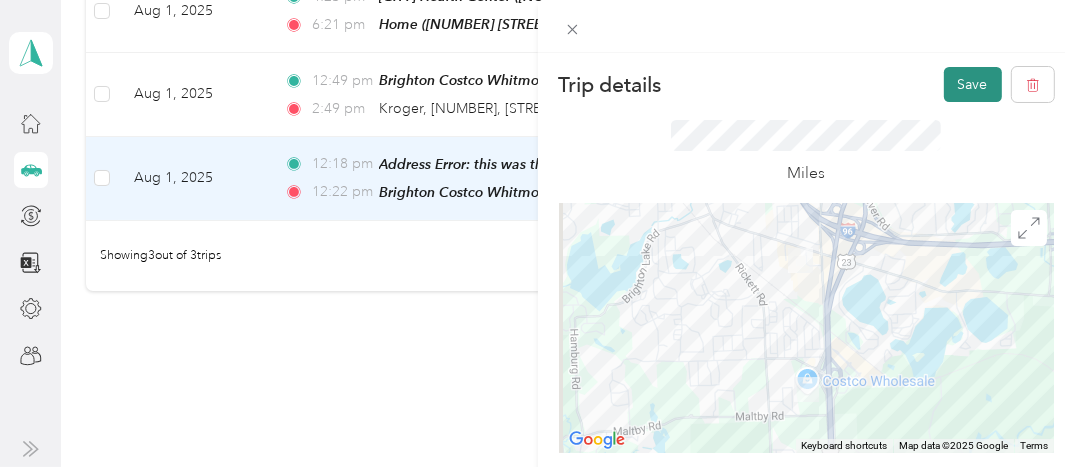 click on "Save" at bounding box center (973, 84) 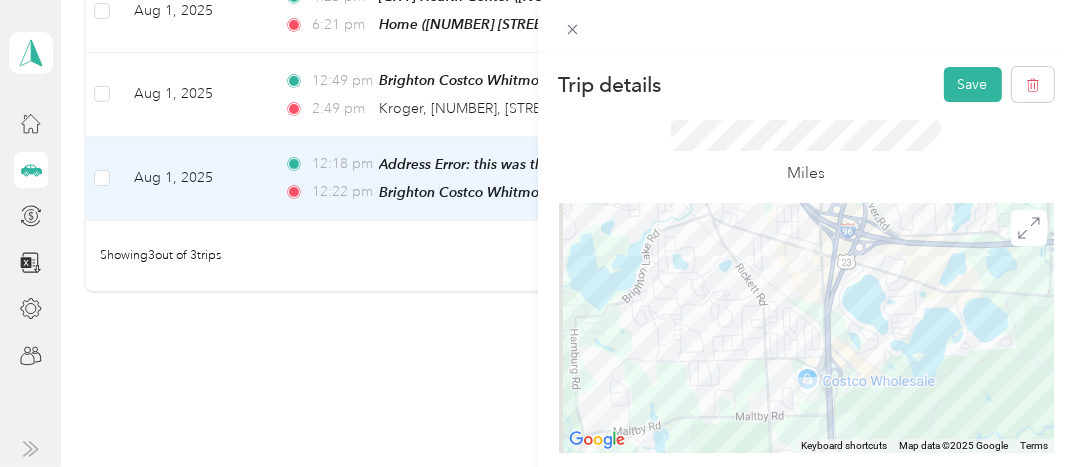 click on "Trip details Save This trip cannot be edited because it is either under review, approved, or paid. Contact your Team Manager to edit it. Miles To navigate the map with touch gestures double-tap and hold your finger on the map, then drag the map. ← Move left → Move right ↑ Move up ↓ Move down + Zoom in - Zoom out Home Jump left by 75% End Jump right by 75% Page Up Jump up by 75% Page Down Jump down by 75% Keyboard shortcuts Map Data Map data ©2025 Google Map data ©2025 Google [NUMBER] km  Click to toggle between metric and imperial units Terms Report a map error TO Add photo" at bounding box center [537, 233] 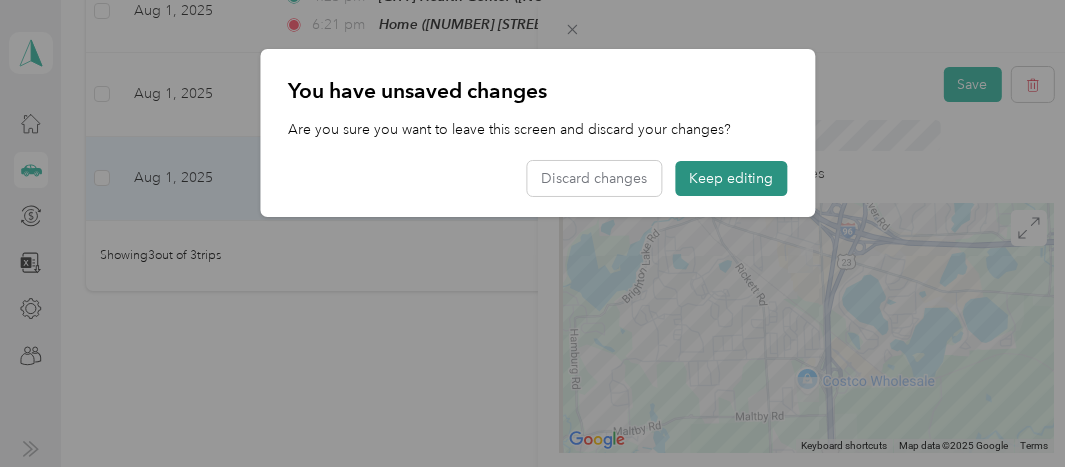 click on "Keep editing" at bounding box center [731, 178] 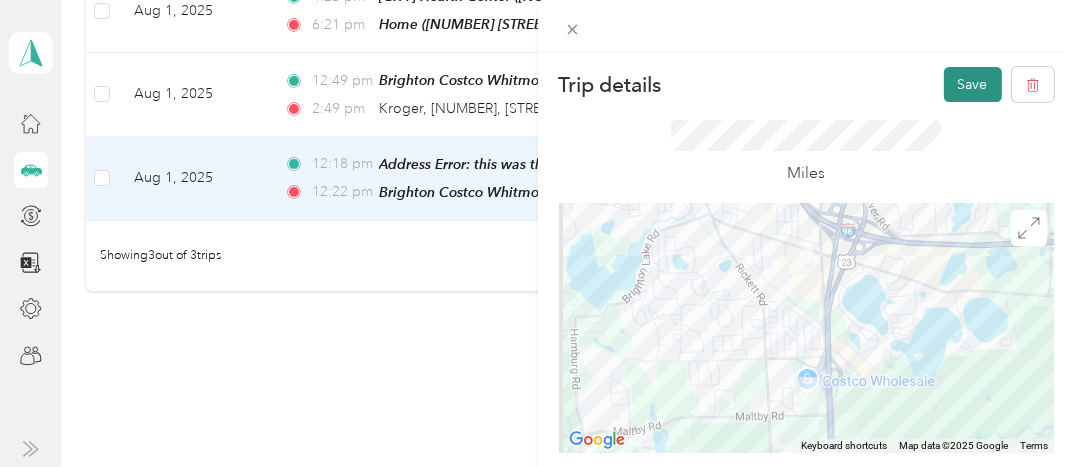 click on "Save" at bounding box center [973, 84] 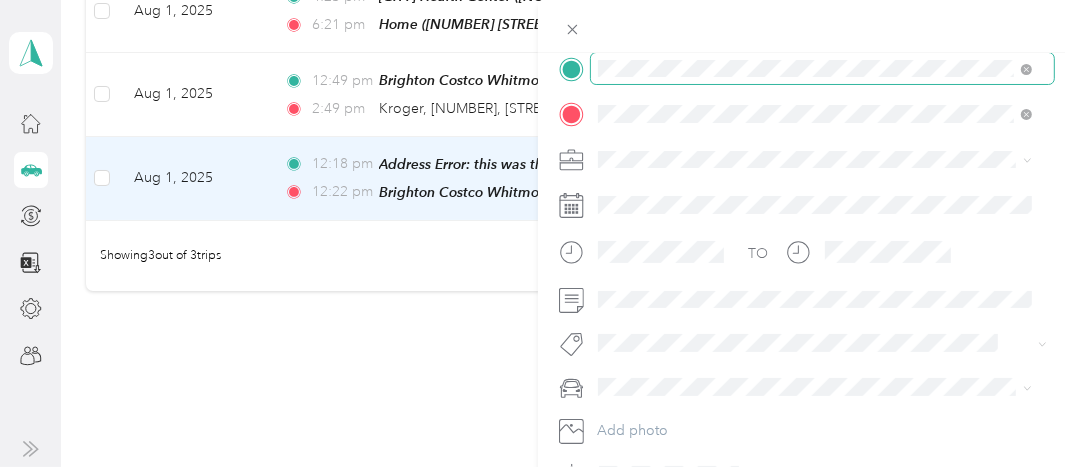 scroll, scrollTop: 536, scrollLeft: 0, axis: vertical 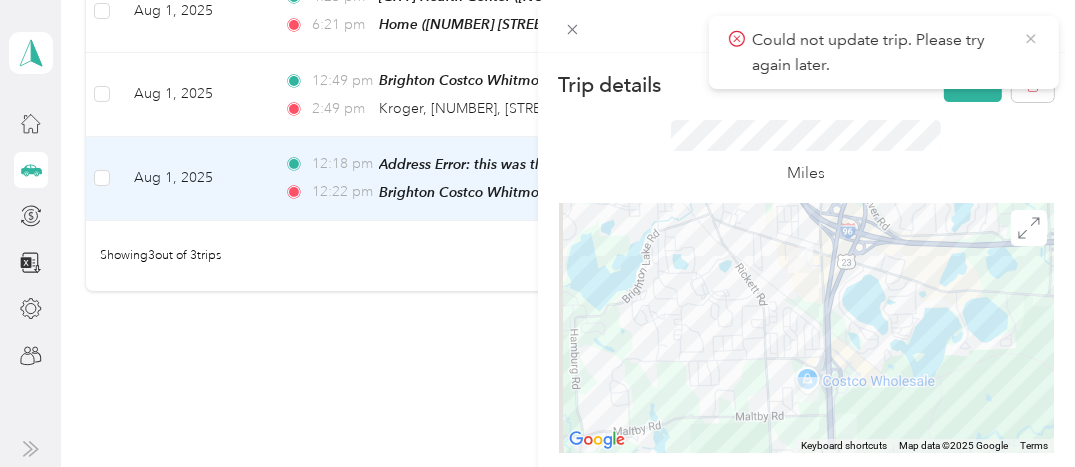 click 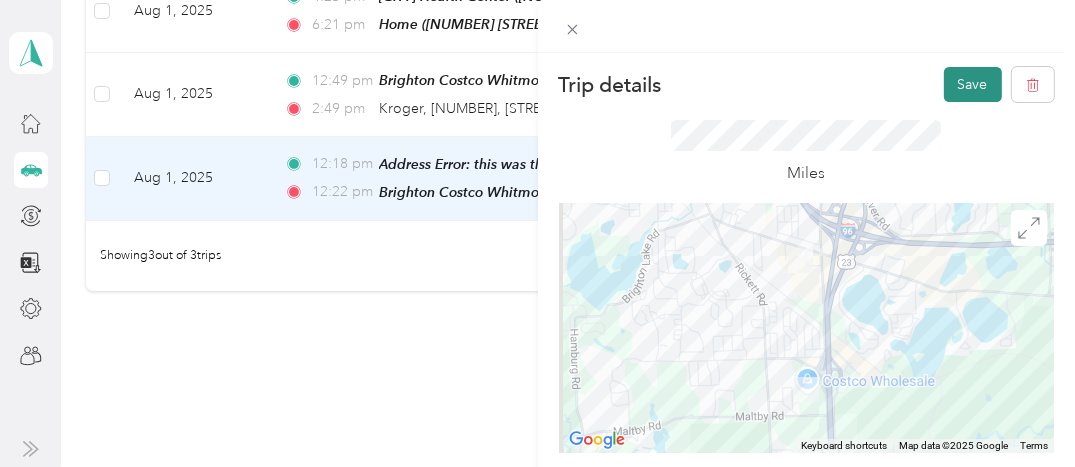 click on "Save" at bounding box center (973, 84) 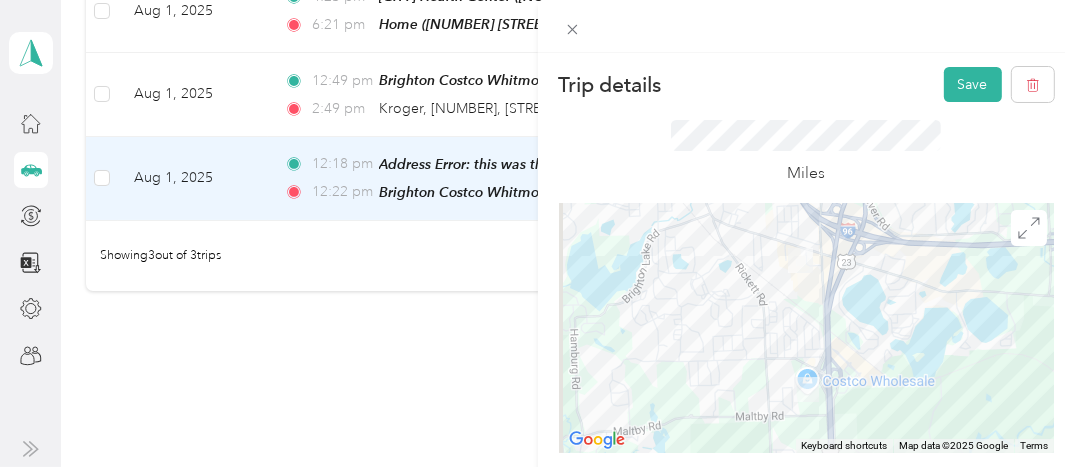 click on "Trip details Save This trip cannot be edited because it is either under review, approved, or paid. Contact your Team Manager to edit it. Miles To navigate the map with touch gestures double-tap and hold your finger on the map, then drag the map. ← Move left → Move right ↑ Move up ↓ Move down + Zoom in - Zoom out Home Jump left by 75% End Jump right by 75% Page Up Jump up by 75% Page Down Jump down by 75% Keyboard shortcuts Map Data Map data ©2025 Google Map data ©2025 Google [NUMBER] km  Click to toggle between metric and imperial units Terms Report a map error TO Add photo" at bounding box center (537, 233) 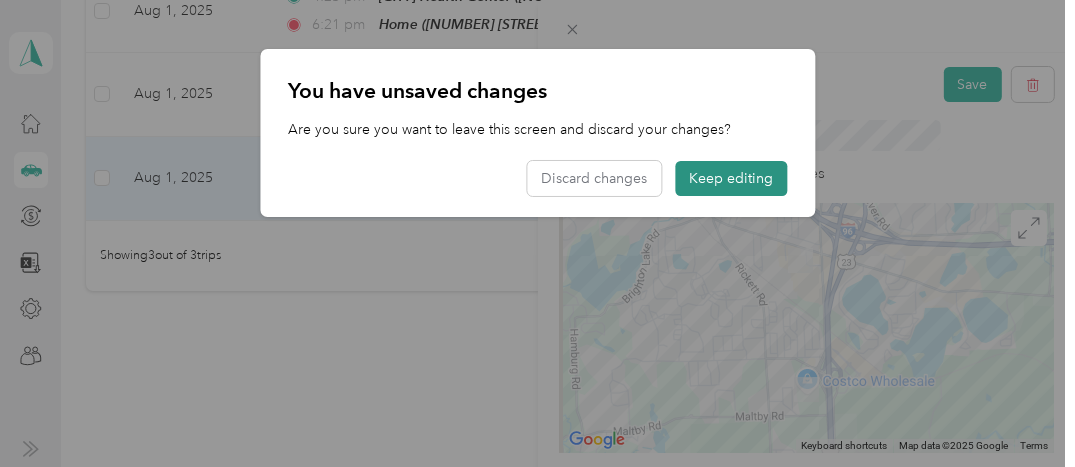 click on "Keep editing" at bounding box center [731, 178] 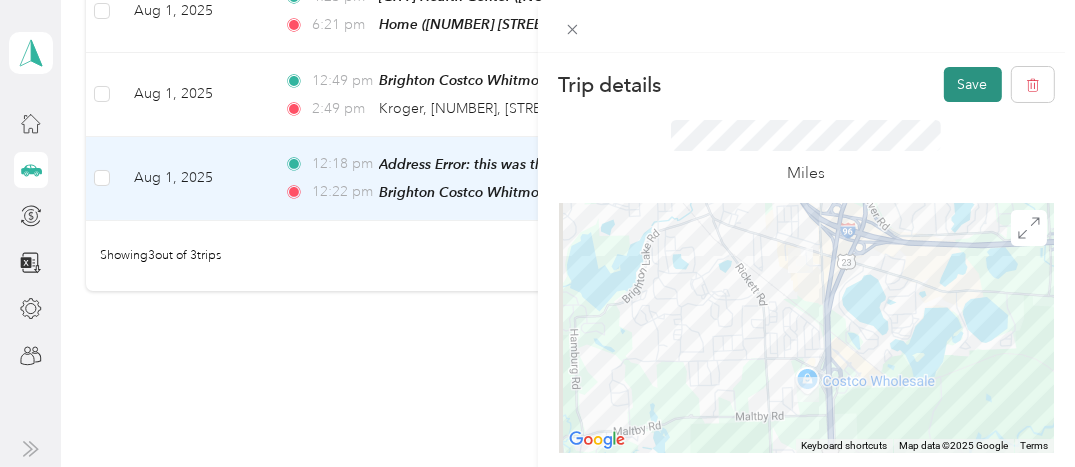 click on "Save" at bounding box center (973, 84) 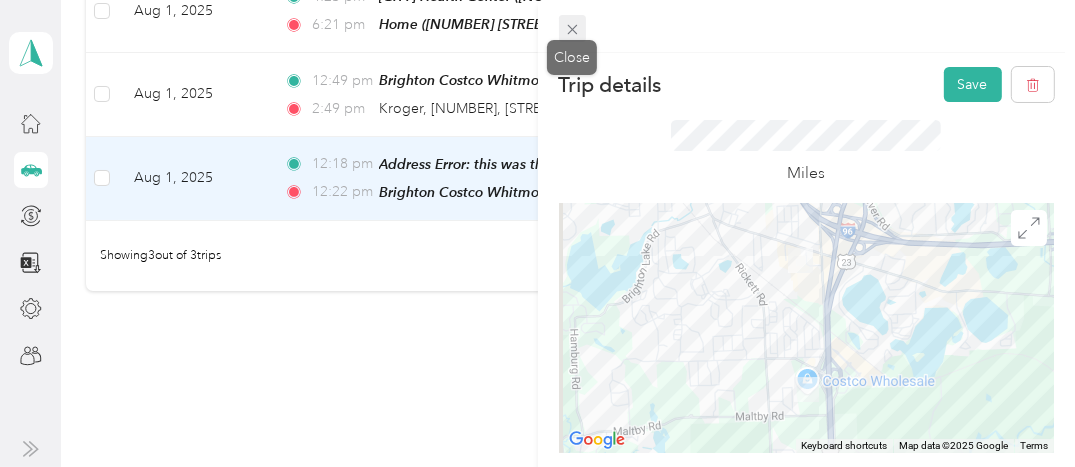 click 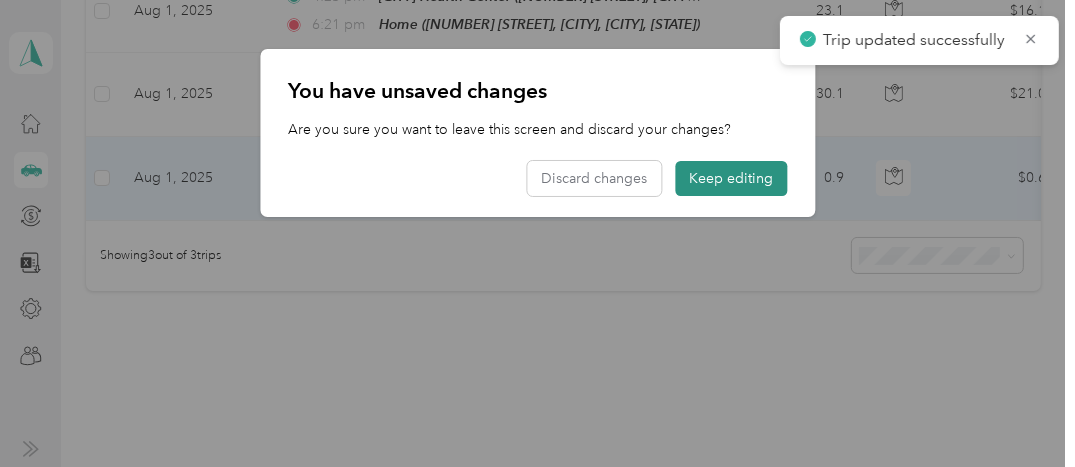 click on "[TIME] Address Error: this was the way home from Instacart batch ([NUMBER] [STREET], [CITY], [STATE]) [TIME] [CITY] Costco [STREET] ([NUMBER] [STREET], [CITY], [CITY], [STATE])" at bounding box center [498, 179] 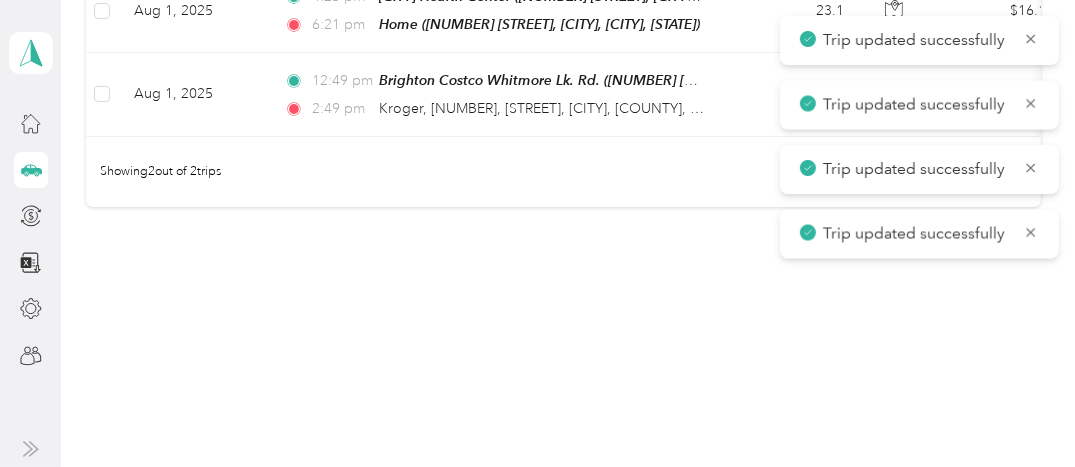 scroll, scrollTop: 268, scrollLeft: 0, axis: vertical 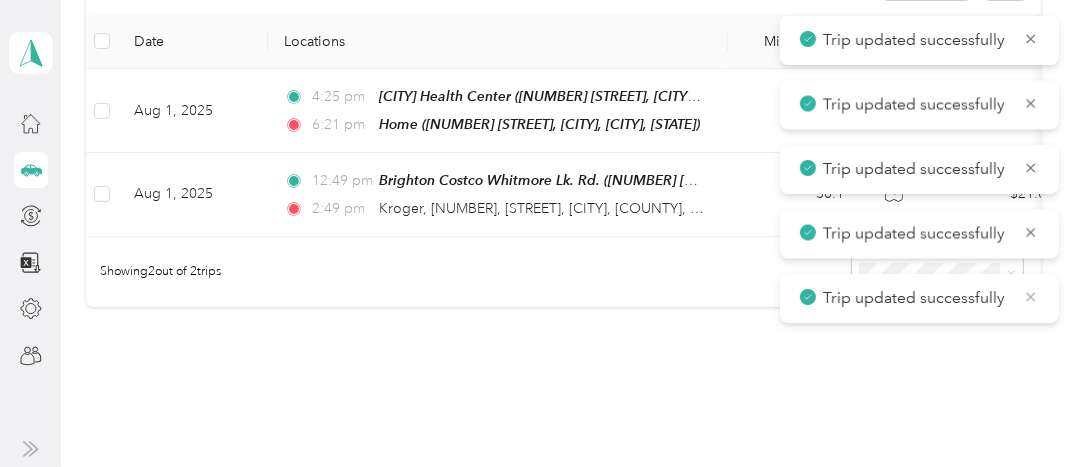 click 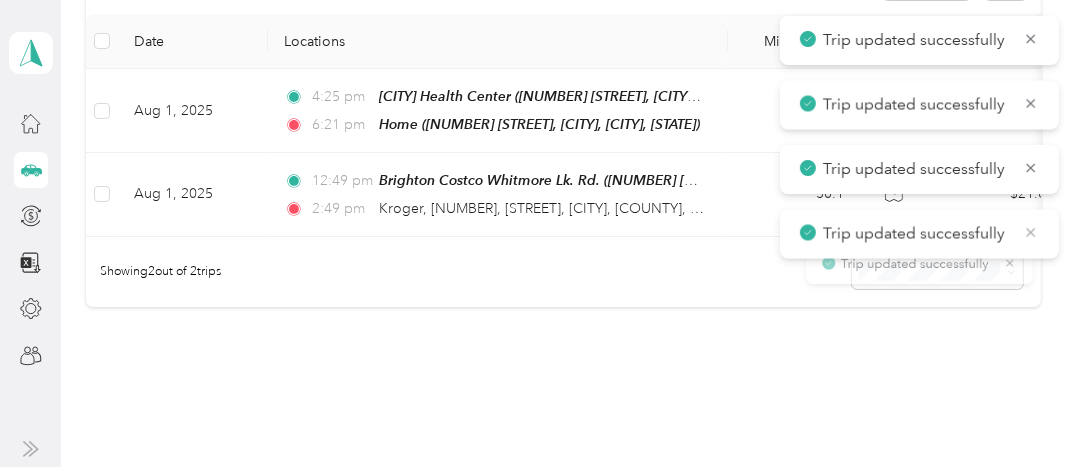 click 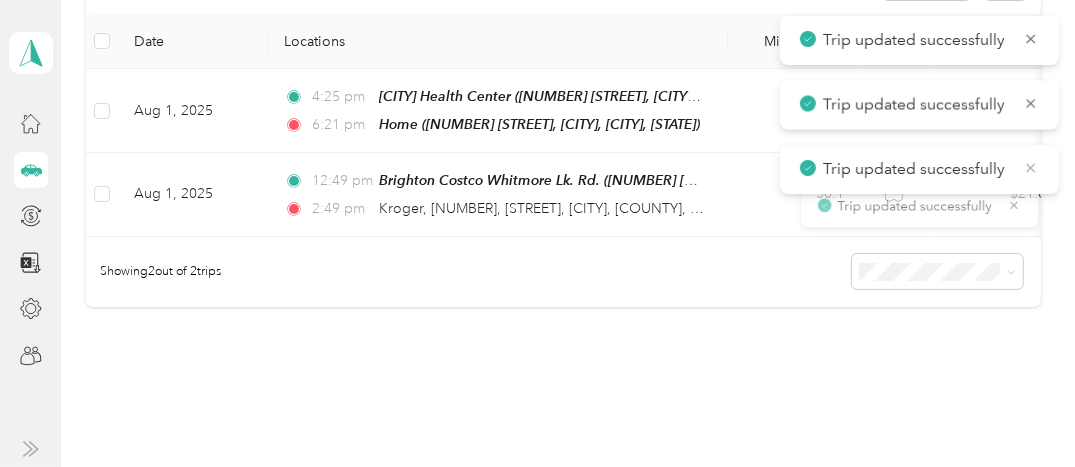 click 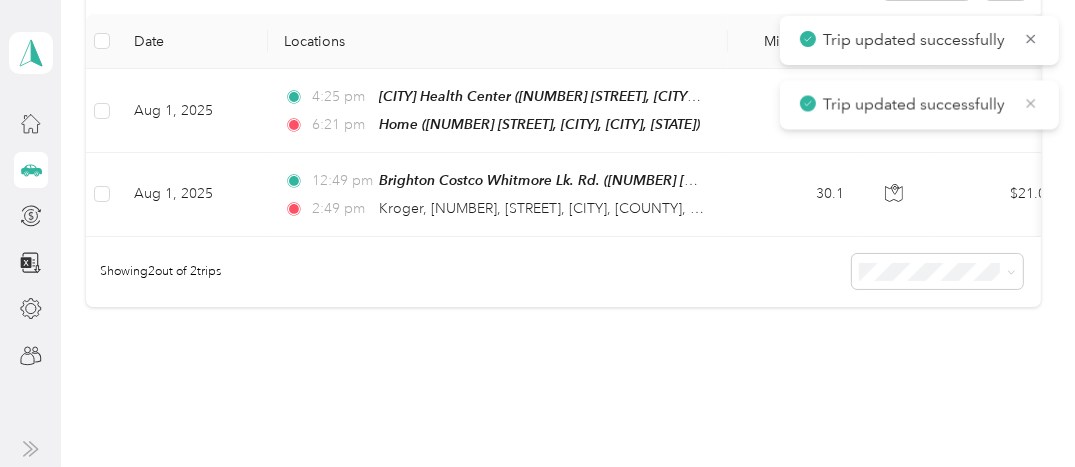 click 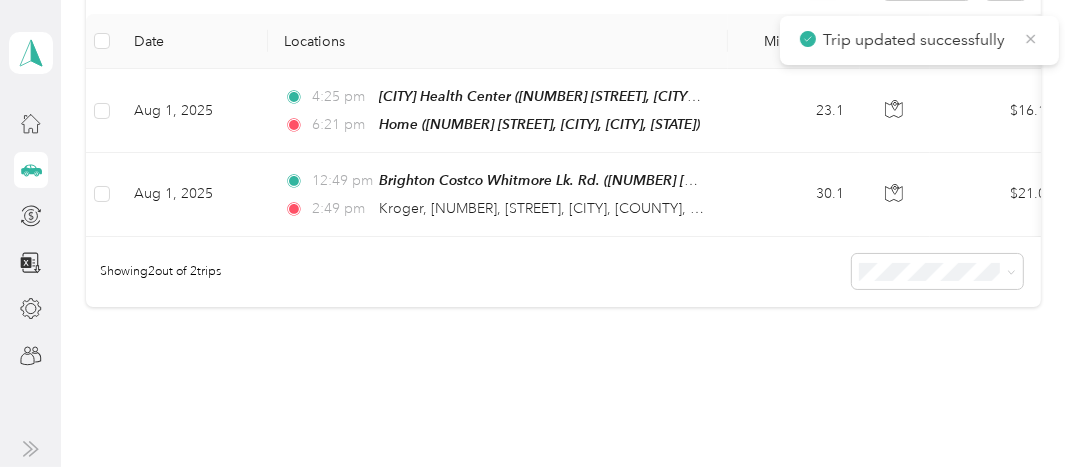 click 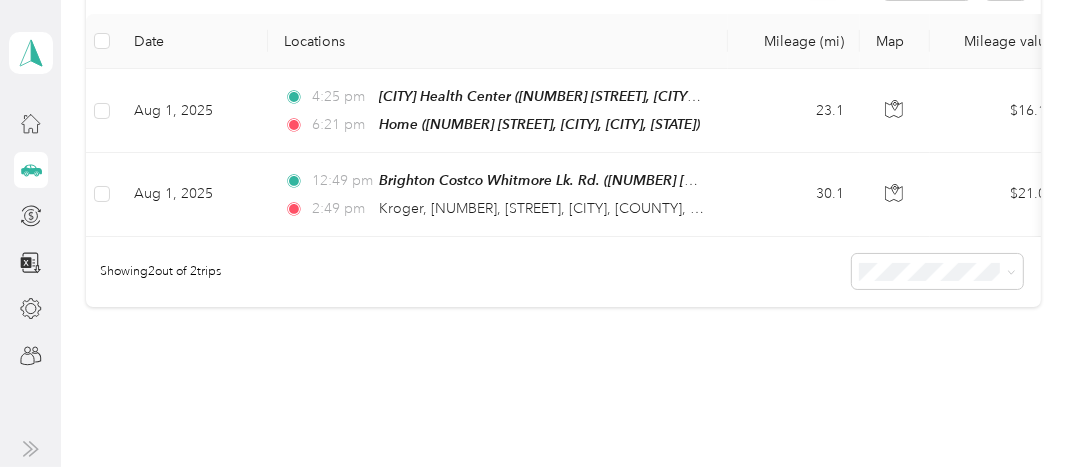 scroll, scrollTop: 68, scrollLeft: 0, axis: vertical 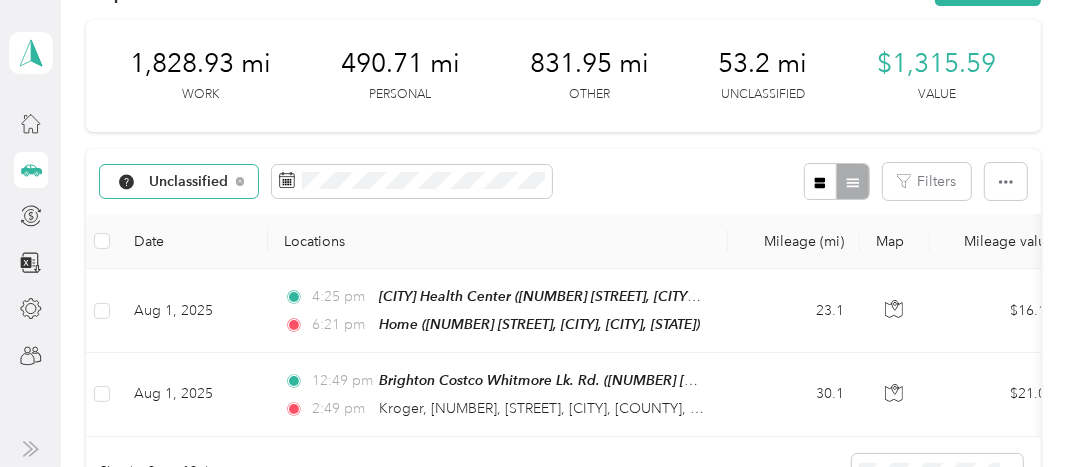 click on "Unclassified" at bounding box center (189, 182) 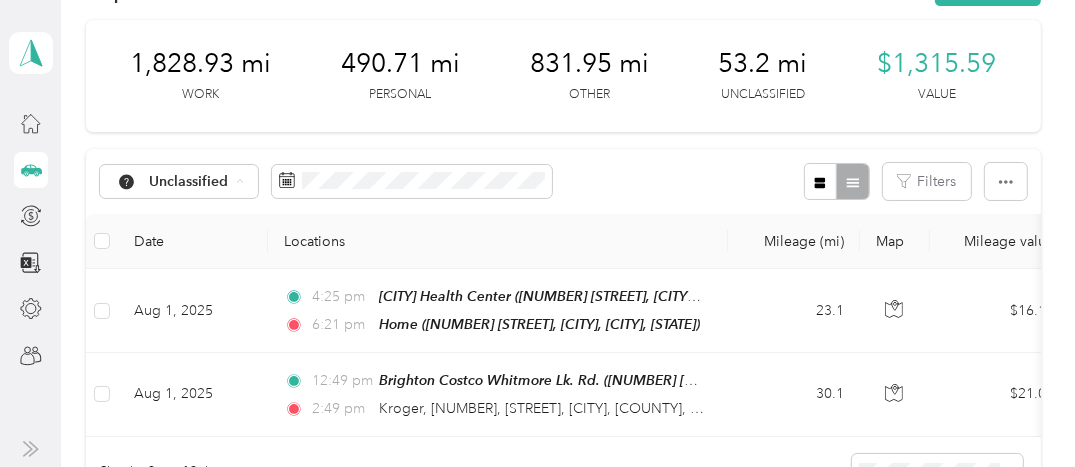 click on "Instacart" at bounding box center [201, 356] 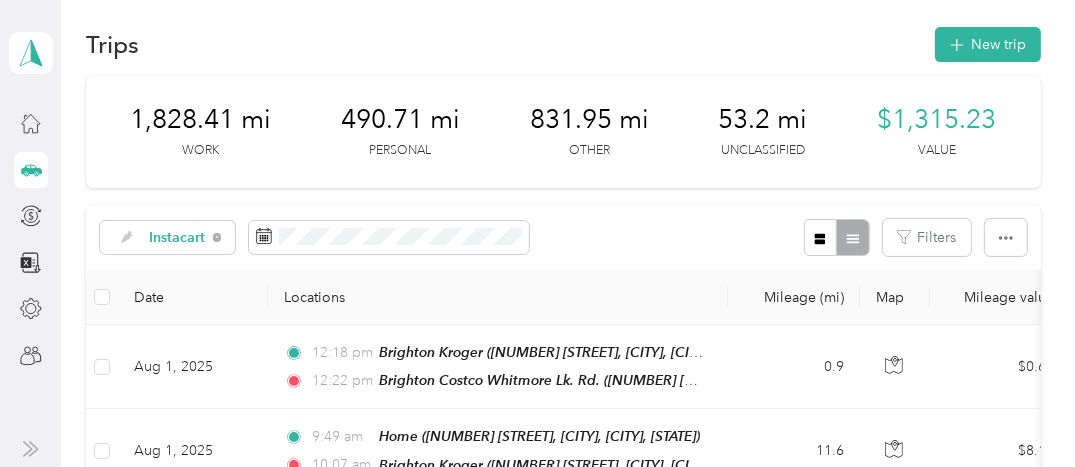 scroll, scrollTop: 0, scrollLeft: 0, axis: both 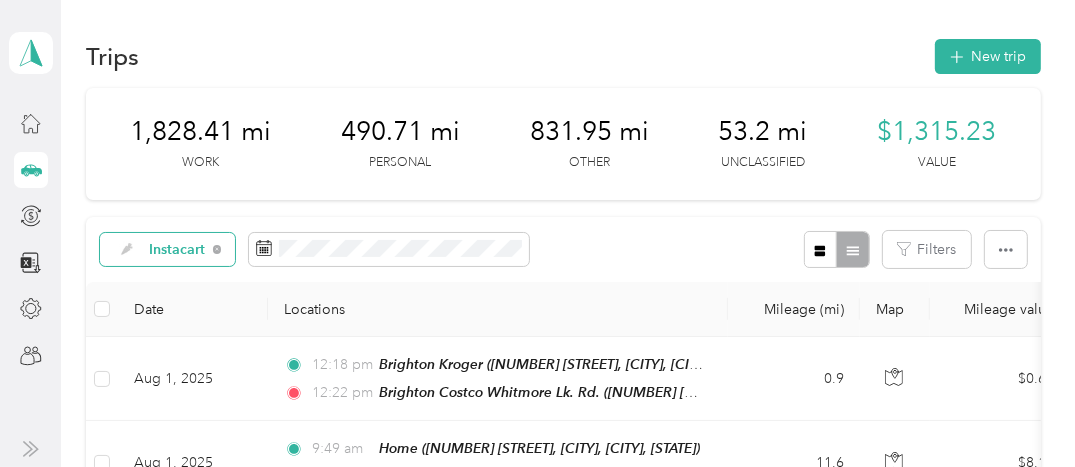 click on "Instacart" at bounding box center (177, 250) 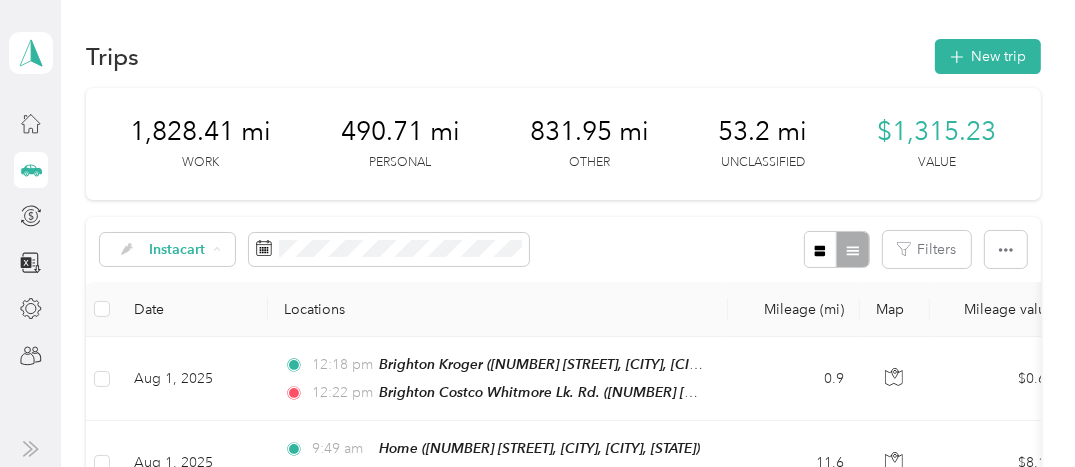 click on "Unclassified" at bounding box center (190, 3) 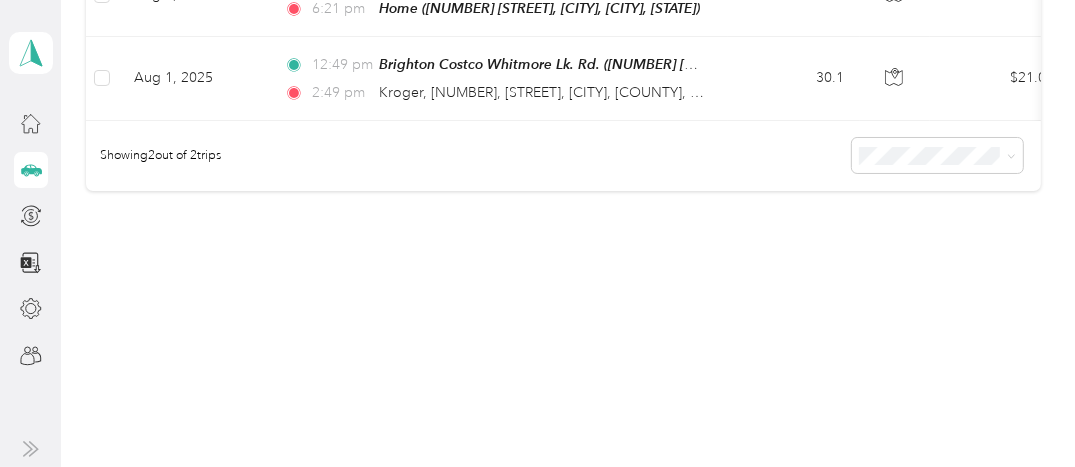 scroll, scrollTop: 95, scrollLeft: 0, axis: vertical 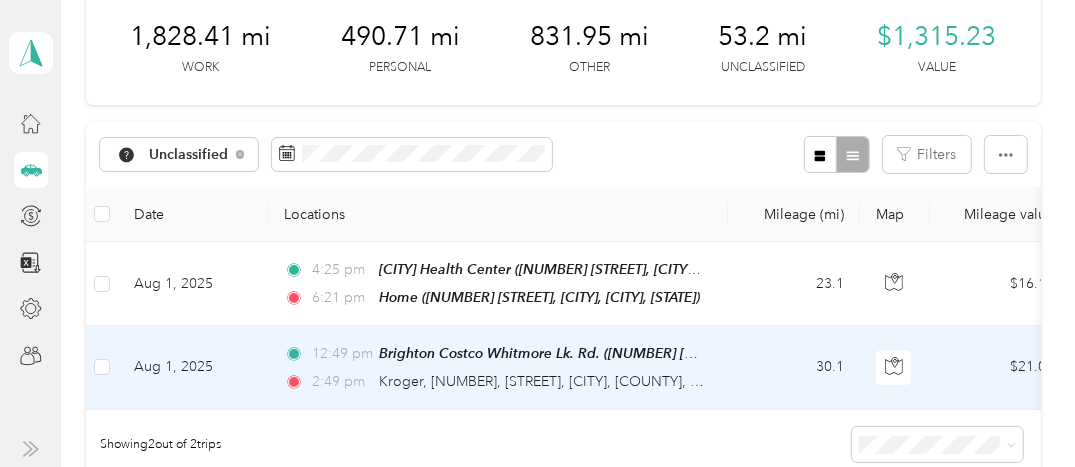 click on "Aug 1, 2025" at bounding box center [193, 367] 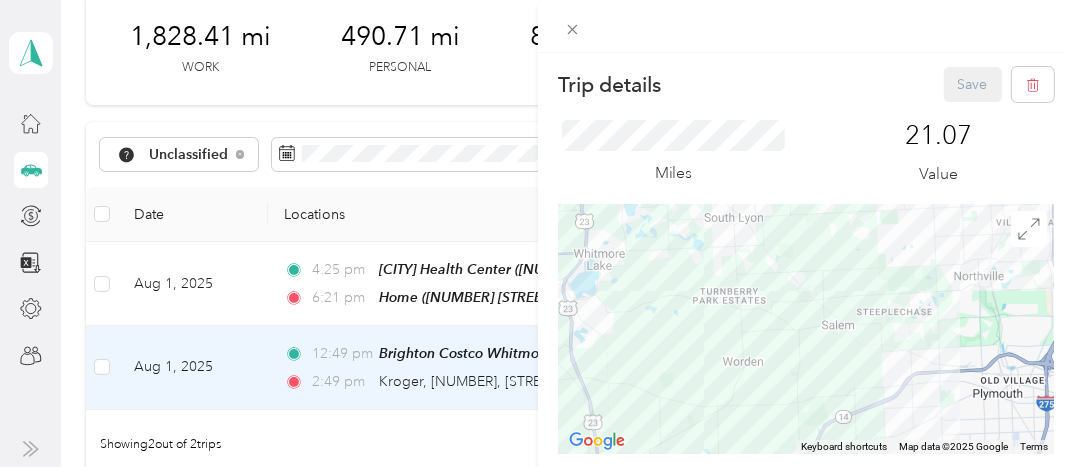 drag, startPoint x: 656, startPoint y: 356, endPoint x: 864, endPoint y: 238, distance: 239.14012 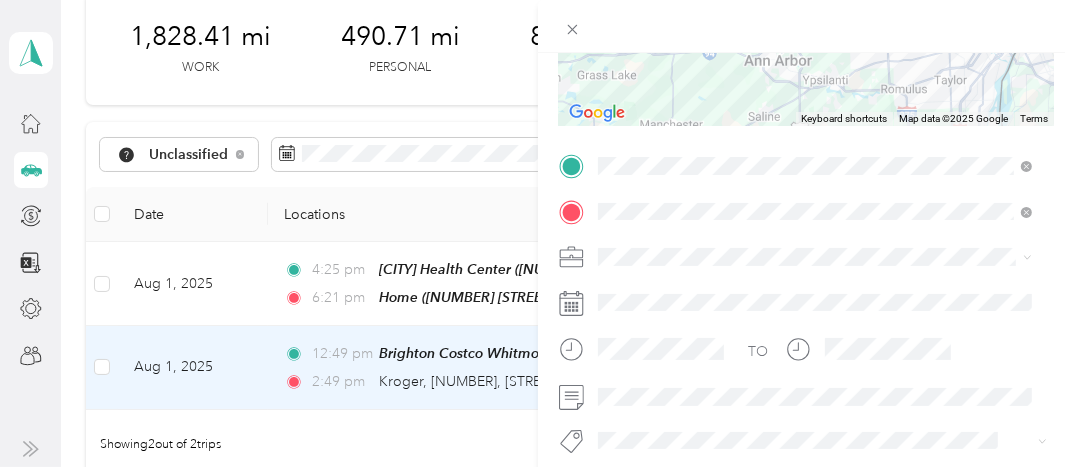 scroll, scrollTop: 380, scrollLeft: 0, axis: vertical 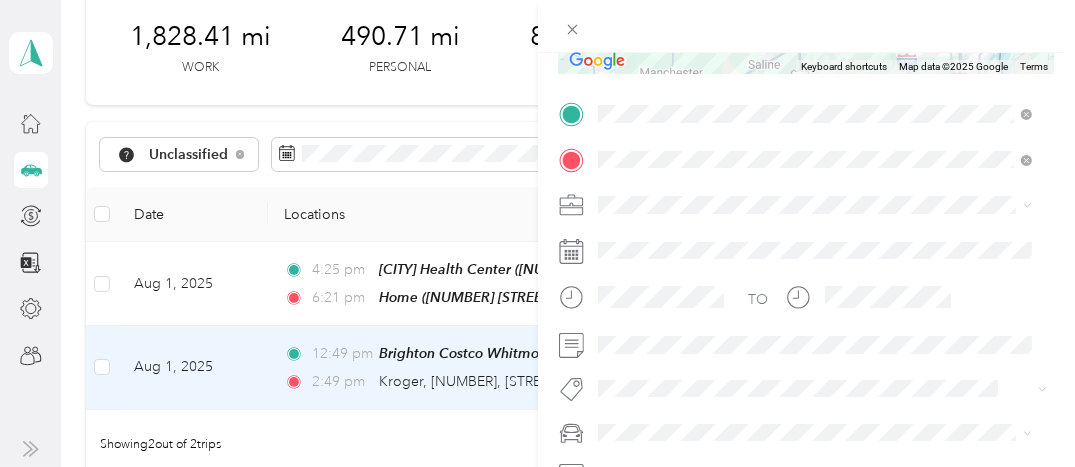 click on "Instacart" at bounding box center [815, 298] 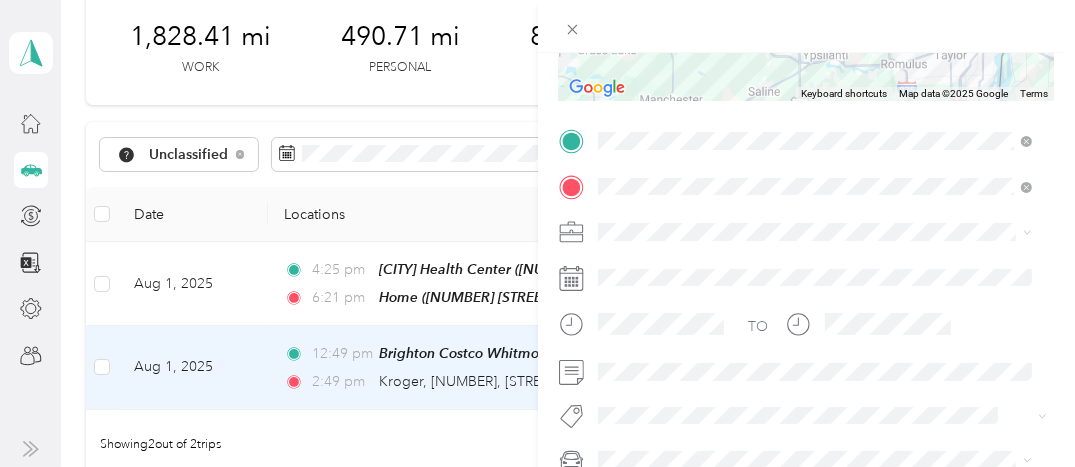 scroll, scrollTop: 380, scrollLeft: 0, axis: vertical 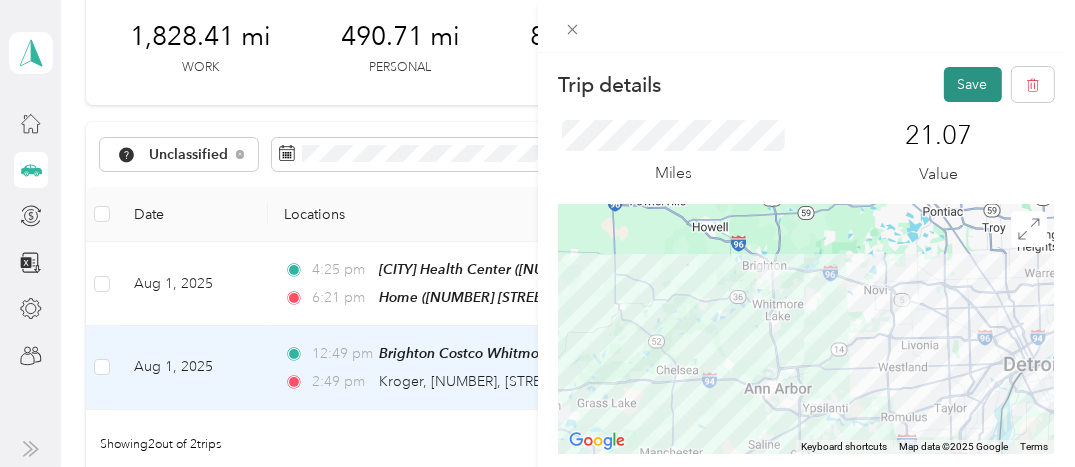 click on "Save" at bounding box center (973, 84) 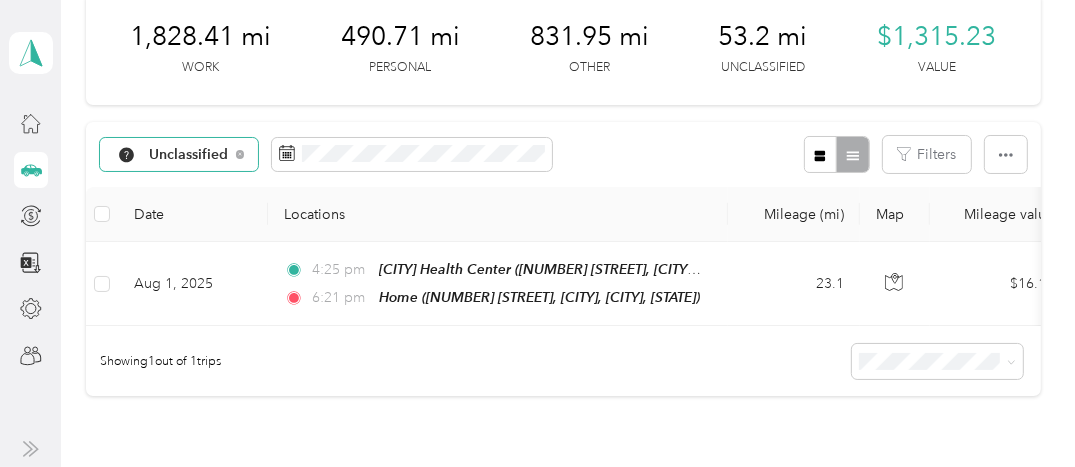 click on "Unclassified" at bounding box center [189, 155] 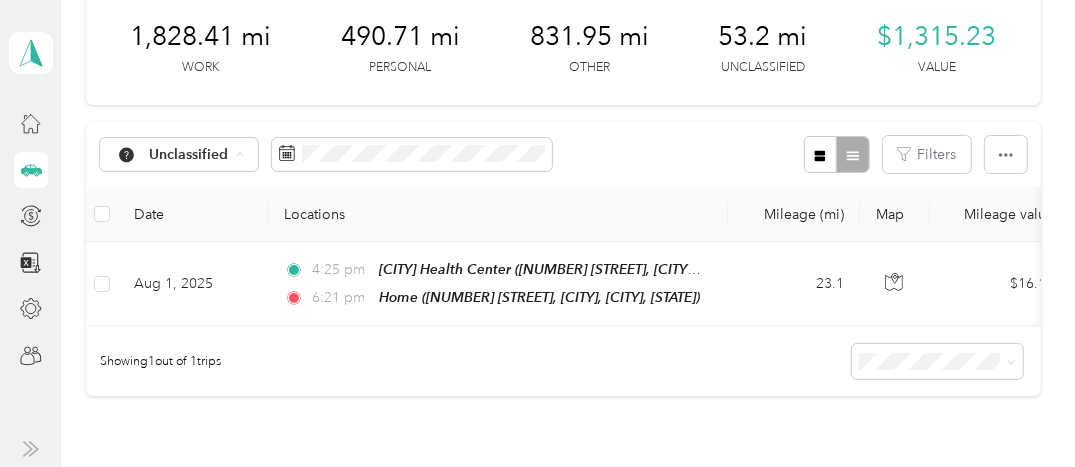 click on "Instacart" at bounding box center [201, 330] 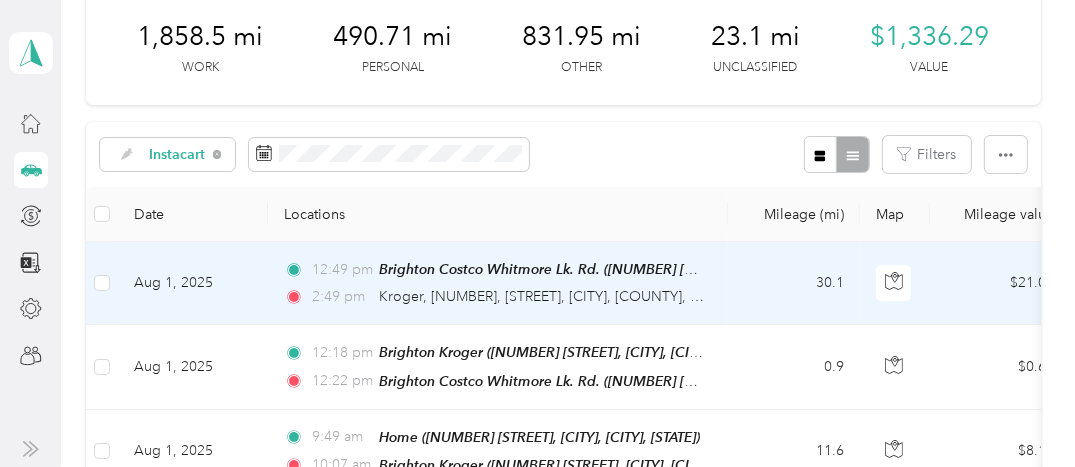click on "Aug 1, 2025" at bounding box center (193, 283) 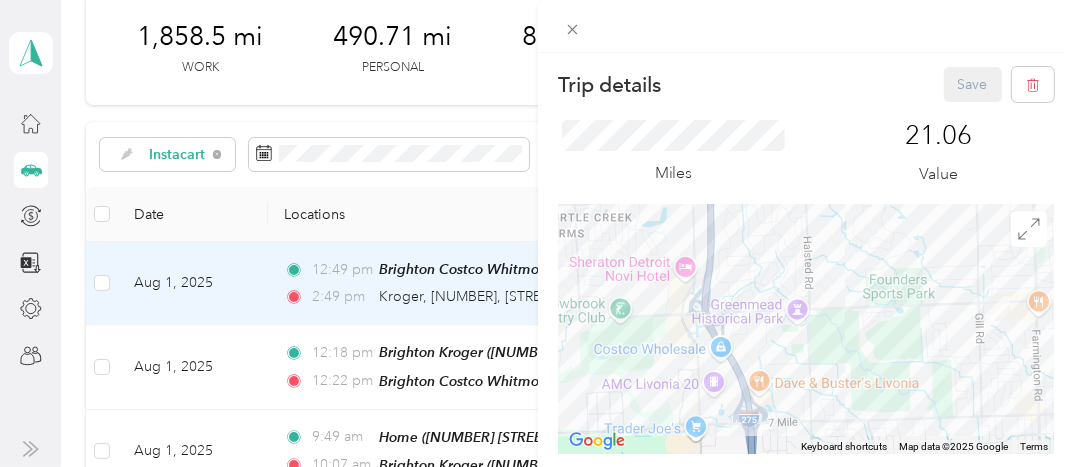 drag, startPoint x: 993, startPoint y: 276, endPoint x: 956, endPoint y: 380, distance: 110.38569 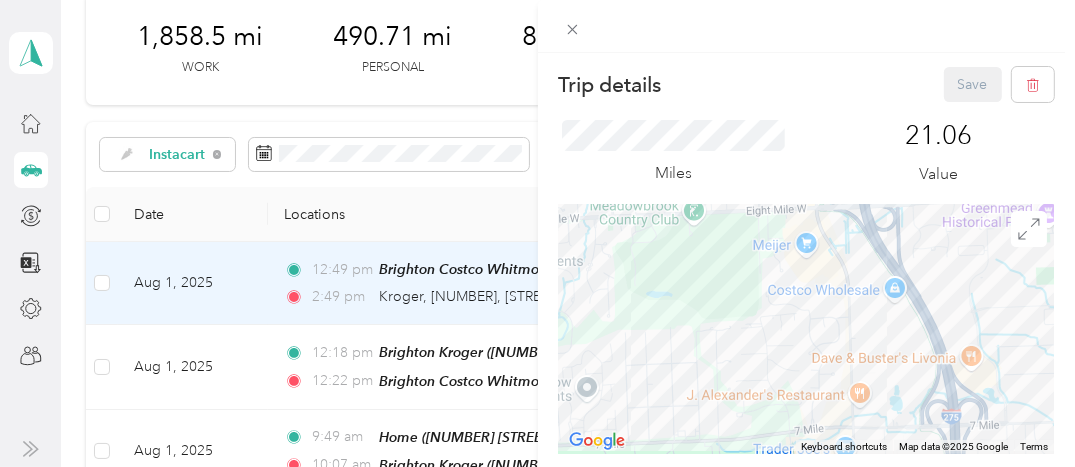 drag, startPoint x: 692, startPoint y: 334, endPoint x: 727, endPoint y: 386, distance: 62.681736 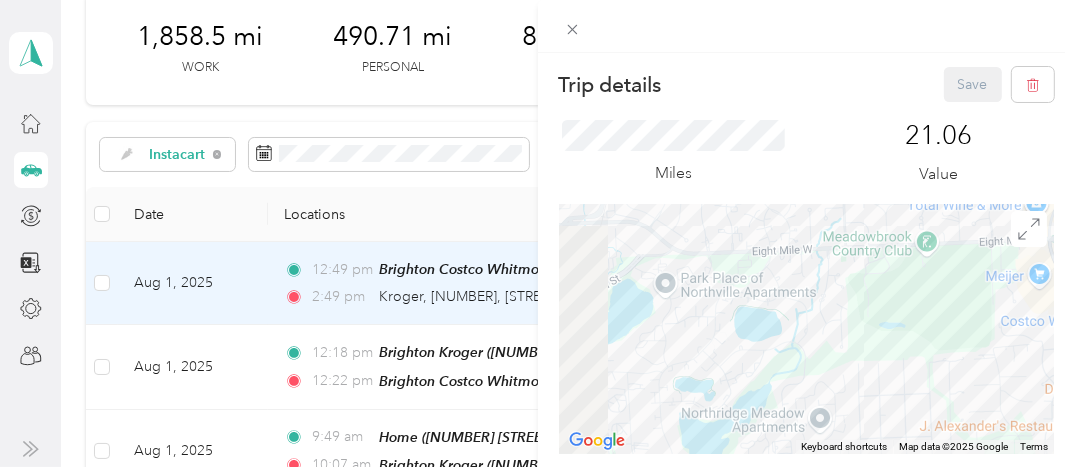drag, startPoint x: 615, startPoint y: 353, endPoint x: 878, endPoint y: 353, distance: 263 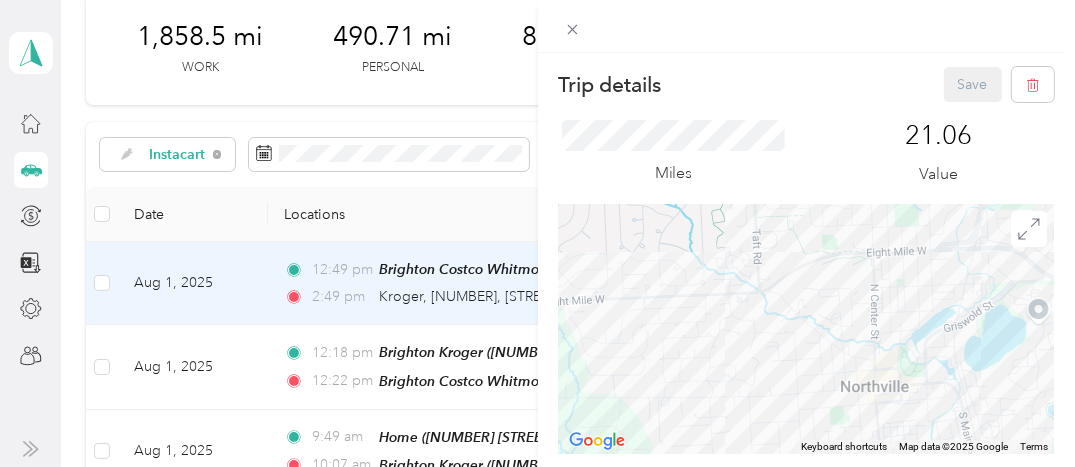 drag, startPoint x: 661, startPoint y: 355, endPoint x: 1088, endPoint y: 380, distance: 427.73123 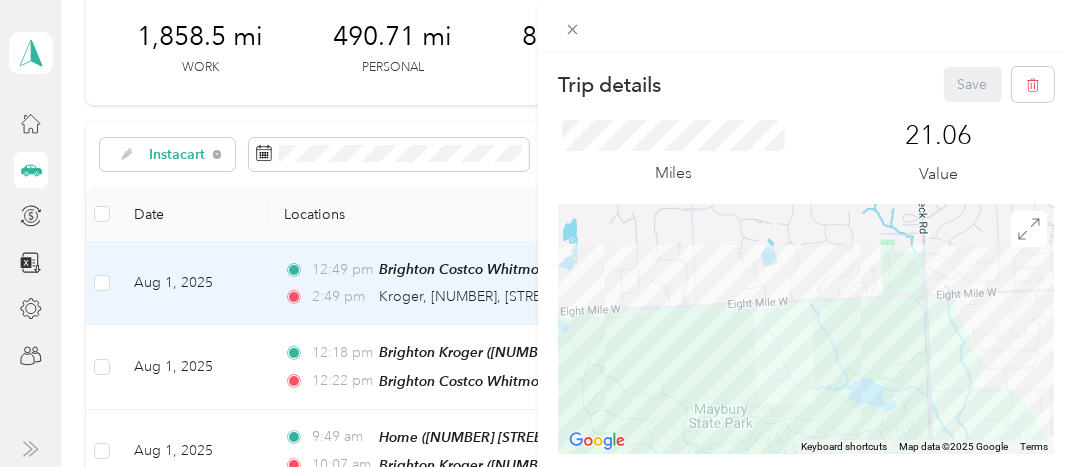 drag, startPoint x: 692, startPoint y: 389, endPoint x: 1088, endPoint y: 380, distance: 396.10226 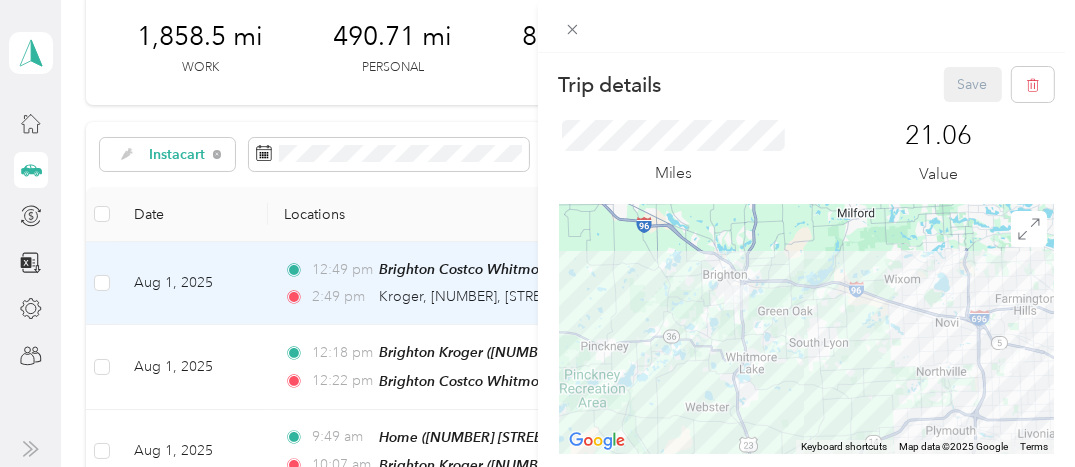 drag, startPoint x: 653, startPoint y: 351, endPoint x: 863, endPoint y: 342, distance: 210.19276 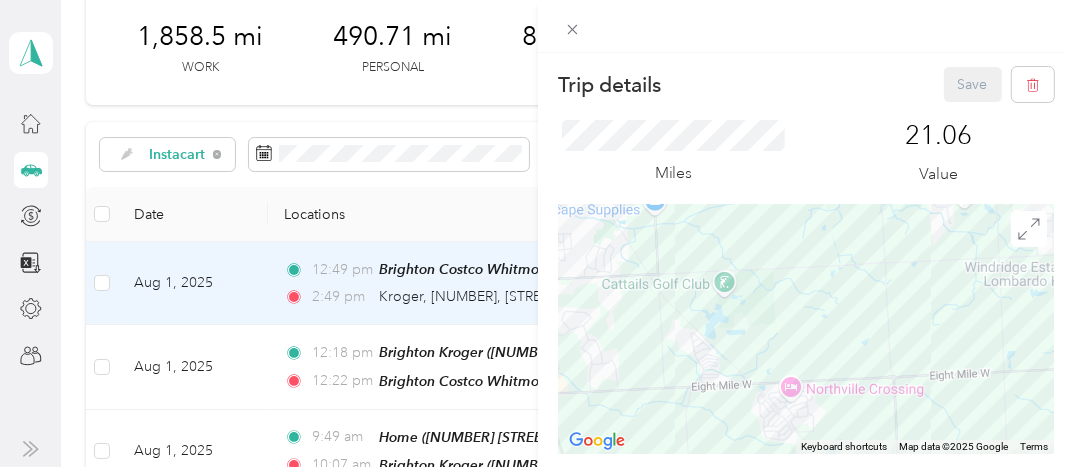 drag, startPoint x: 860, startPoint y: 414, endPoint x: 816, endPoint y: 273, distance: 147.7058 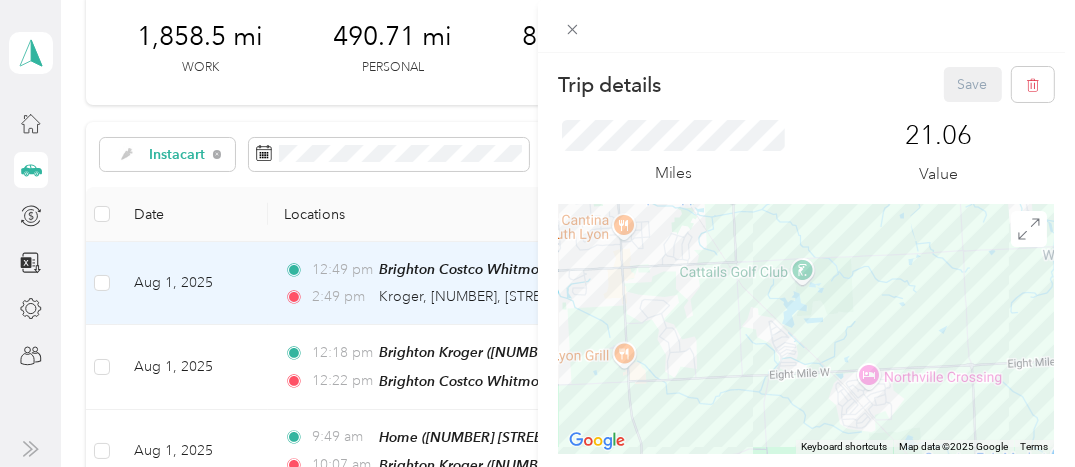 drag, startPoint x: 749, startPoint y: 360, endPoint x: 760, endPoint y: 350, distance: 14.866069 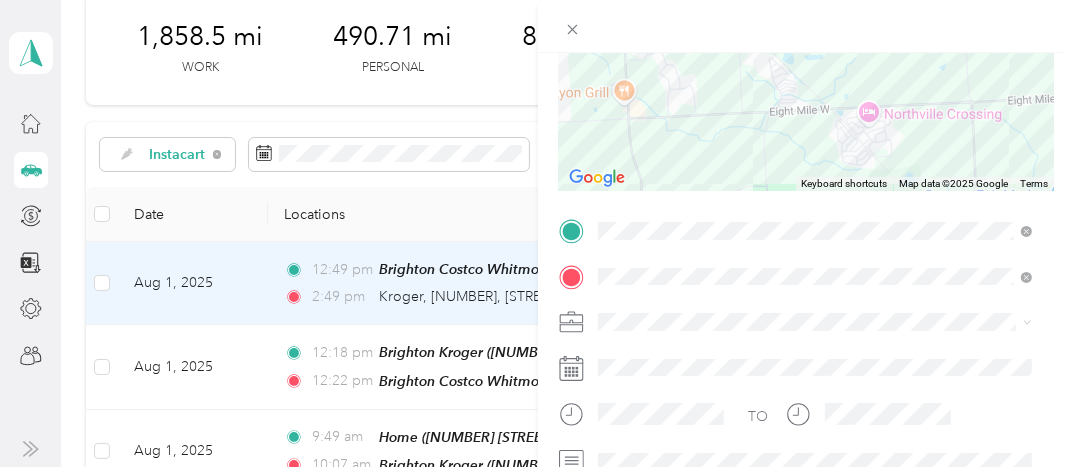 scroll, scrollTop: 271, scrollLeft: 0, axis: vertical 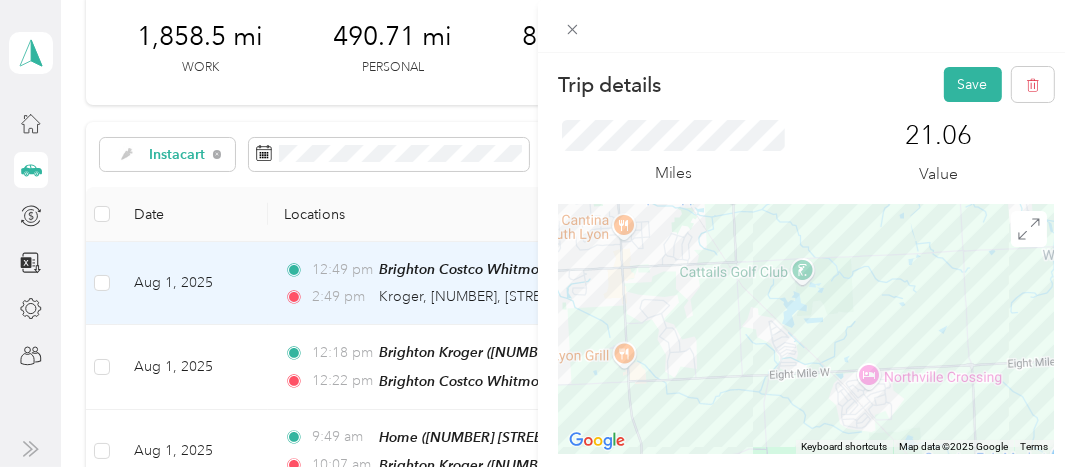 click on "Trip details Save" at bounding box center [807, 84] 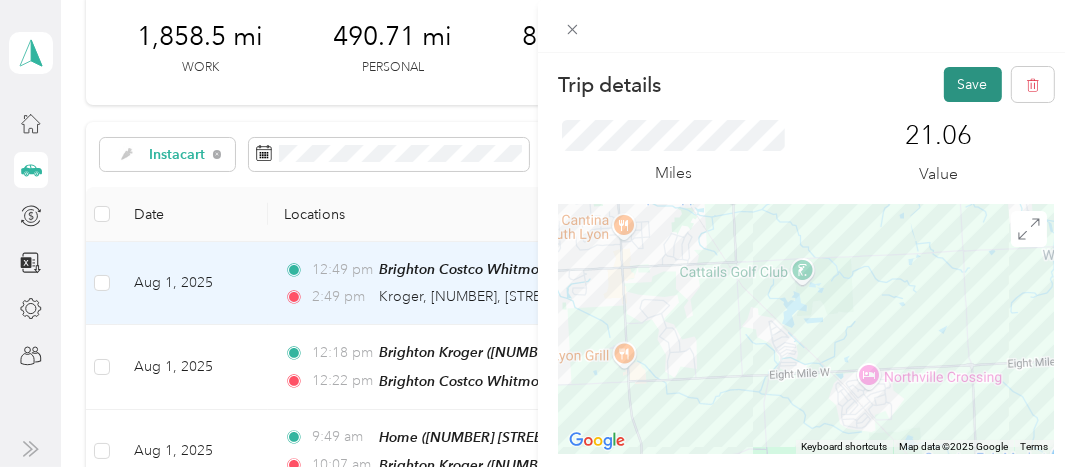 click on "Save" at bounding box center [973, 84] 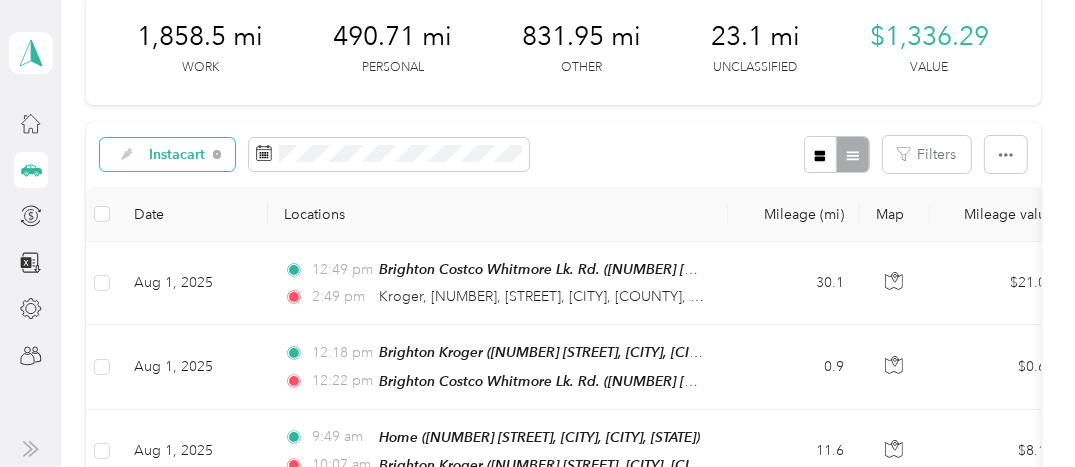 click on "Instacart" at bounding box center [177, 155] 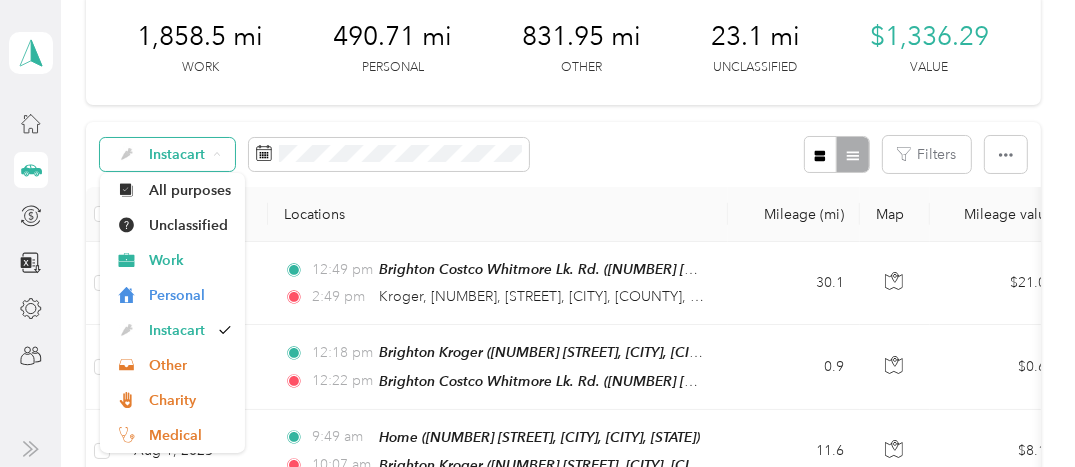 click on "Instacart" at bounding box center (177, 155) 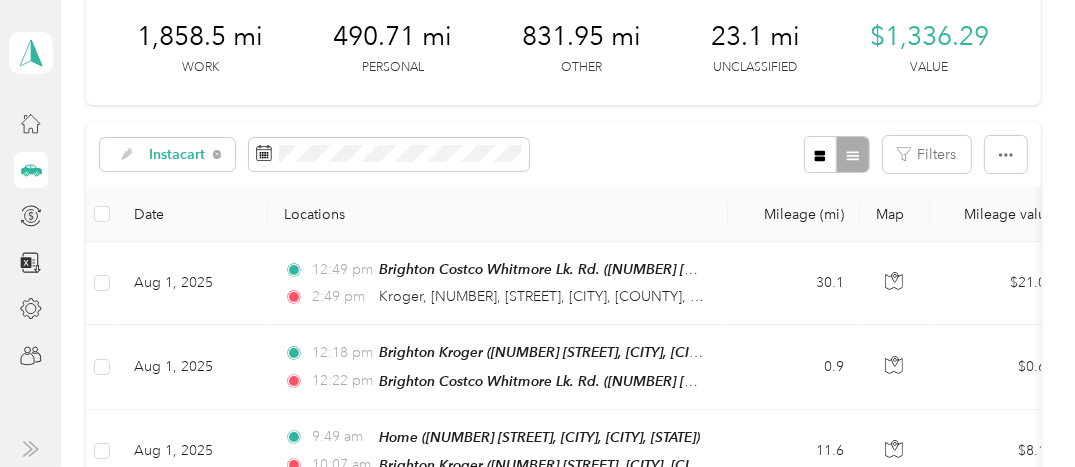 click on "Unclassified" at bounding box center [190, 223] 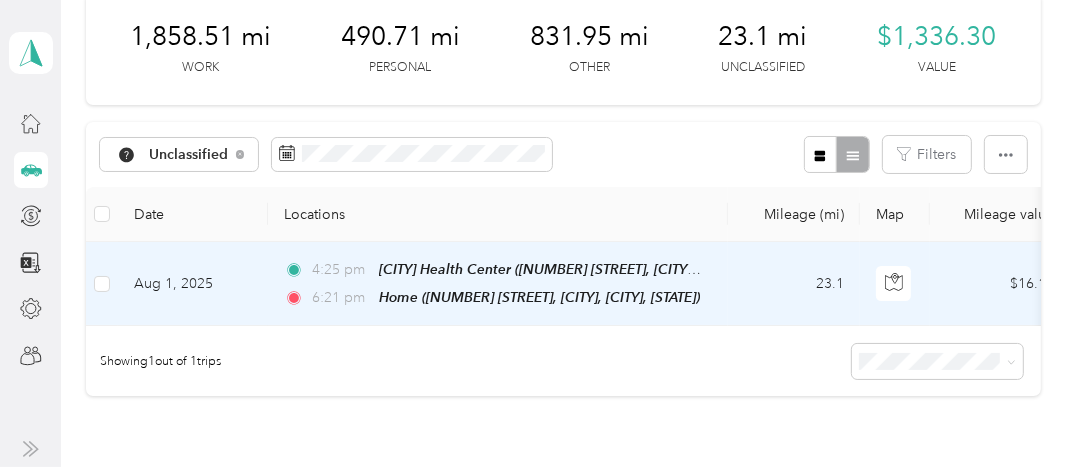 click on "Aug 1, 2025" at bounding box center [193, 284] 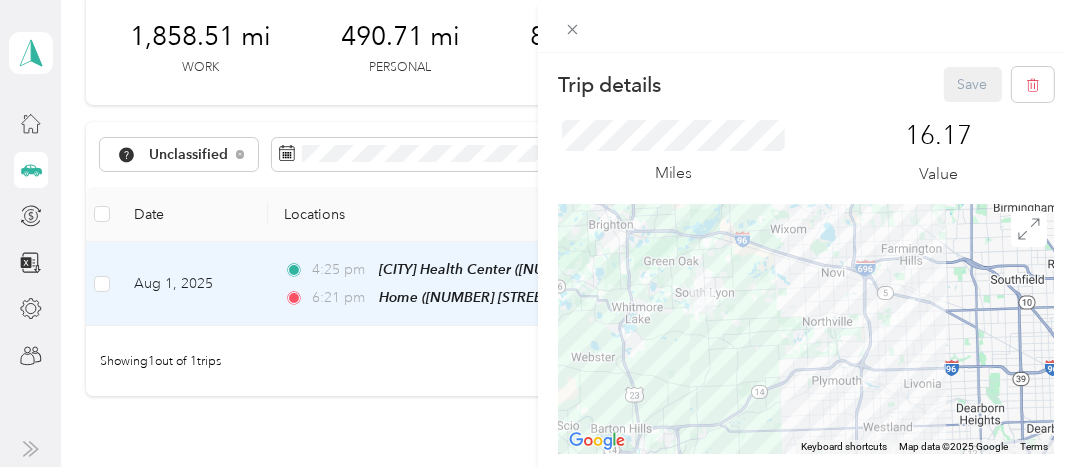 click at bounding box center (807, 329) 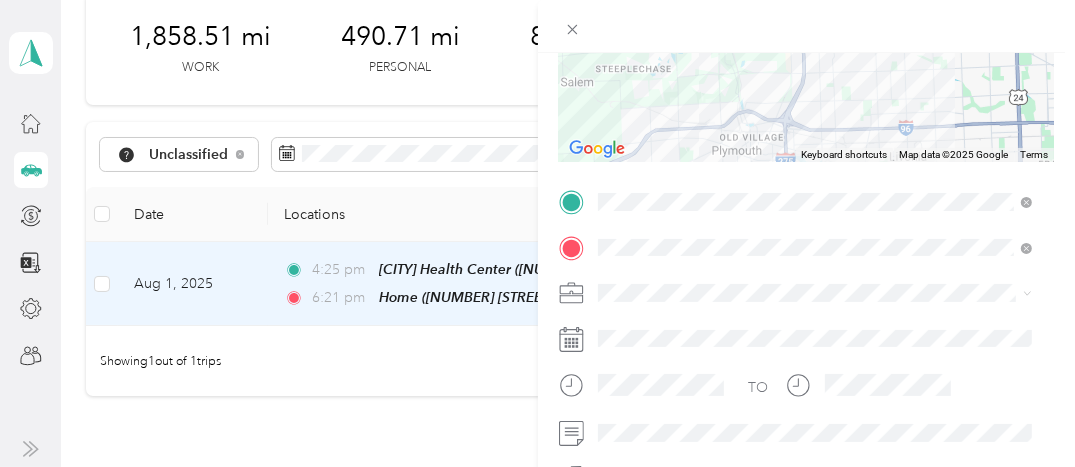 scroll, scrollTop: 316, scrollLeft: 0, axis: vertical 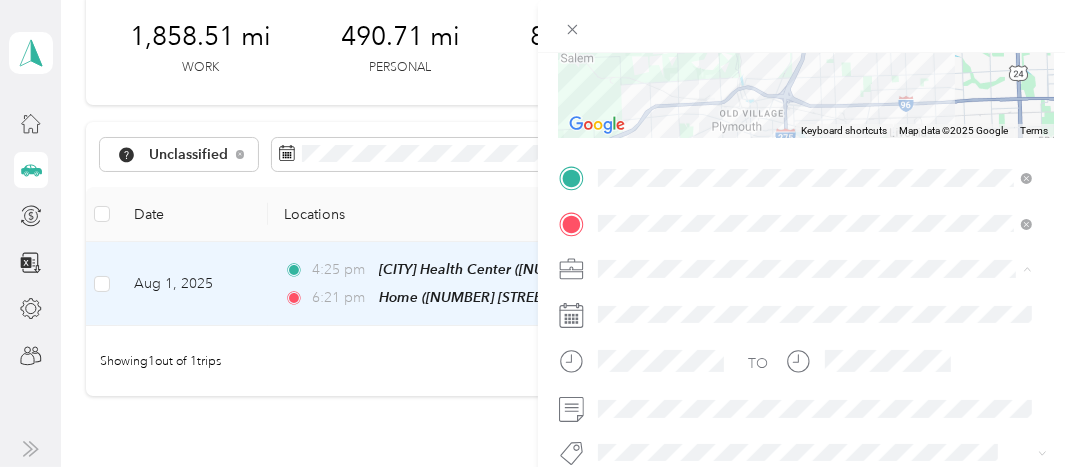 click on "Instacart" at bounding box center (631, 58) 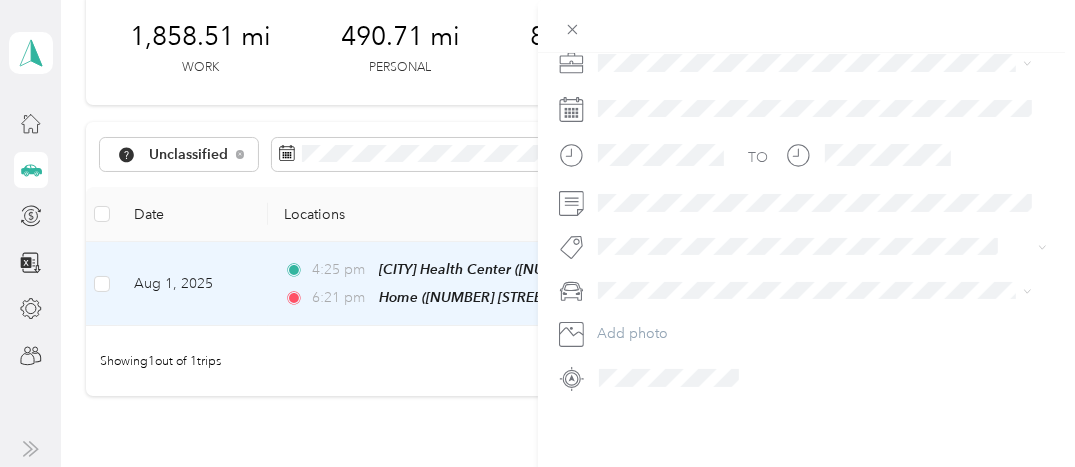 scroll, scrollTop: 536, scrollLeft: 0, axis: vertical 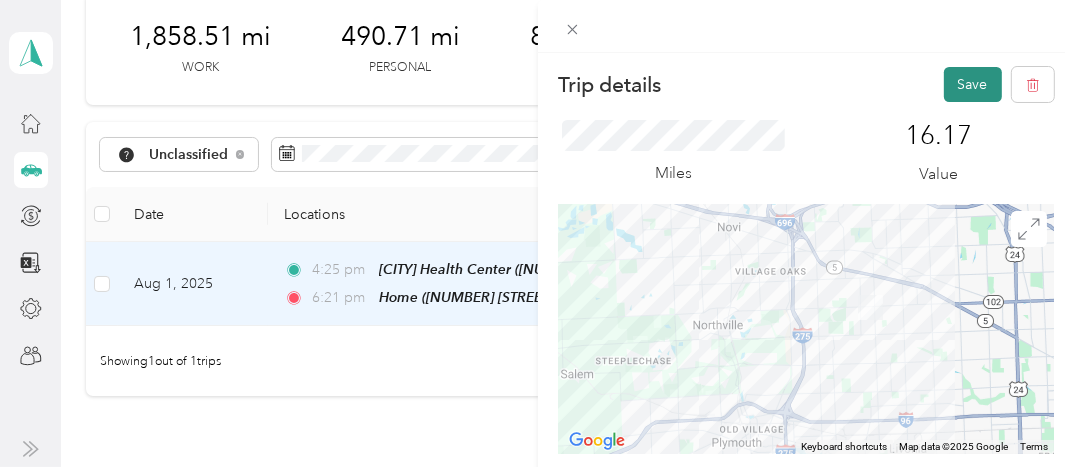 click on "Save" at bounding box center [973, 84] 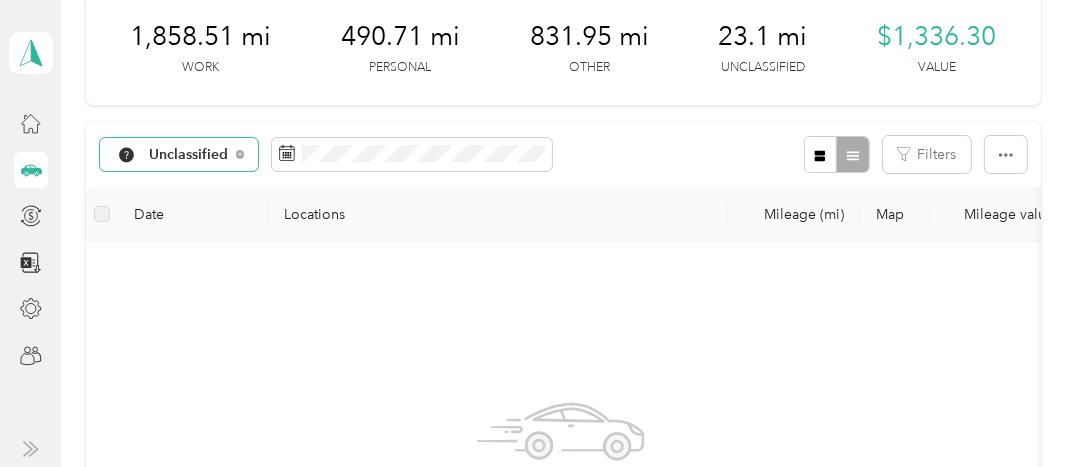 click on "Unclassified" at bounding box center [189, 155] 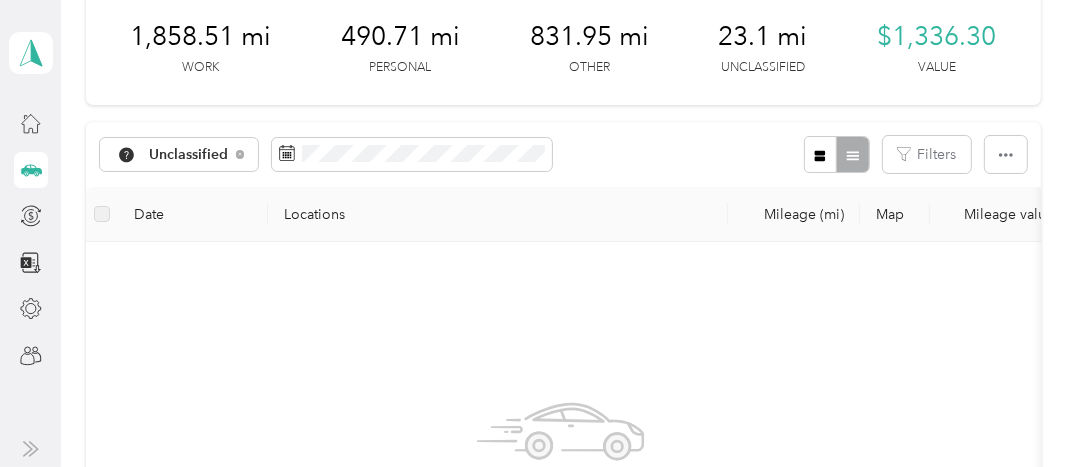 click on "Instacart" at bounding box center (201, 329) 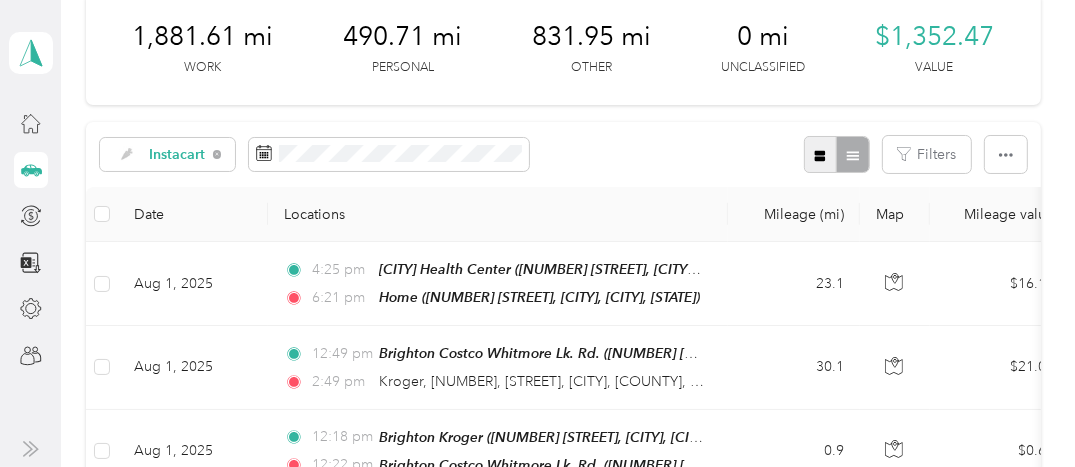 click 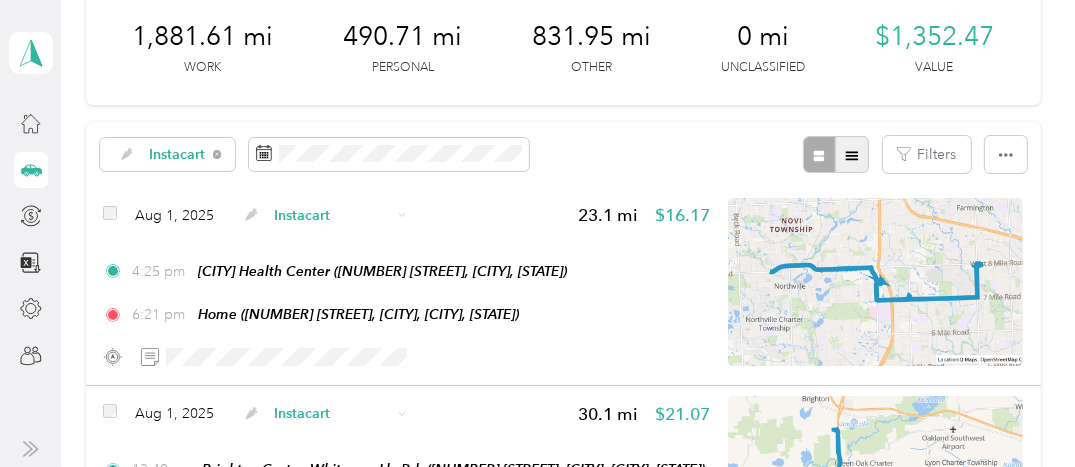 click 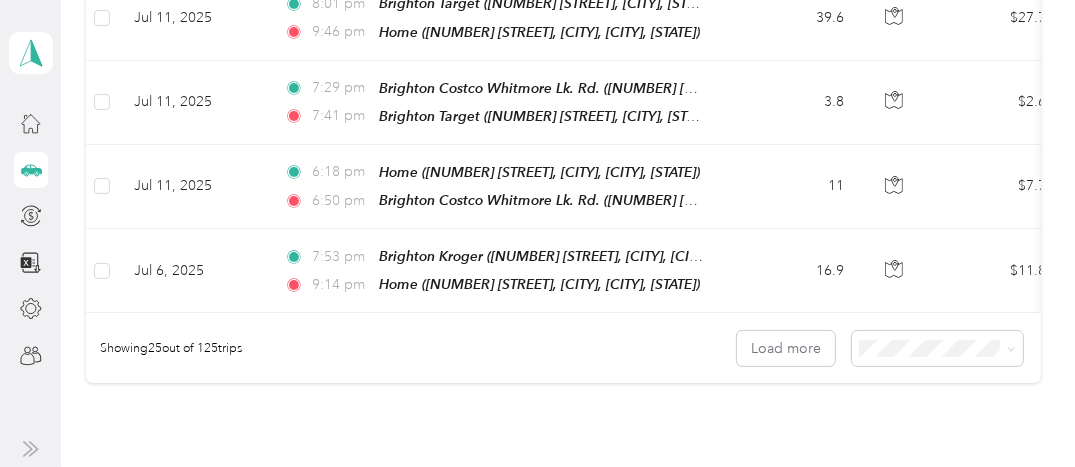 scroll, scrollTop: 2282, scrollLeft: 0, axis: vertical 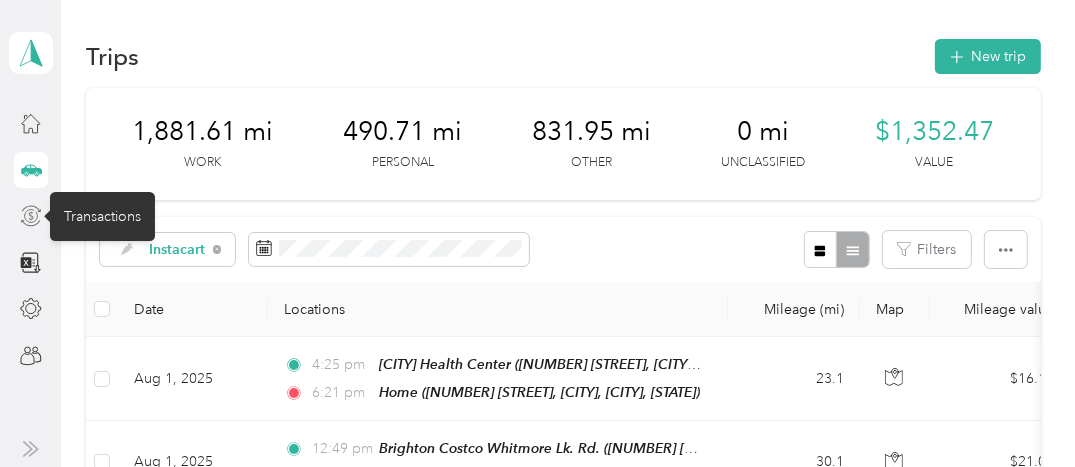 click 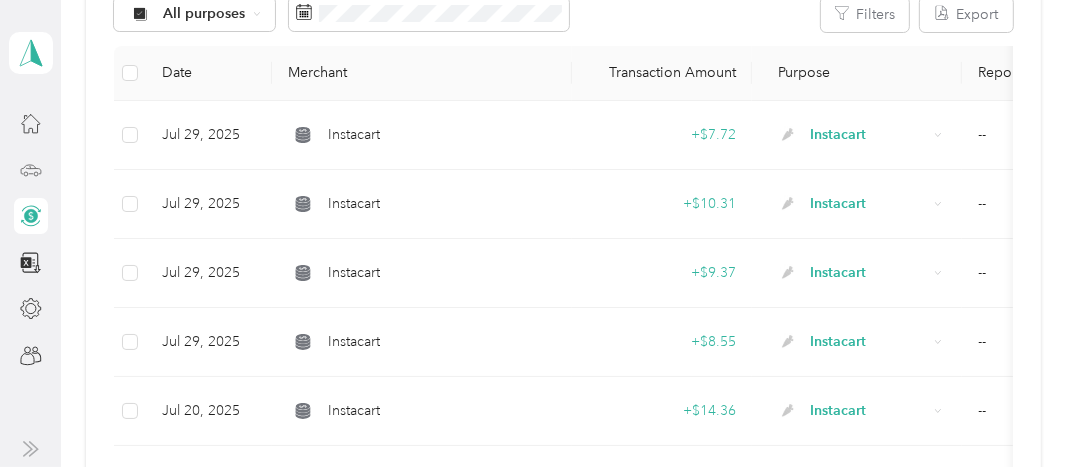 scroll, scrollTop: 256, scrollLeft: 0, axis: vertical 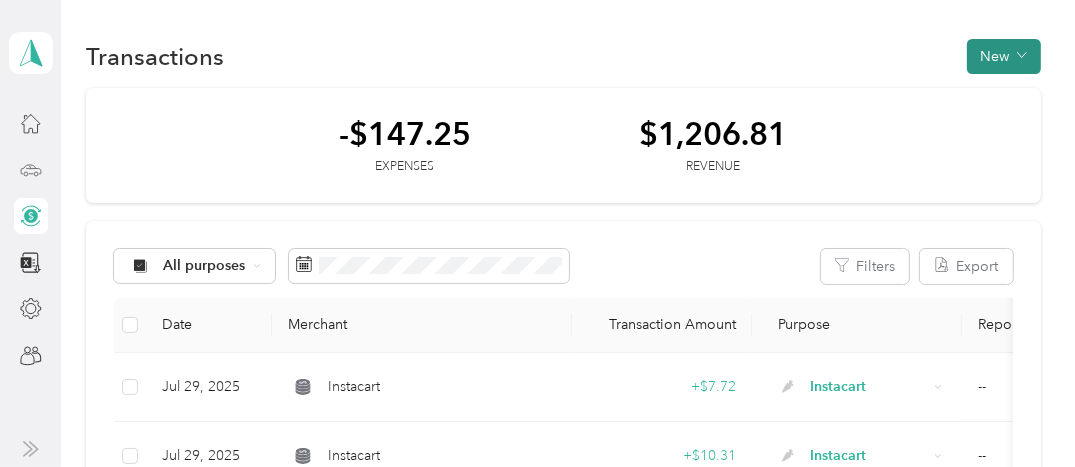 click at bounding box center (1022, 56) 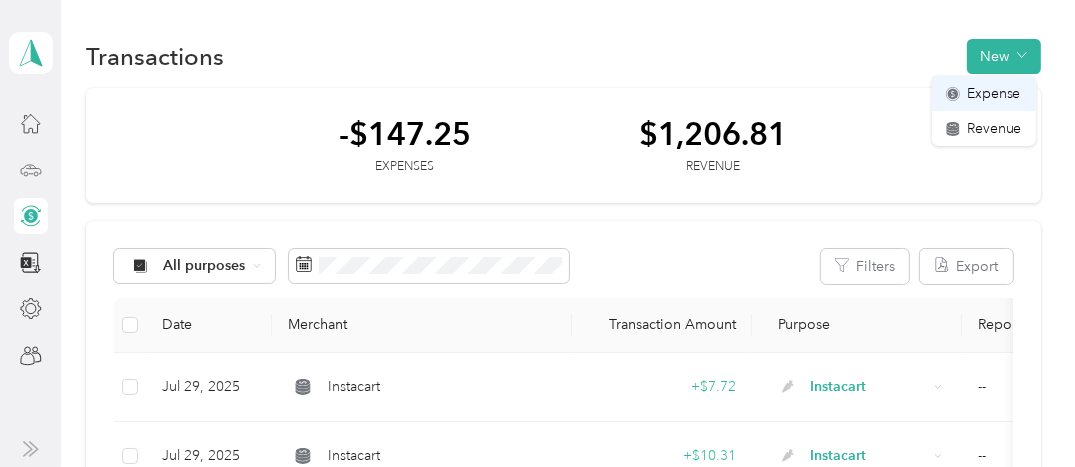 click on "Expense" at bounding box center (994, 93) 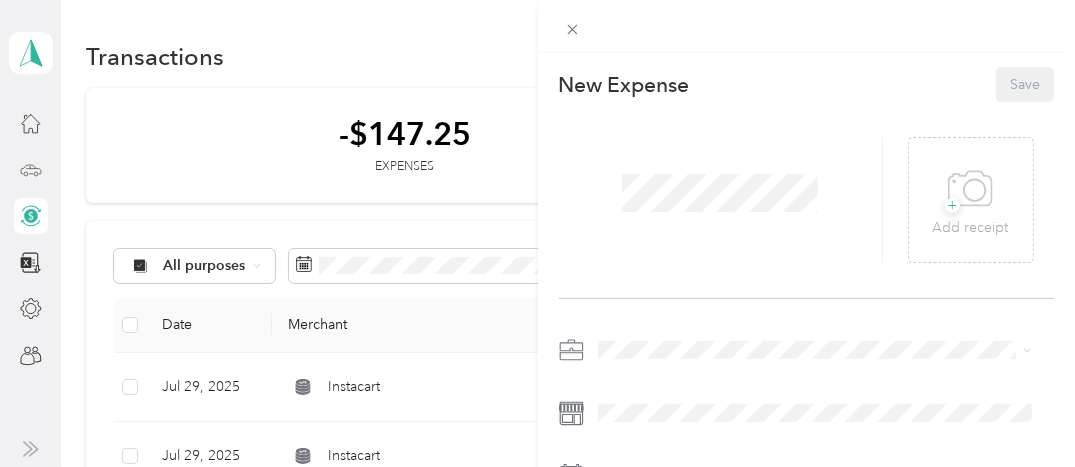 click on "Save" at bounding box center (1025, 84) 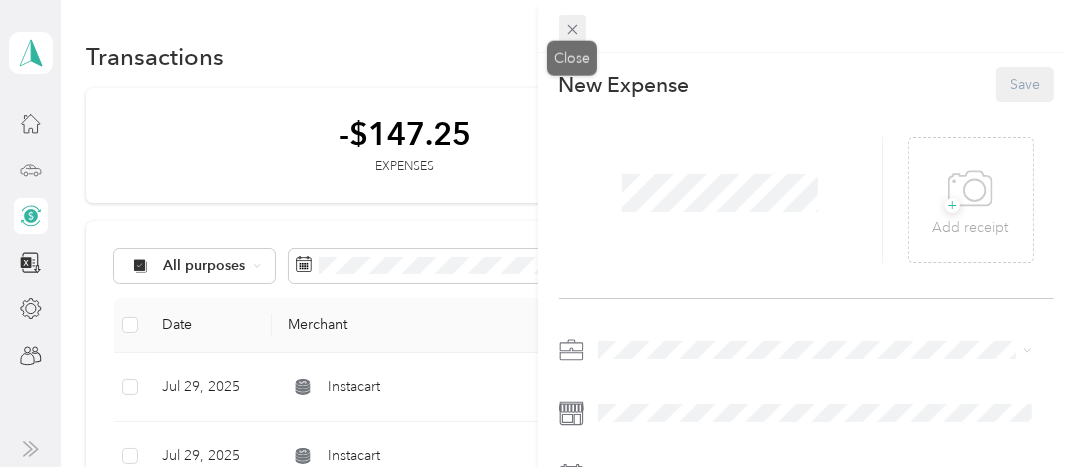 click 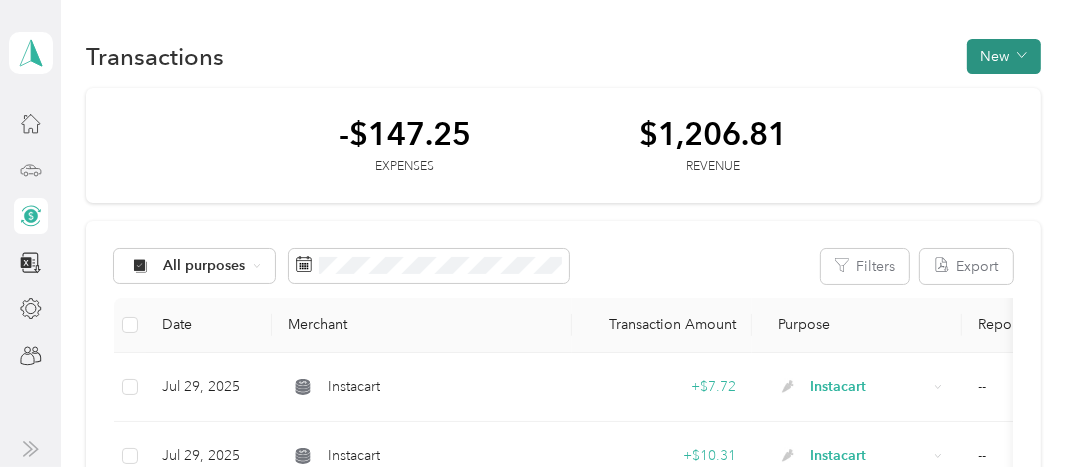 click on "New" at bounding box center (1004, 56) 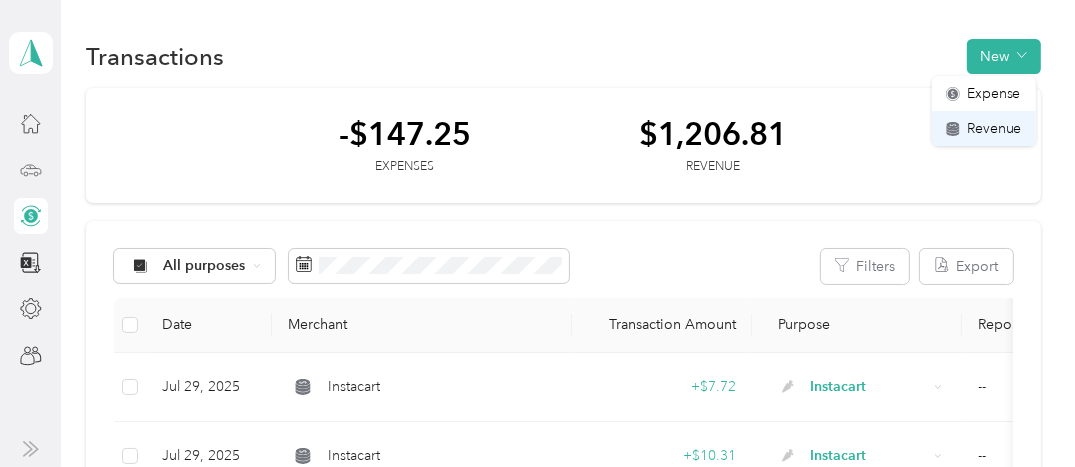 click on "Revenue" at bounding box center (994, 128) 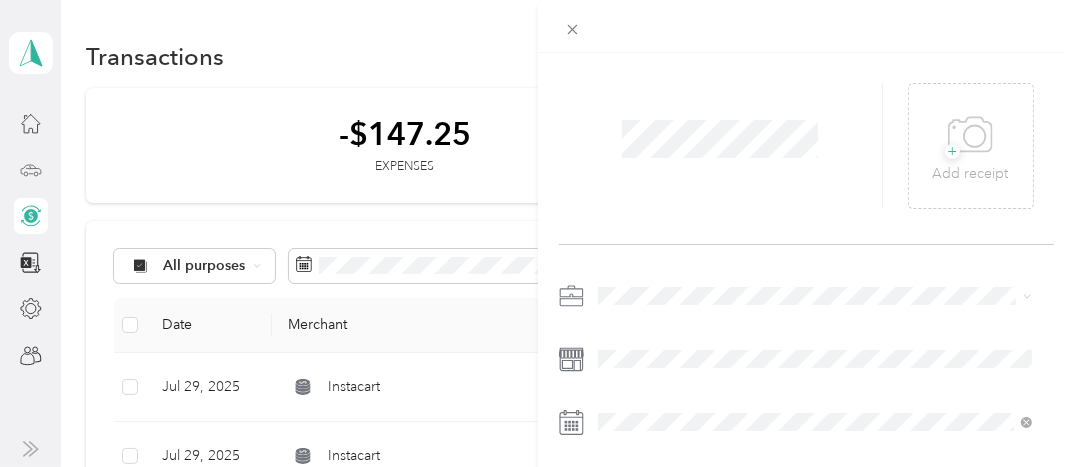 scroll, scrollTop: 100, scrollLeft: 0, axis: vertical 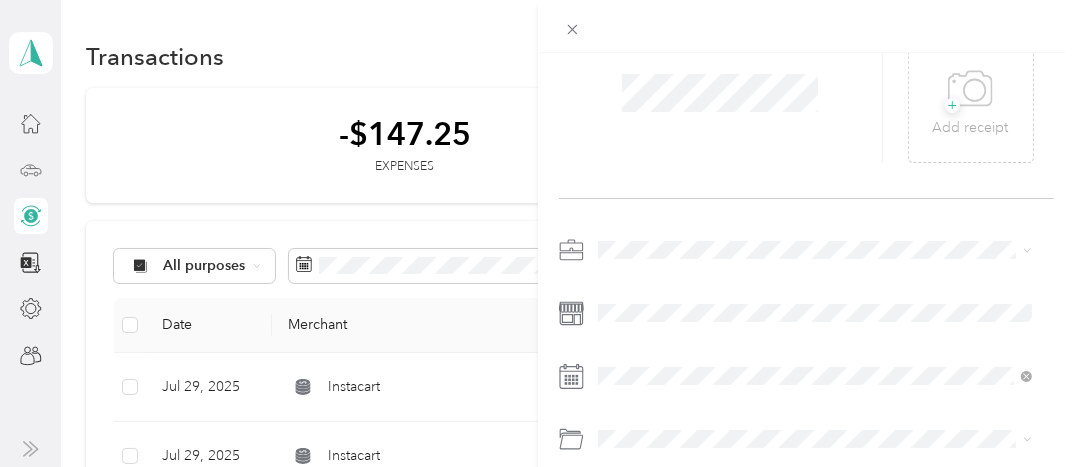 click at bounding box center (823, 250) 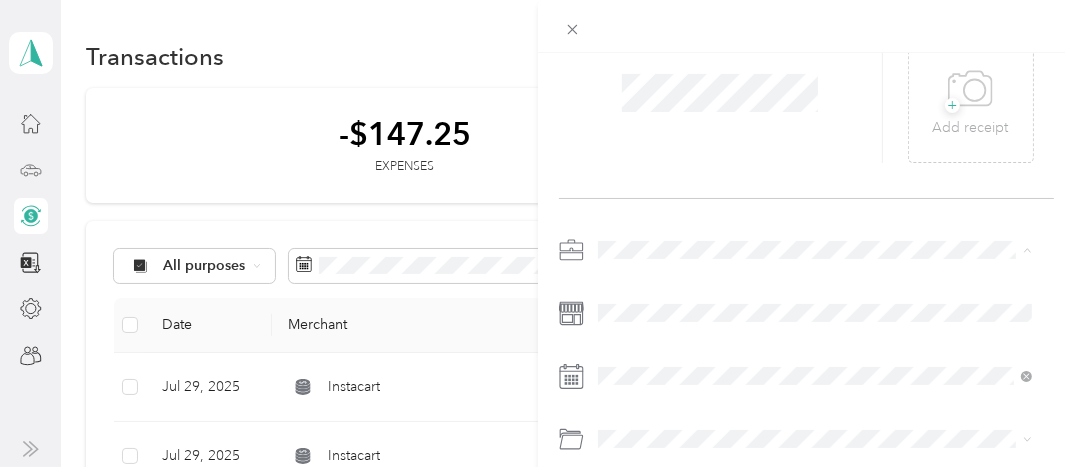 click on "Instacart" at bounding box center [631, 39] 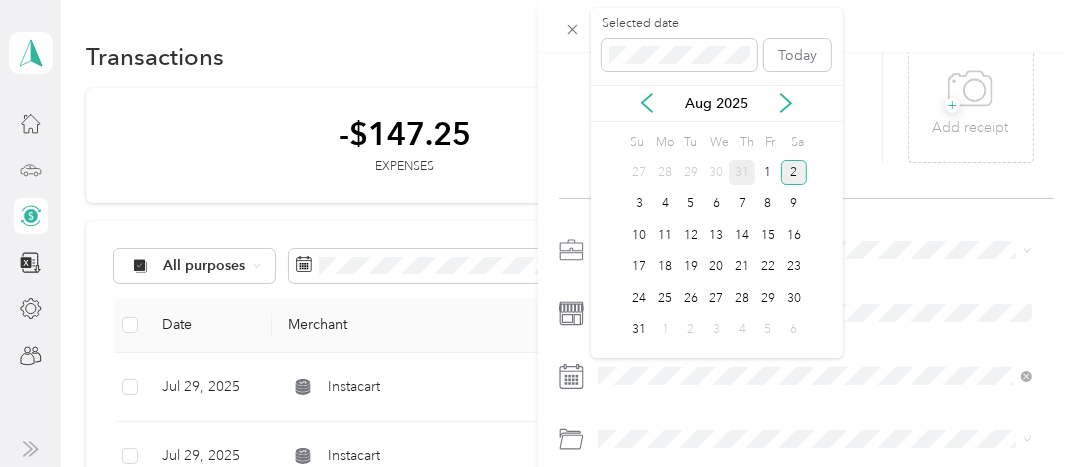 click on "31" at bounding box center (742, 172) 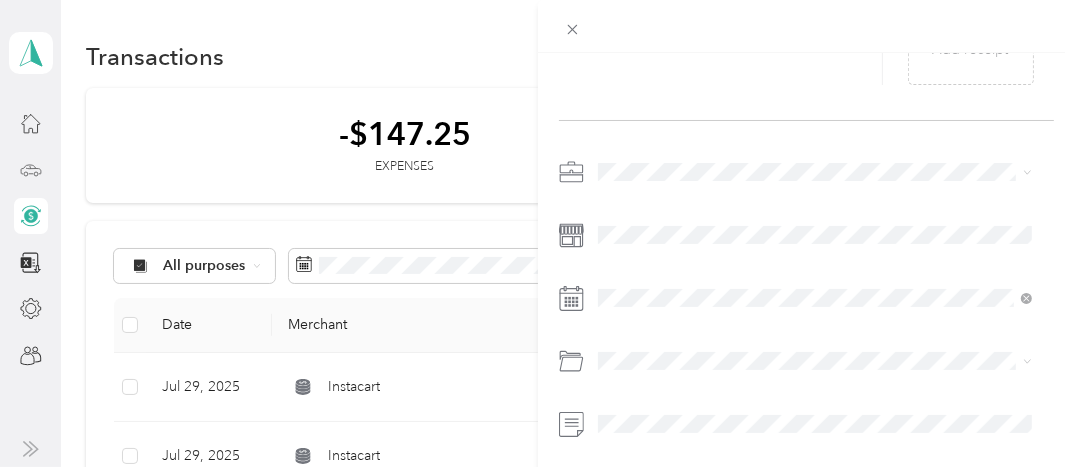 scroll, scrollTop: 256, scrollLeft: 0, axis: vertical 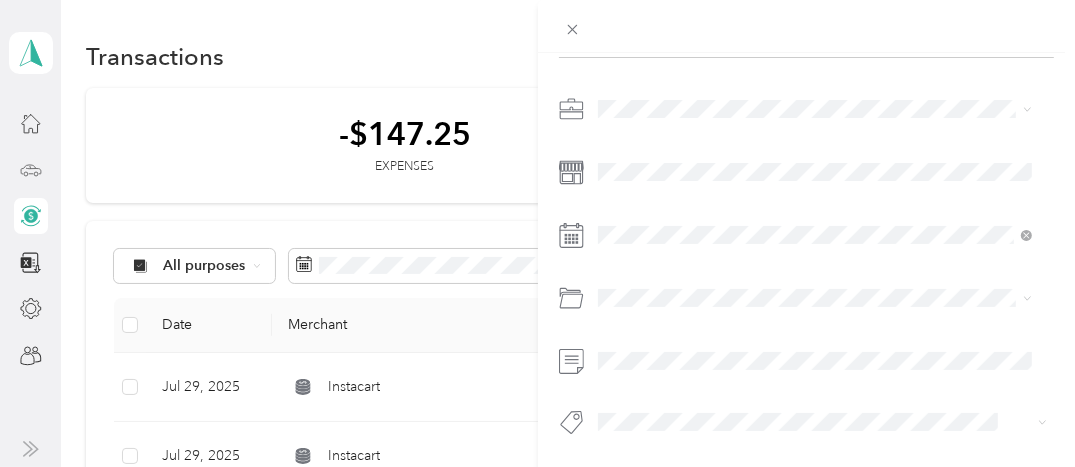 click at bounding box center [807, 271] 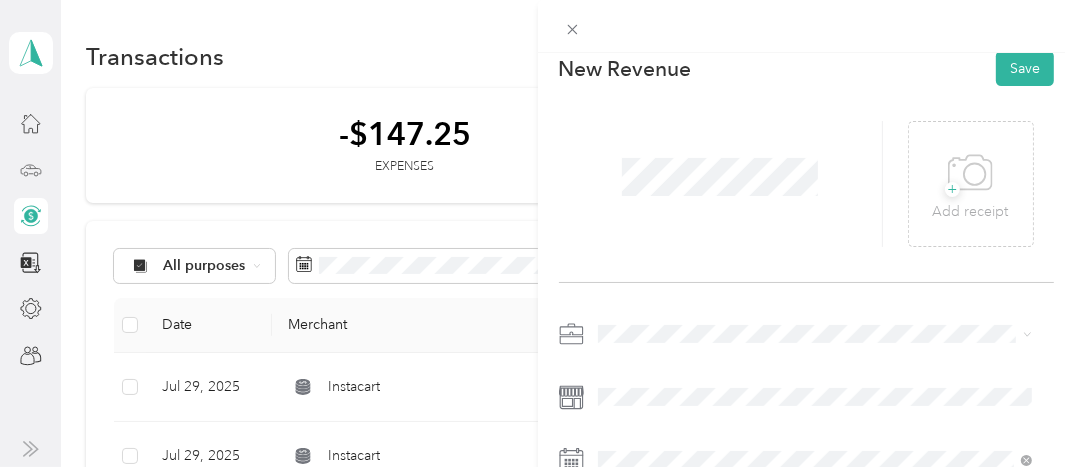 scroll, scrollTop: 0, scrollLeft: 0, axis: both 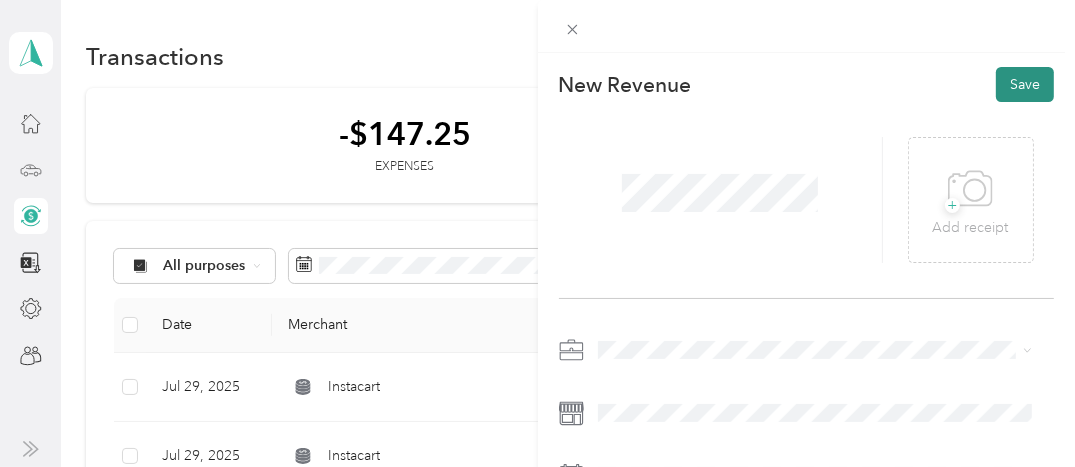 click on "Save" at bounding box center [1025, 84] 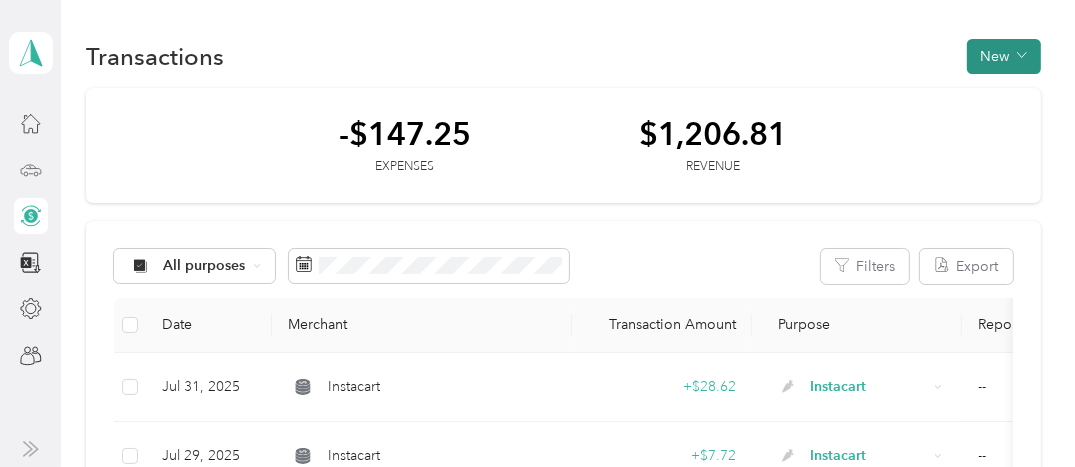click on "New" at bounding box center (1004, 56) 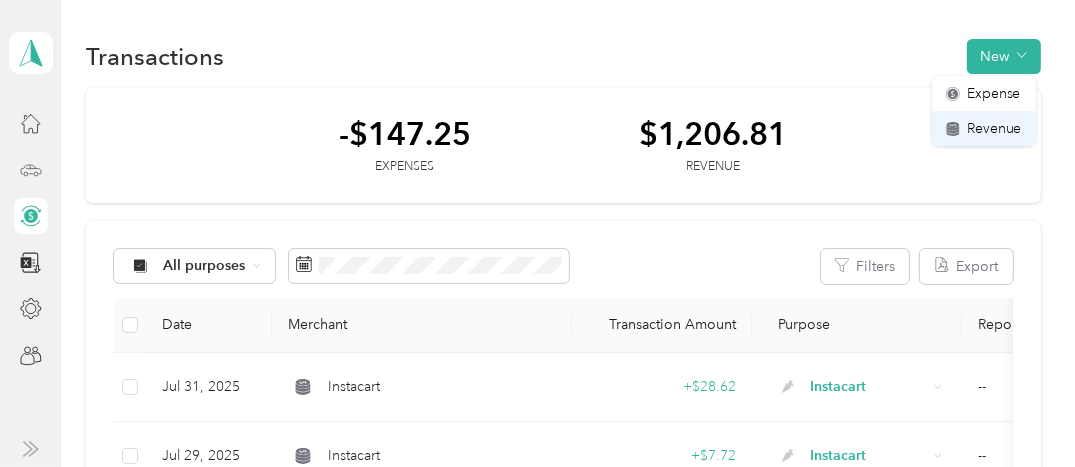 click on "Revenue" at bounding box center [994, 128] 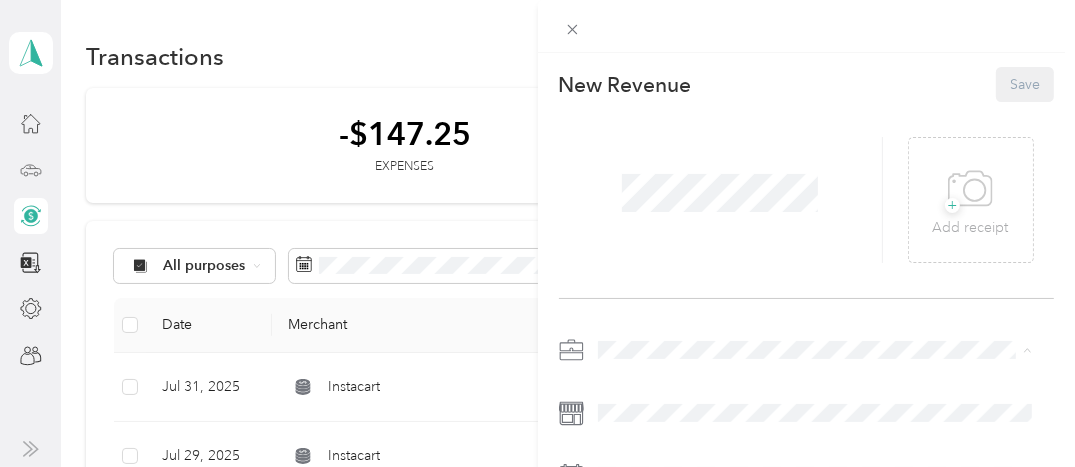 click on "Instacart" at bounding box center [631, 139] 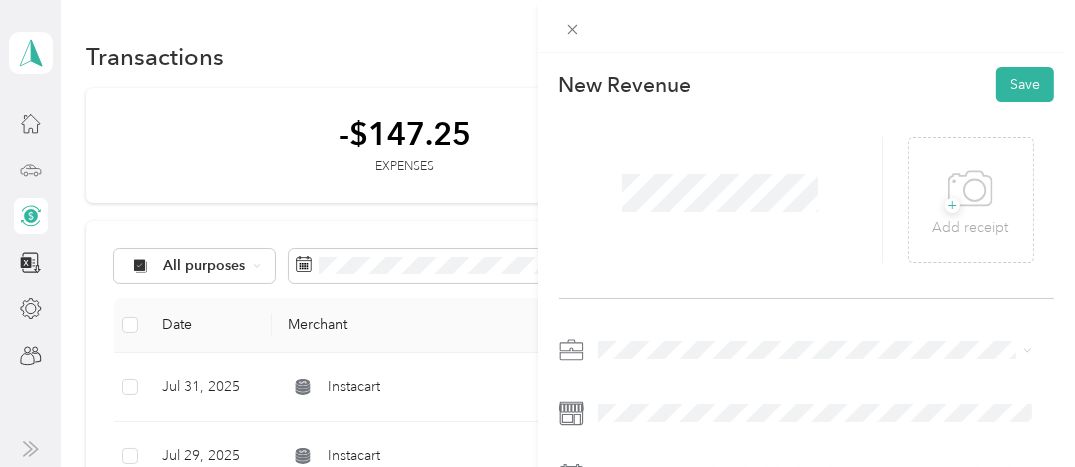 click at bounding box center [807, 512] 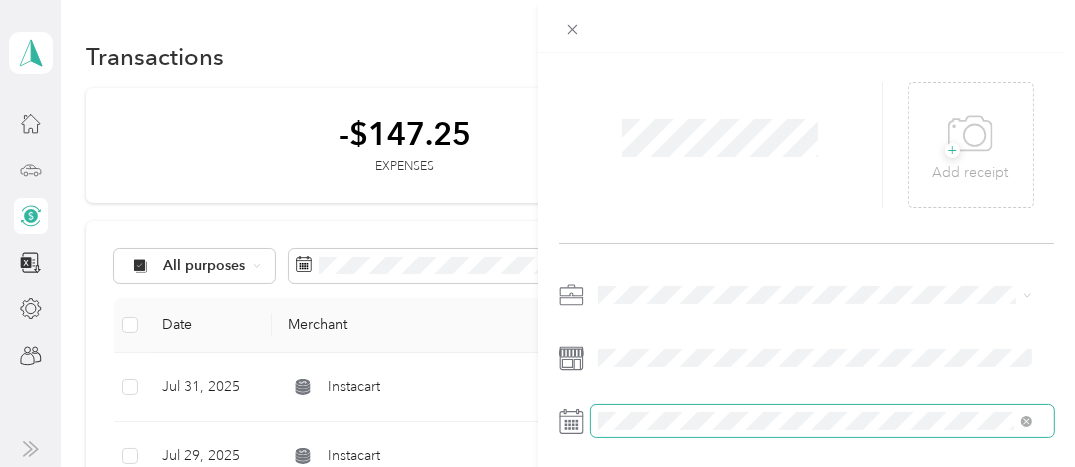scroll, scrollTop: 100, scrollLeft: 0, axis: vertical 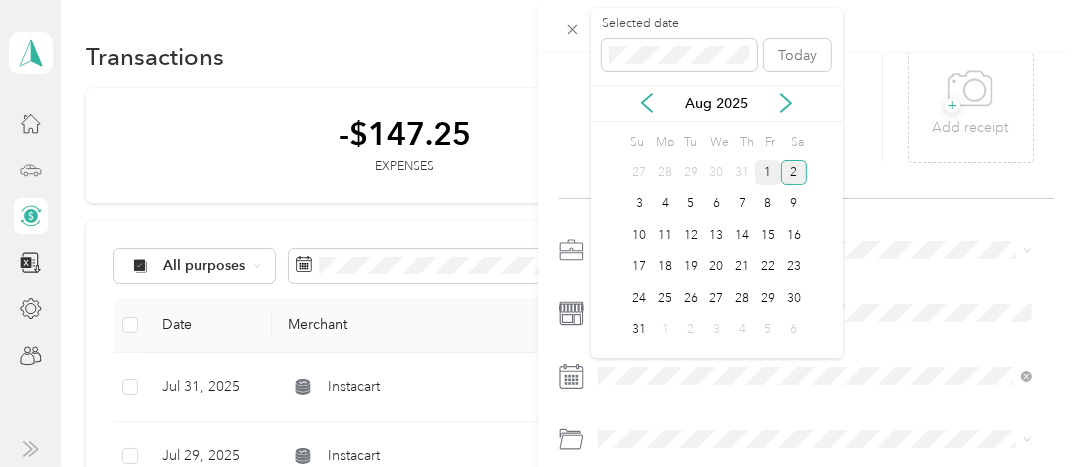 click on "1" at bounding box center (768, 172) 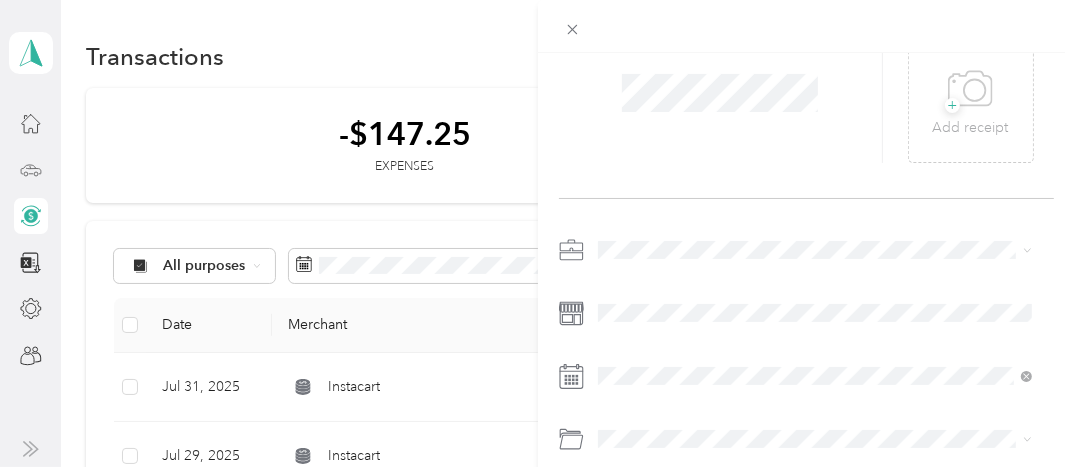 scroll, scrollTop: 0, scrollLeft: 0, axis: both 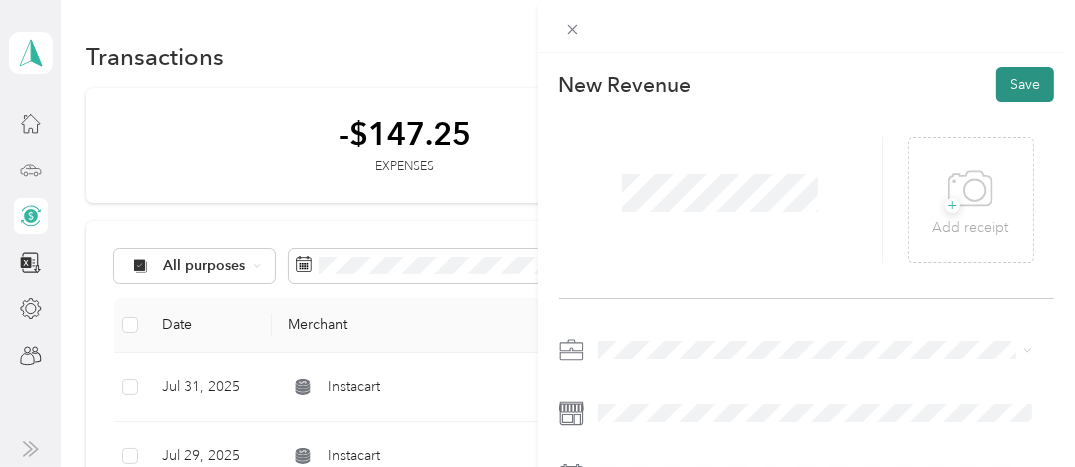 click on "Save" at bounding box center (1025, 84) 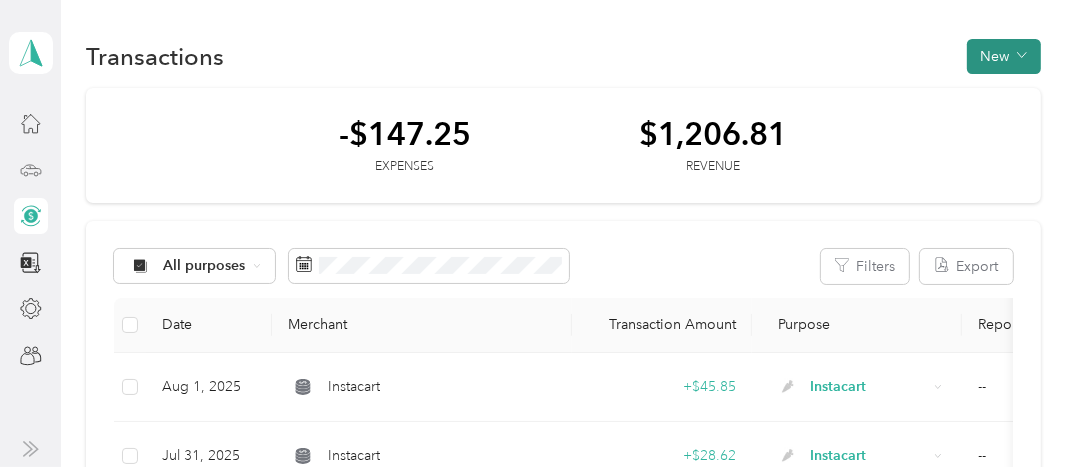 click on "New" at bounding box center [1004, 56] 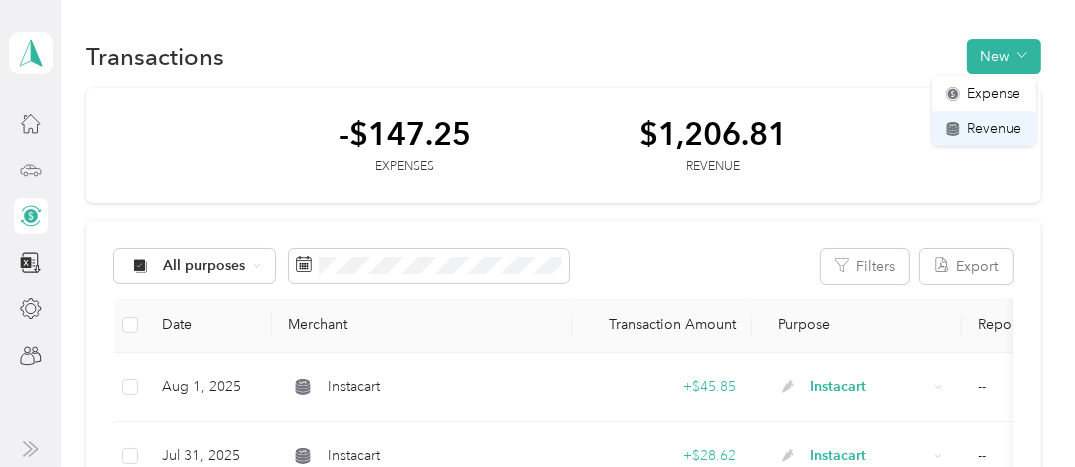 click on "Revenue" at bounding box center (994, 128) 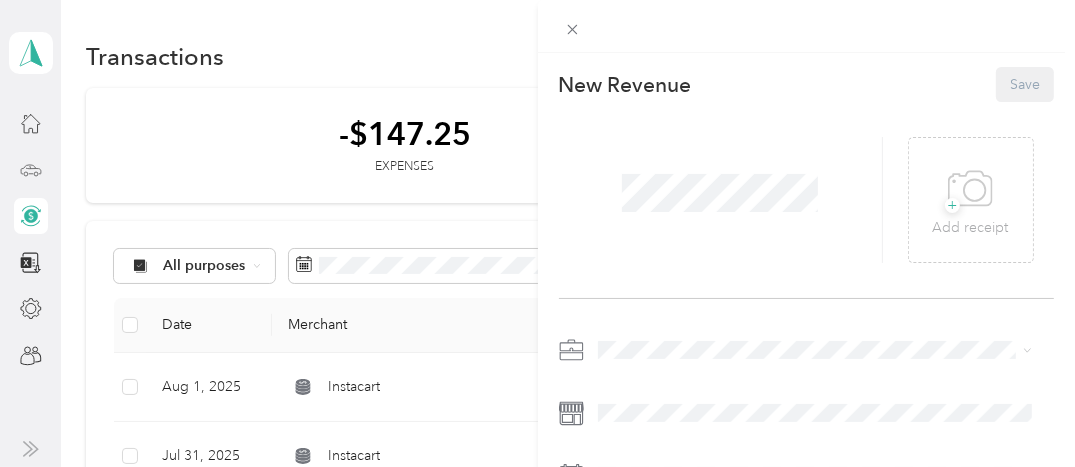 click on "Instacart" at bounding box center (815, 138) 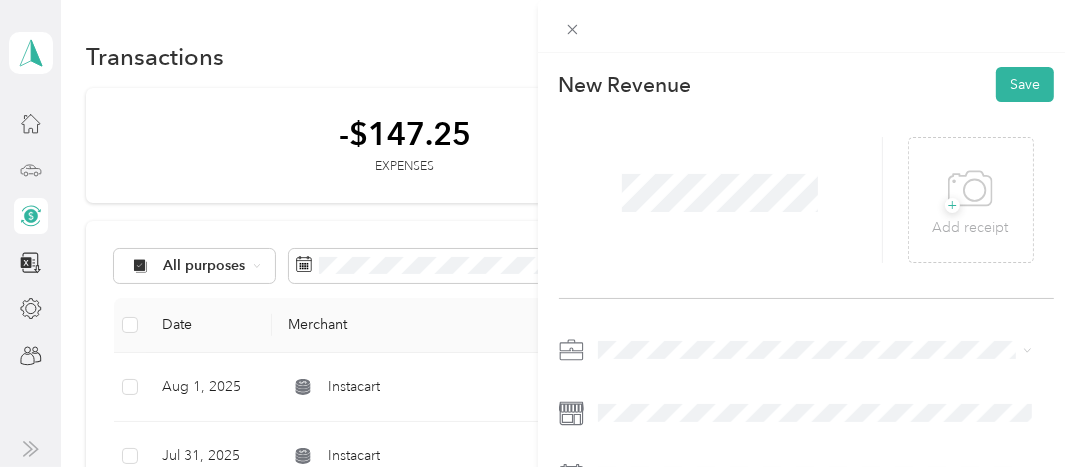drag, startPoint x: 671, startPoint y: 380, endPoint x: 701, endPoint y: 379, distance: 30.016663 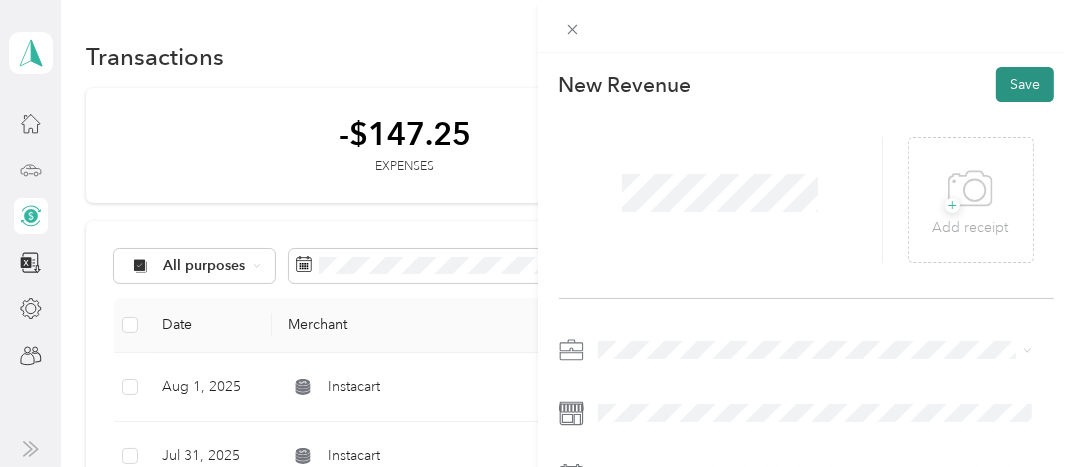 click on "Save" at bounding box center [1025, 84] 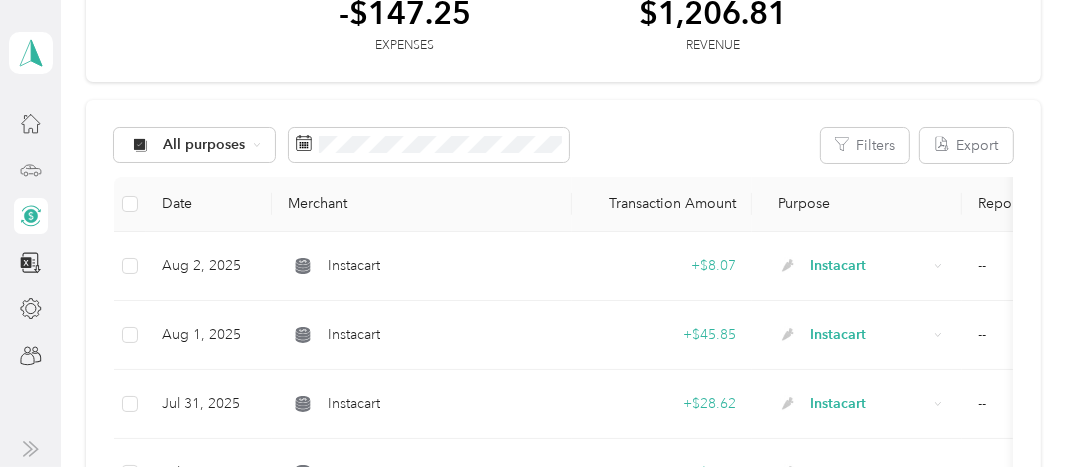 scroll, scrollTop: 126, scrollLeft: 0, axis: vertical 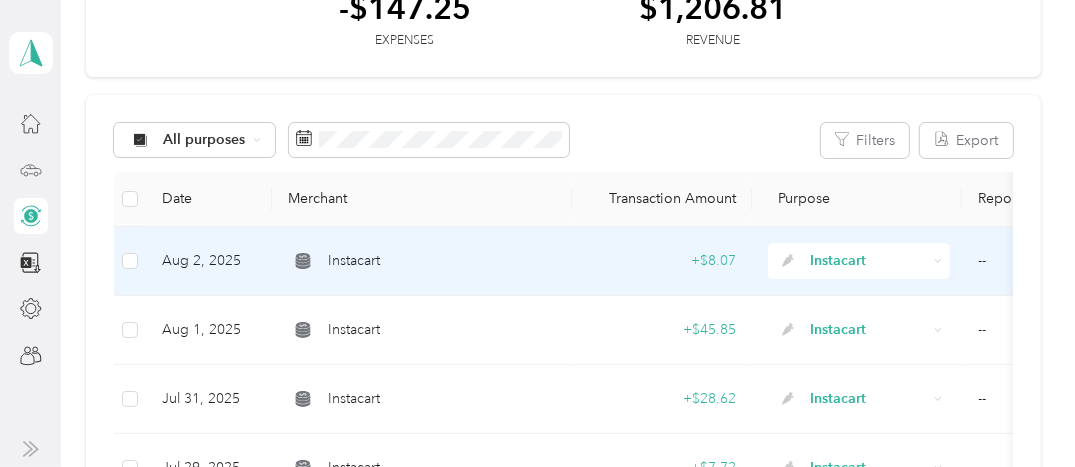 click on "Aug 2, 2025" at bounding box center (209, 261) 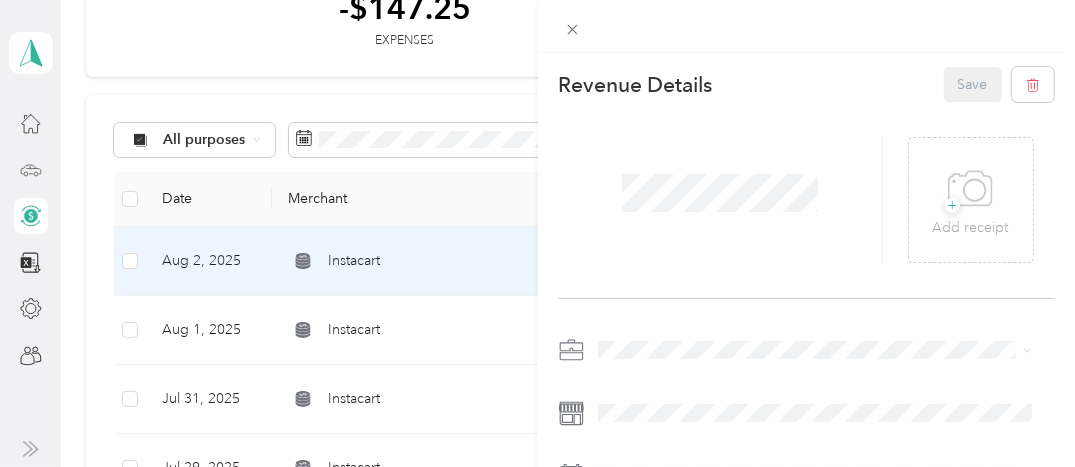 scroll, scrollTop: 100, scrollLeft: 0, axis: vertical 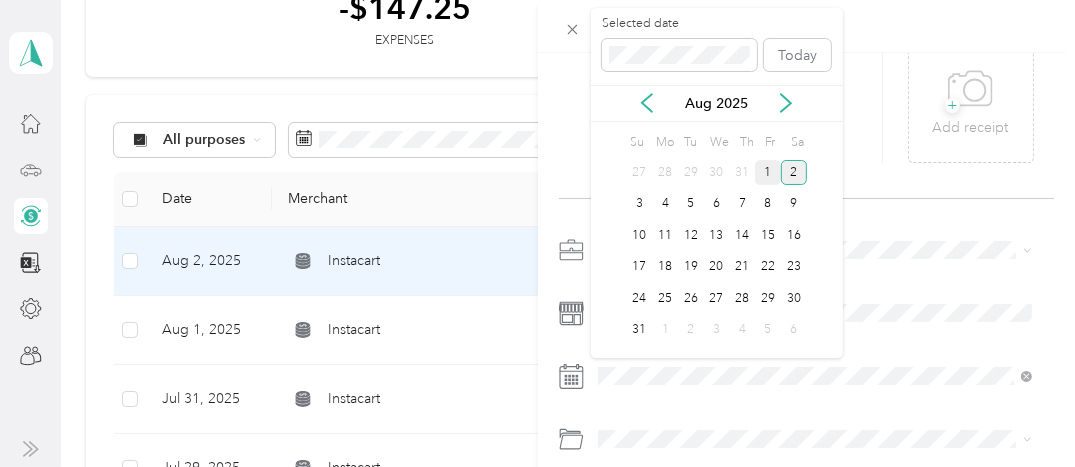 click on "1" at bounding box center (768, 172) 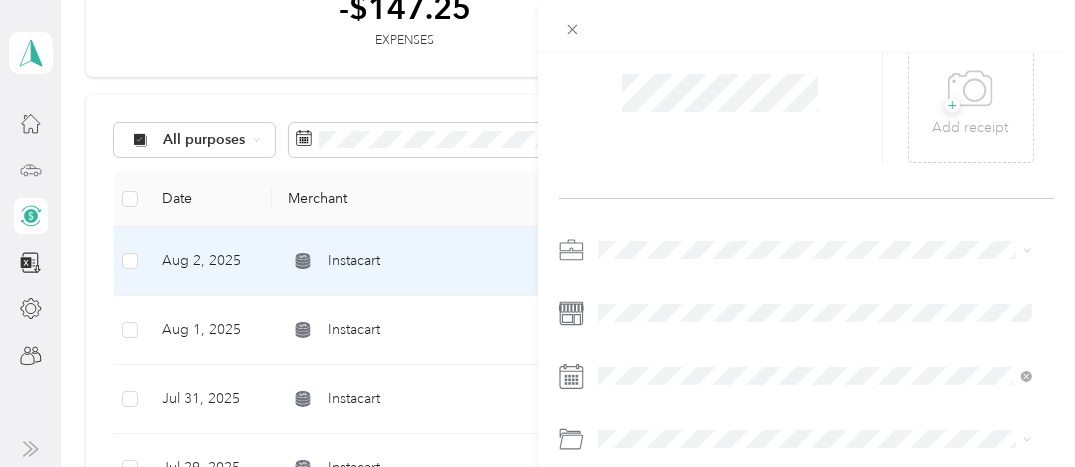 scroll, scrollTop: 0, scrollLeft: 0, axis: both 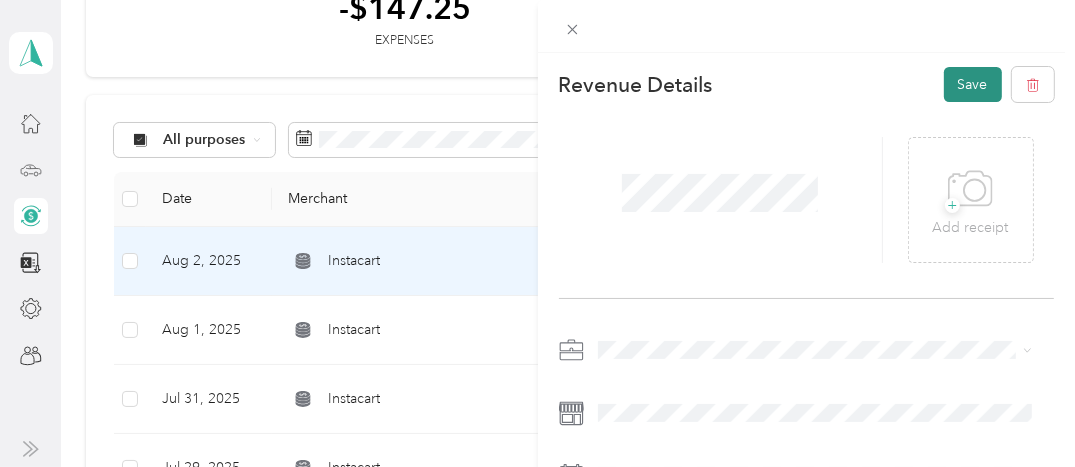 click on "Save" at bounding box center [973, 84] 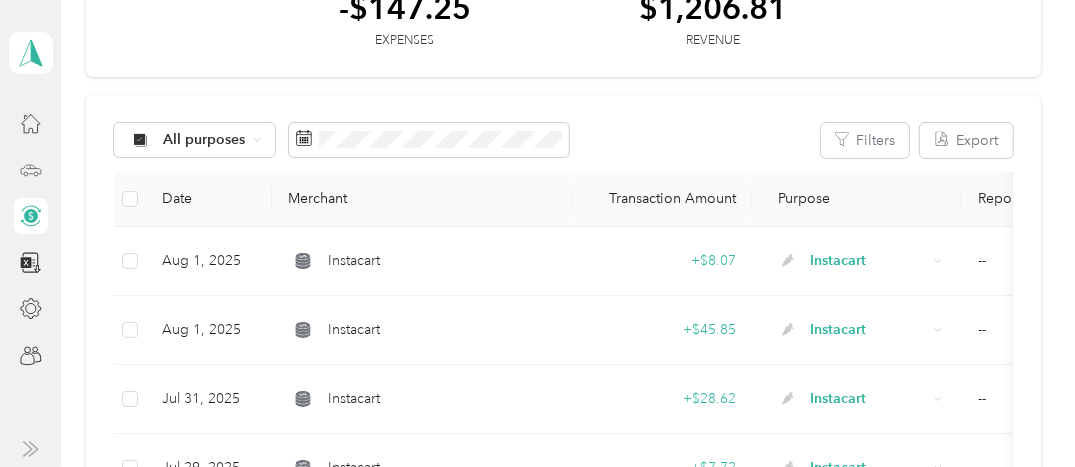 scroll, scrollTop: 0, scrollLeft: 0, axis: both 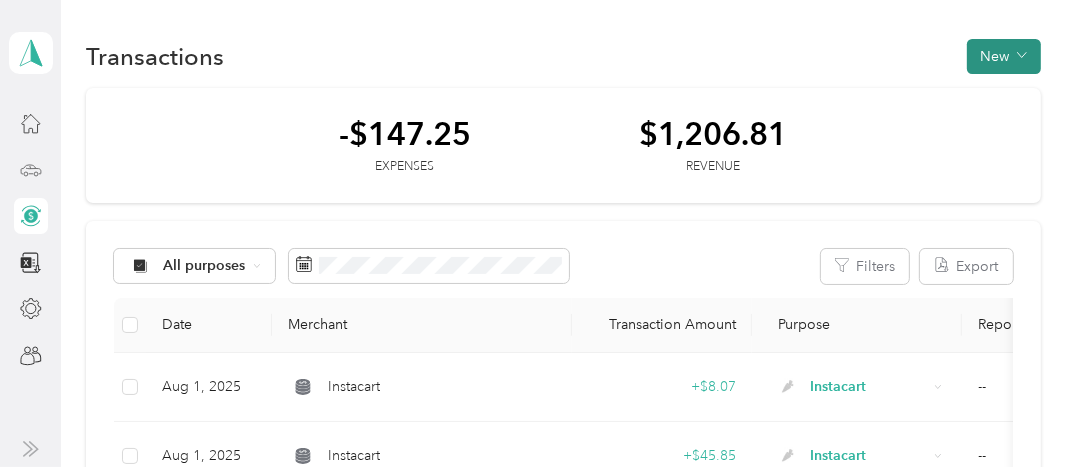 click on "New" at bounding box center [1004, 56] 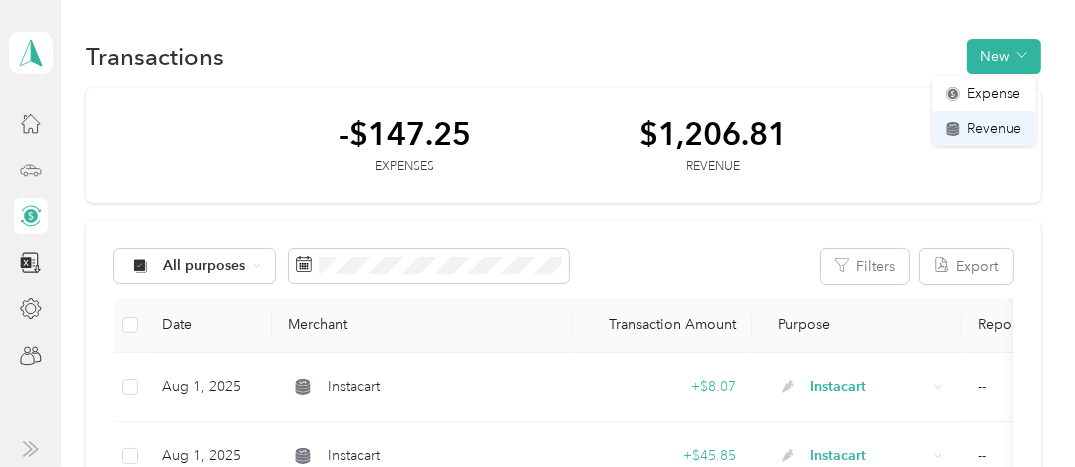 click on "Revenue" at bounding box center [994, 128] 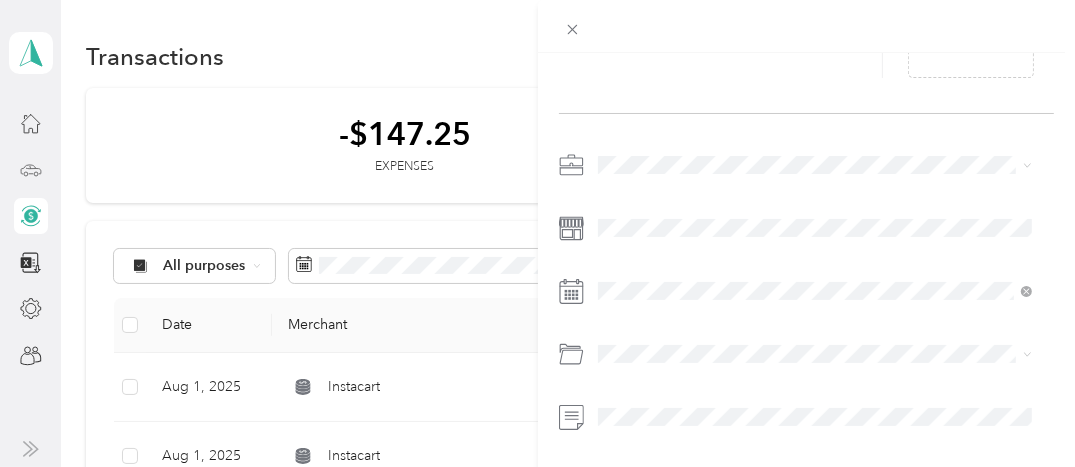 scroll, scrollTop: 256, scrollLeft: 0, axis: vertical 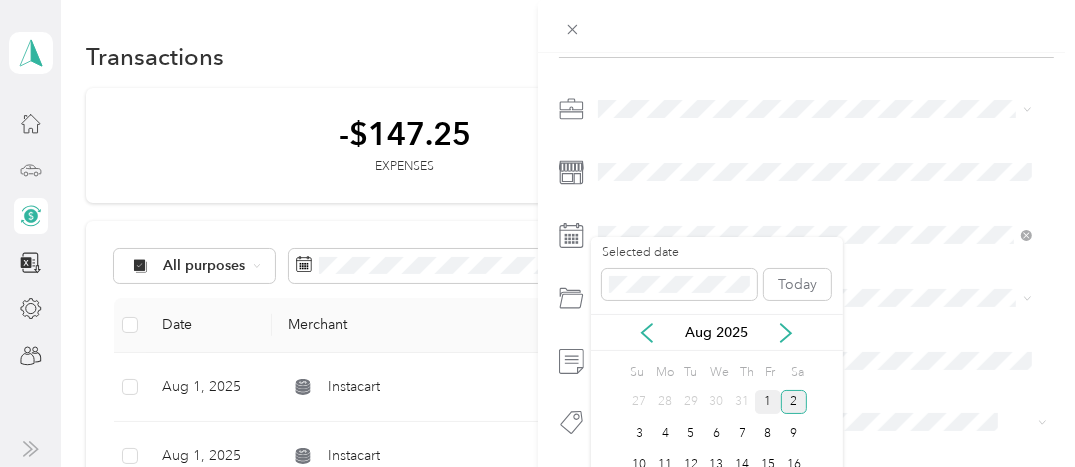 click on "1" at bounding box center [768, 402] 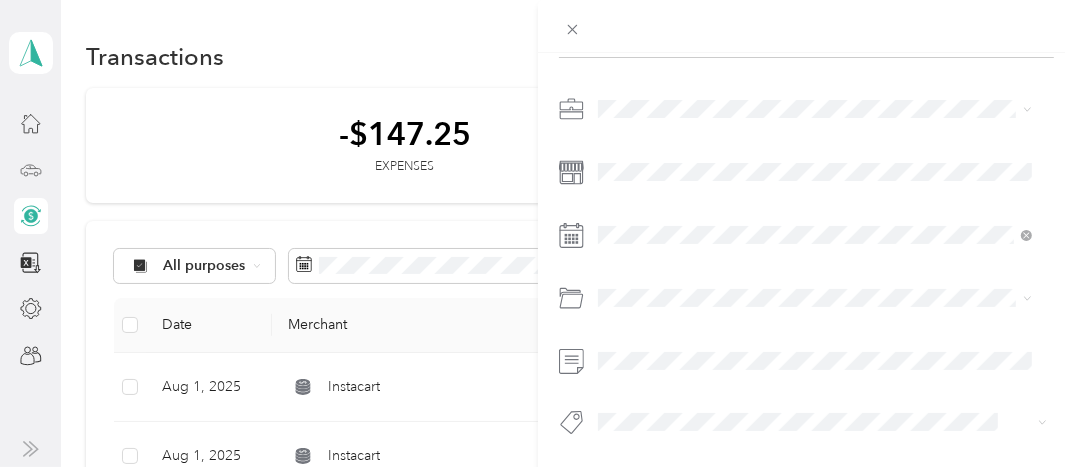 click on "Instacart" at bounding box center (815, 197) 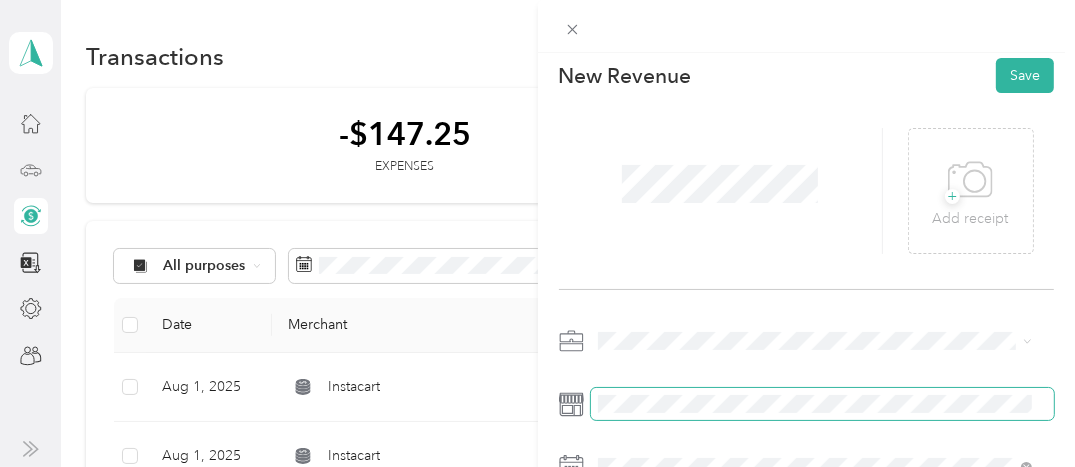 scroll, scrollTop: 0, scrollLeft: 0, axis: both 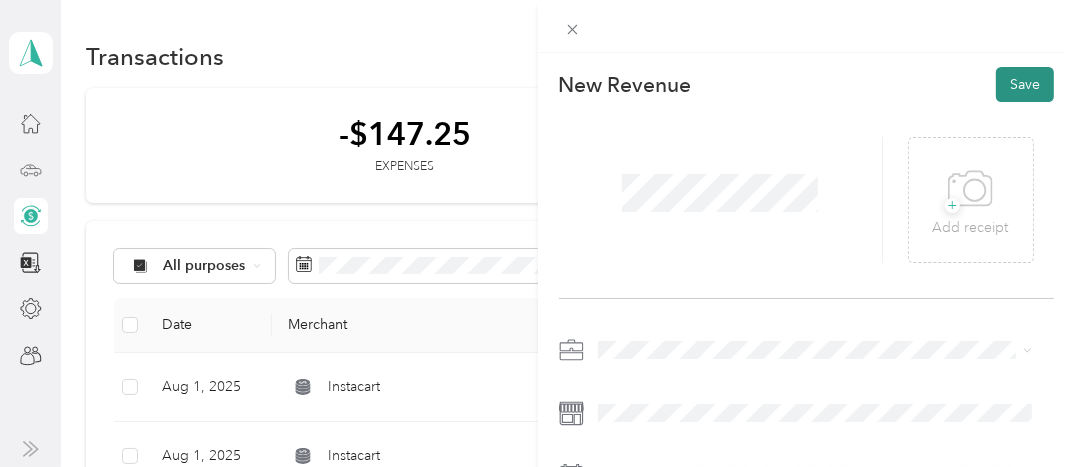 click on "Save" at bounding box center (1025, 84) 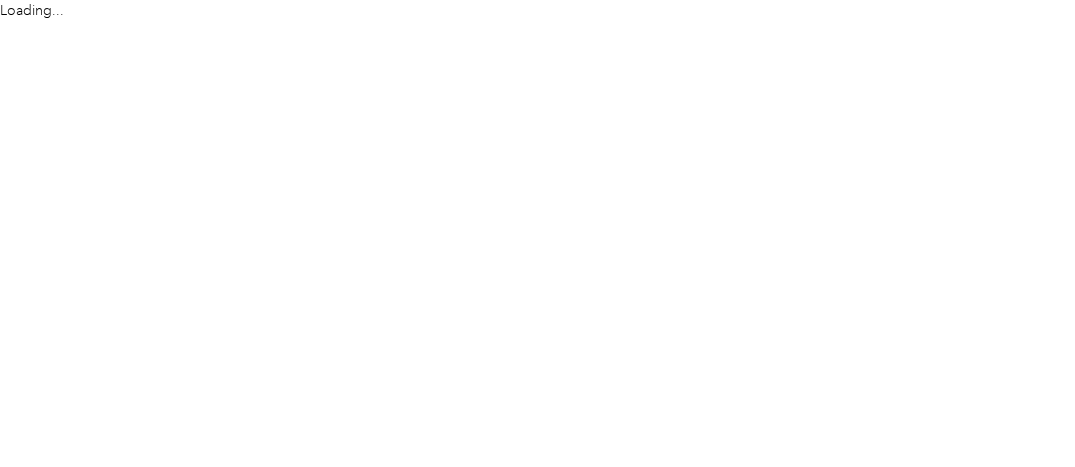 scroll, scrollTop: 0, scrollLeft: 0, axis: both 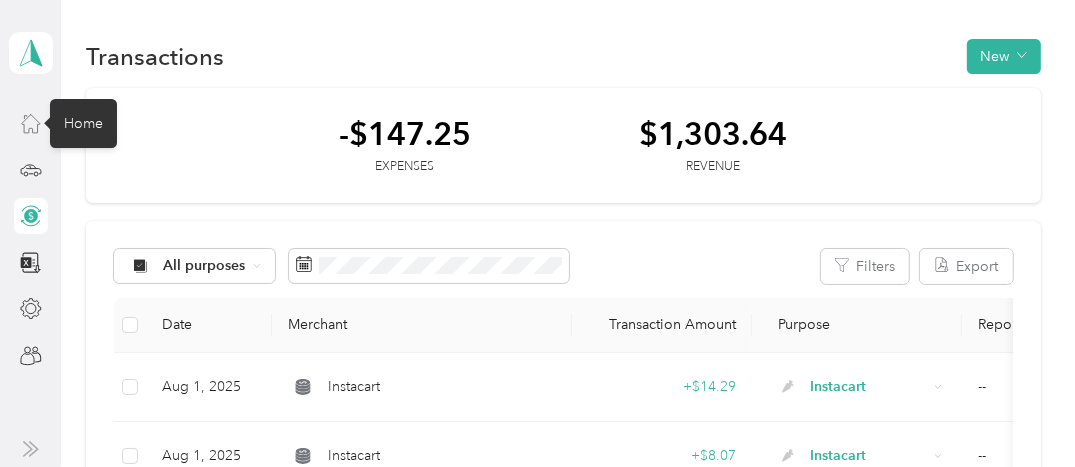 click 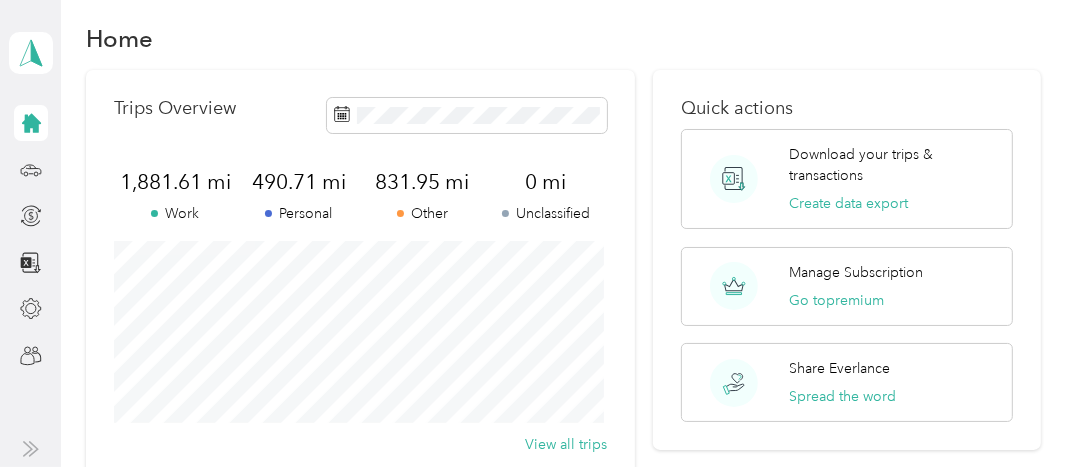 scroll, scrollTop: 0, scrollLeft: 0, axis: both 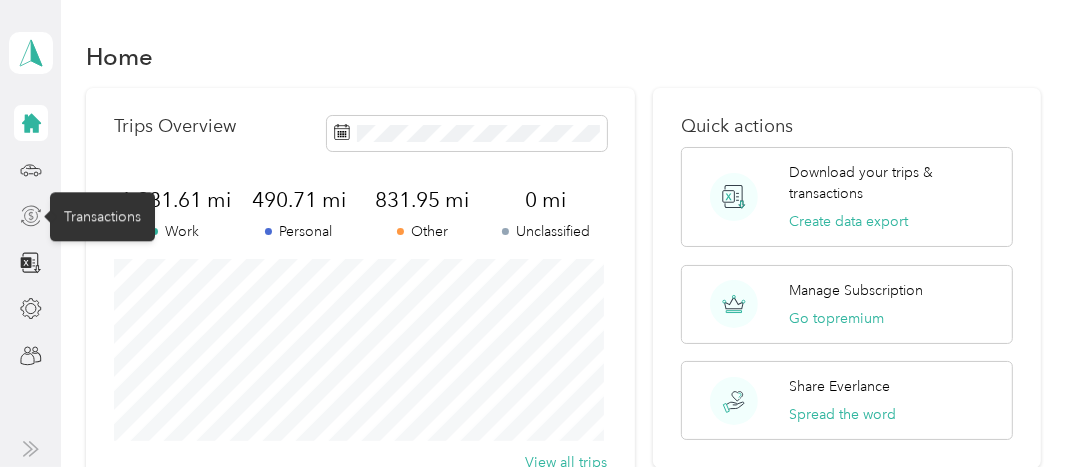 click 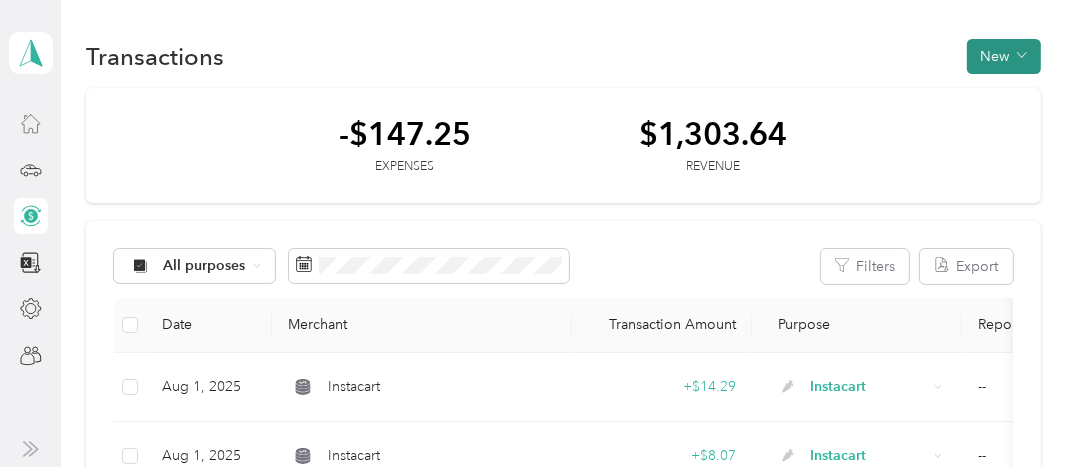 click on "New" at bounding box center [1004, 56] 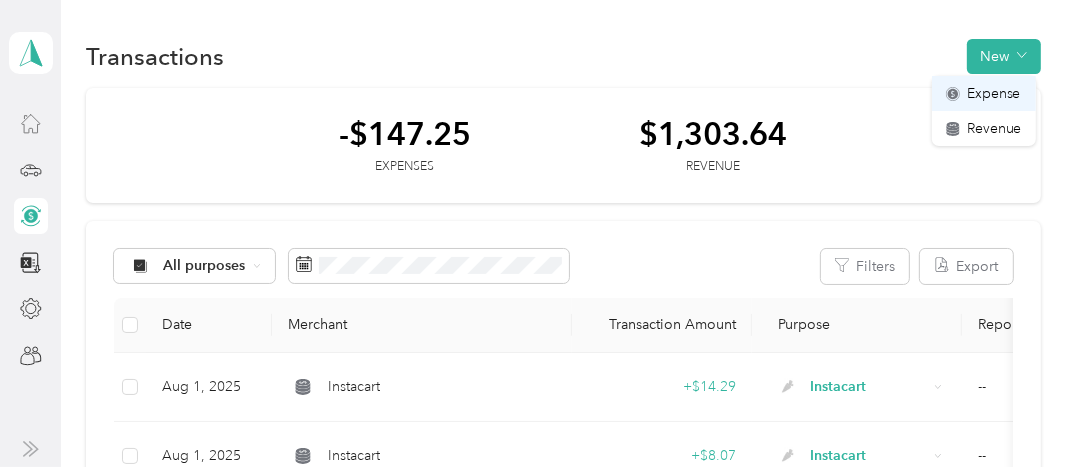 click on "Expense" at bounding box center [994, 93] 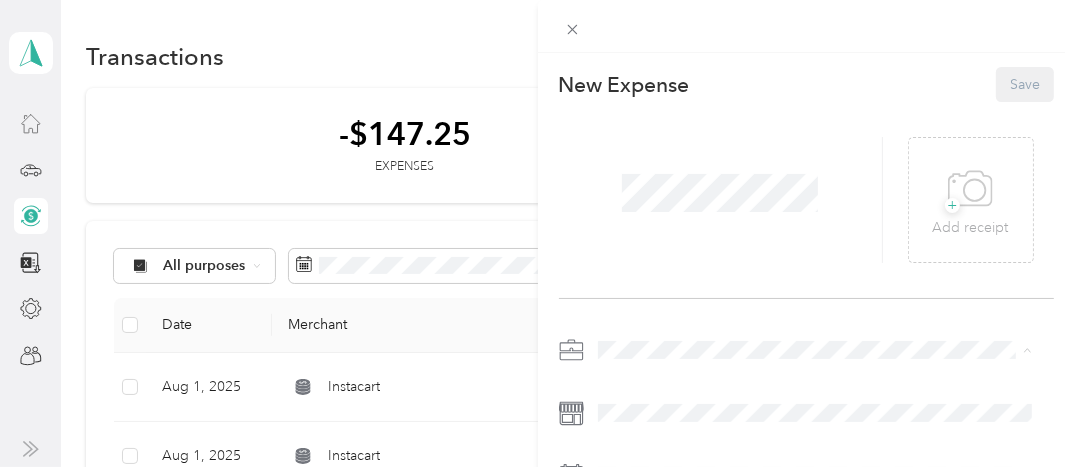 click on "Instacart" at bounding box center (631, 139) 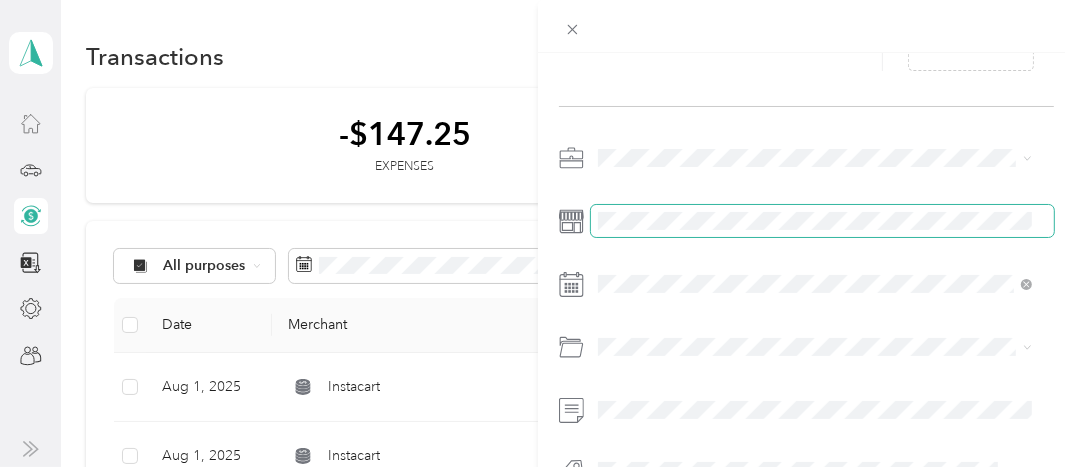 scroll, scrollTop: 192, scrollLeft: 0, axis: vertical 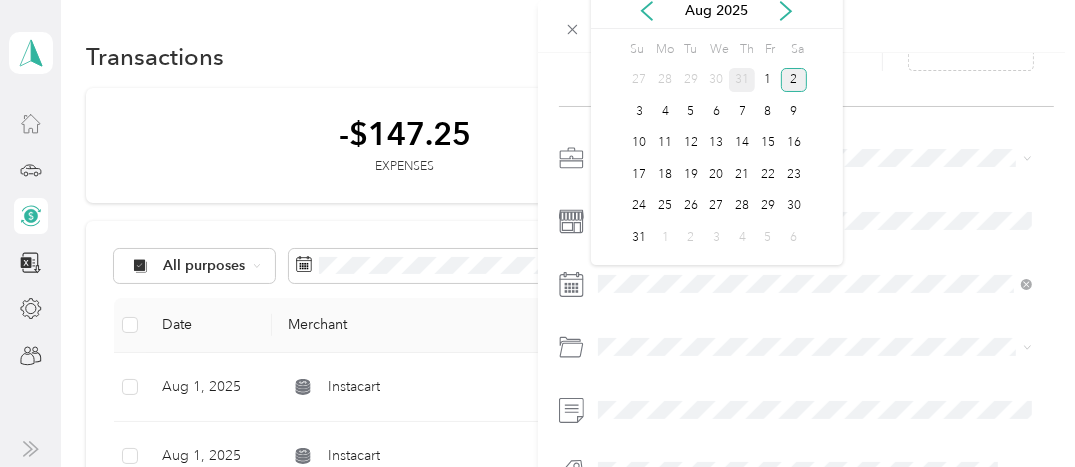 click on "31" at bounding box center [742, 80] 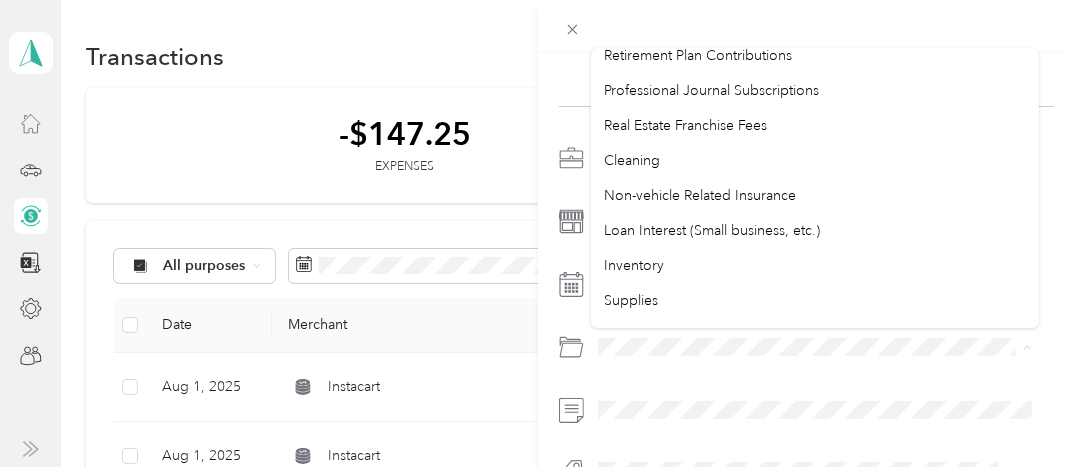 scroll, scrollTop: 900, scrollLeft: 0, axis: vertical 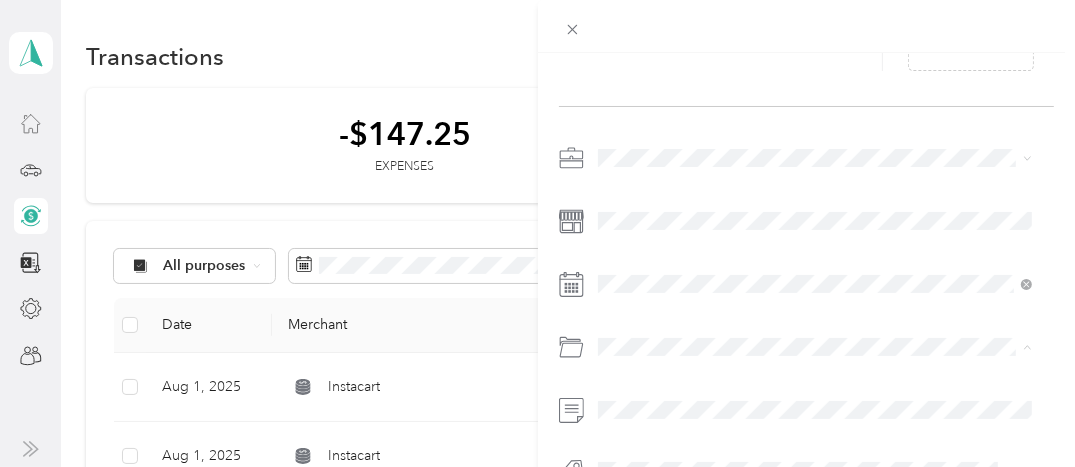 click on "Supplies" at bounding box center [815, 296] 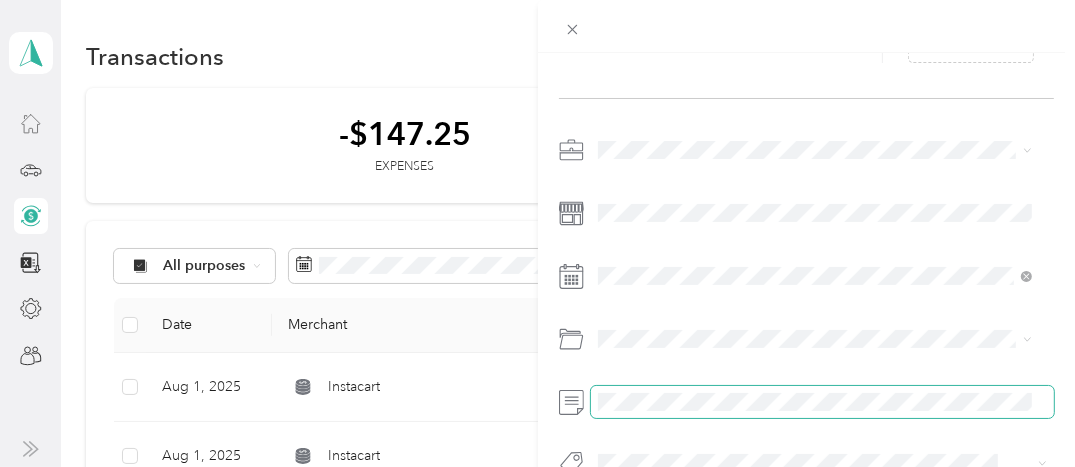 scroll, scrollTop: 256, scrollLeft: 0, axis: vertical 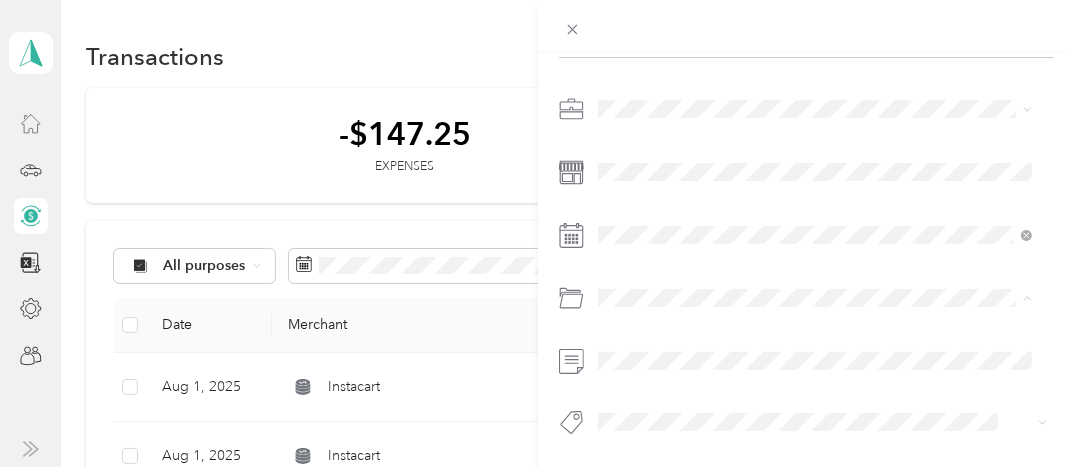 click on "Electronics (Phone, Laptop, etc.)" at bounding box center (815, 132) 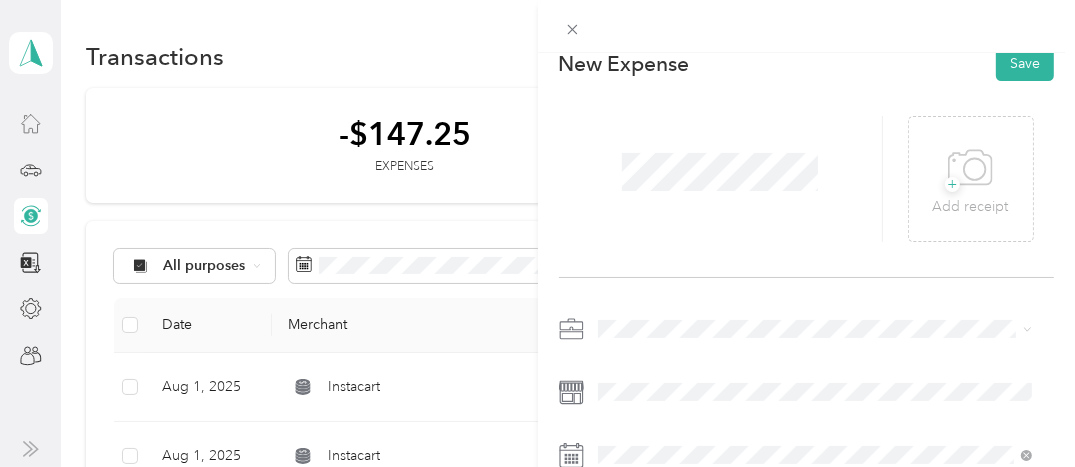 scroll, scrollTop: 0, scrollLeft: 0, axis: both 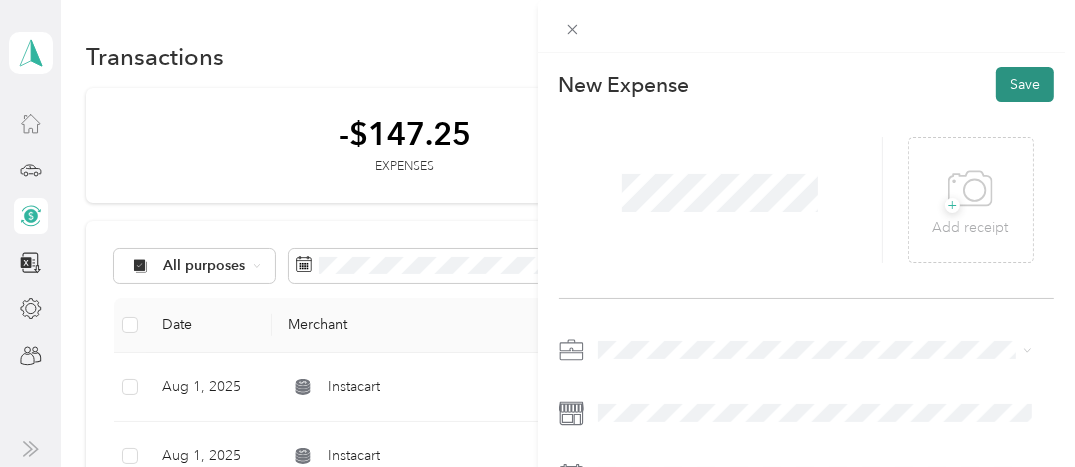 click on "Save" at bounding box center (1025, 84) 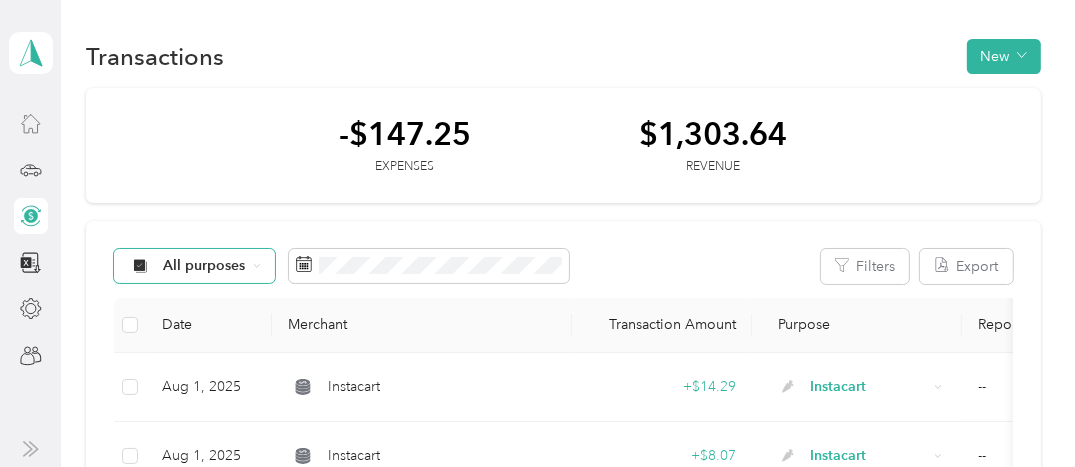 click on "All purposes" at bounding box center [187, 266] 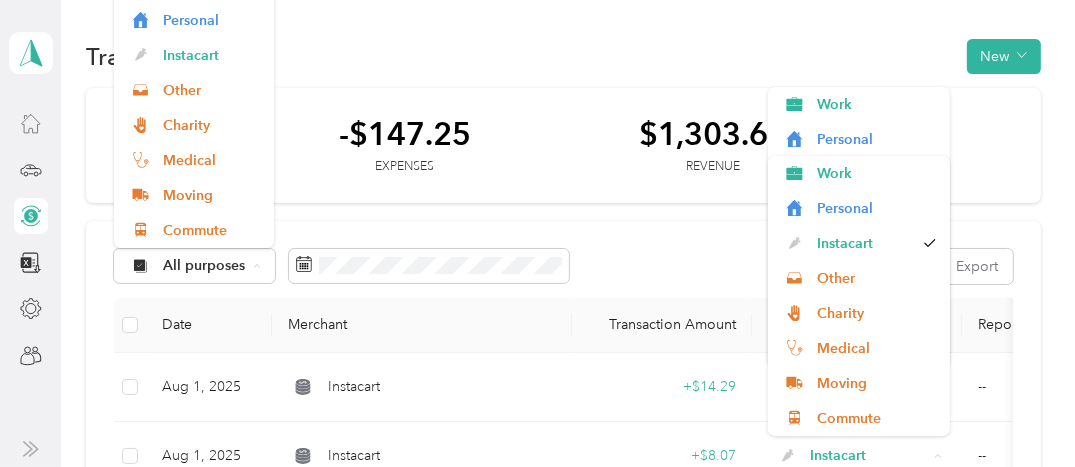 scroll, scrollTop: 0, scrollLeft: 0, axis: both 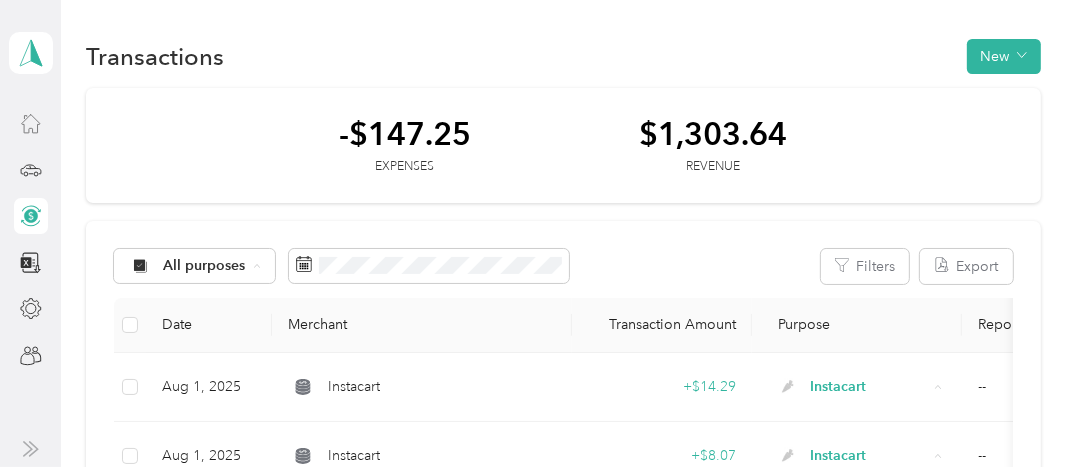 click on "Instacart" at bounding box center (211, 125) 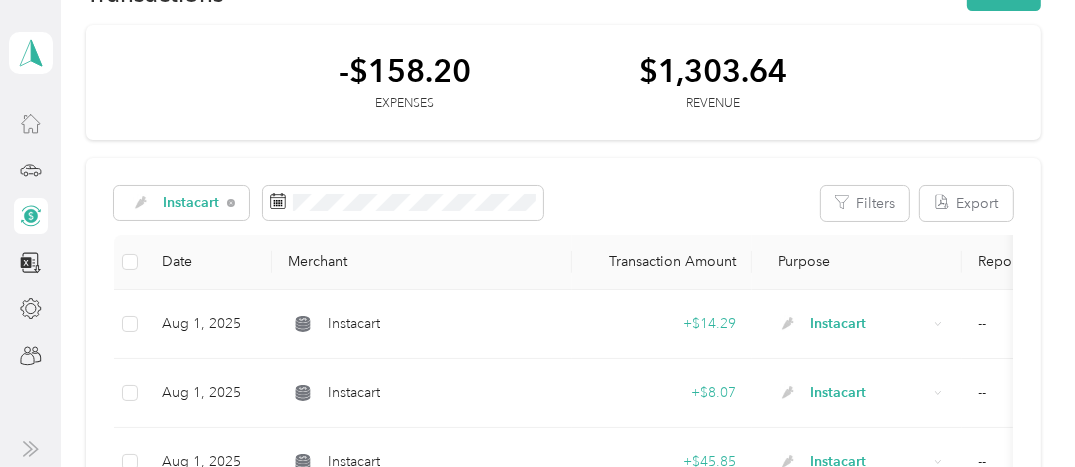 scroll, scrollTop: 0, scrollLeft: 0, axis: both 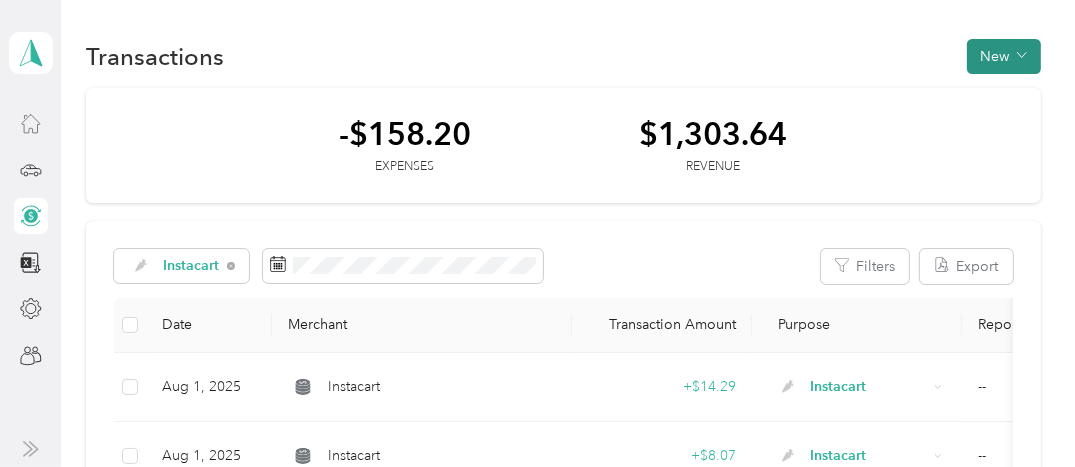 click on "New" at bounding box center [1004, 56] 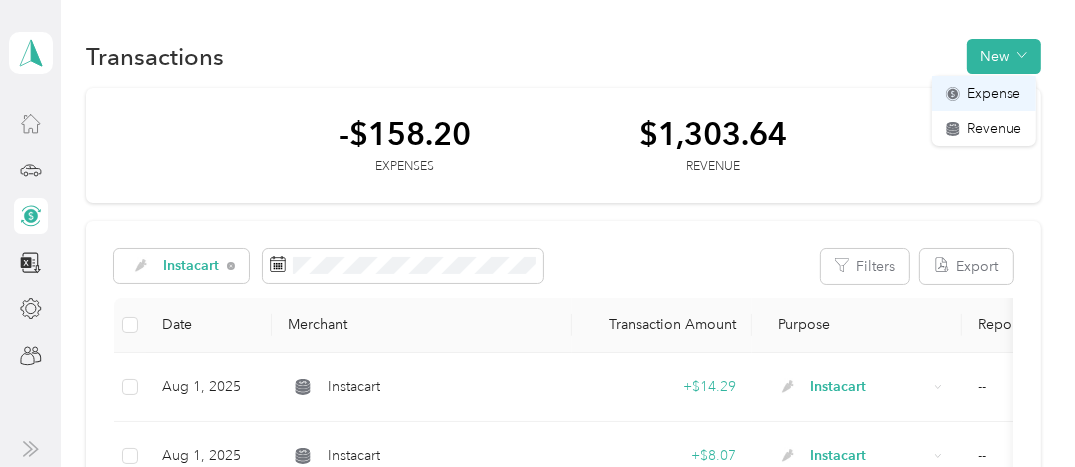 click on "Expense" at bounding box center (994, 93) 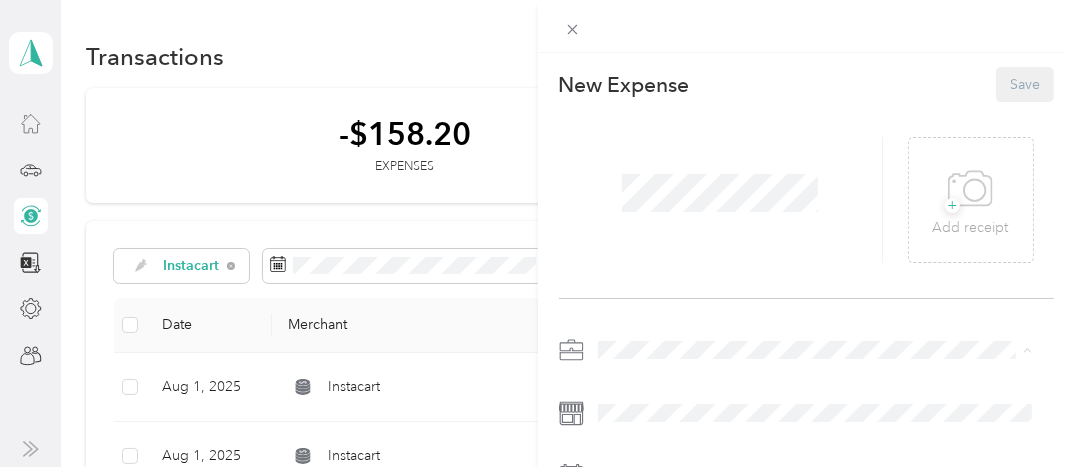 click on "Instacart" at bounding box center (815, 139) 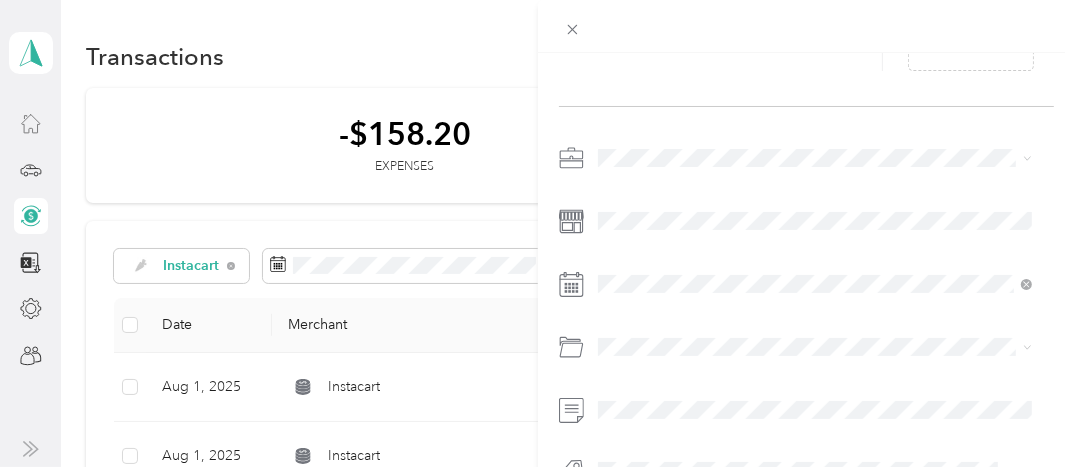 scroll, scrollTop: 200, scrollLeft: 0, axis: vertical 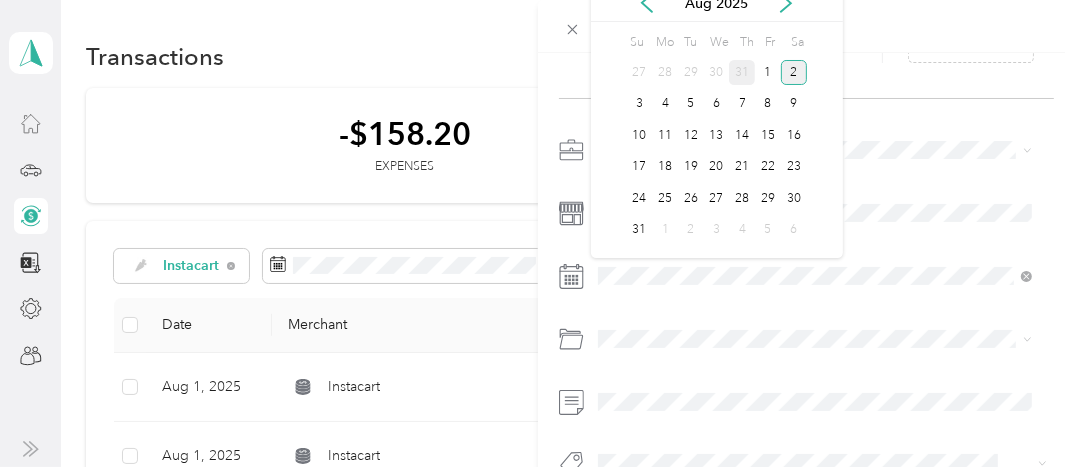 click on "31" at bounding box center [742, 72] 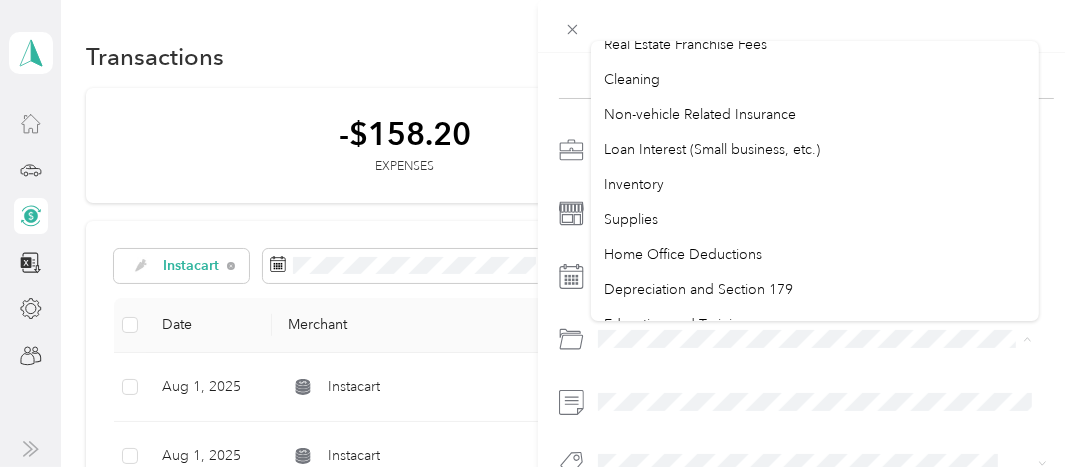 scroll, scrollTop: 1000, scrollLeft: 0, axis: vertical 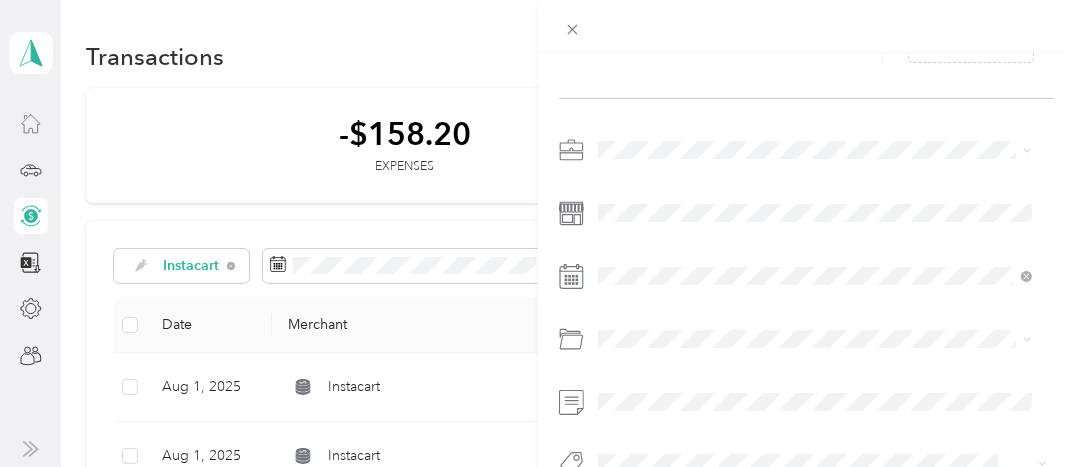 click on "Supplies" at bounding box center (815, 184) 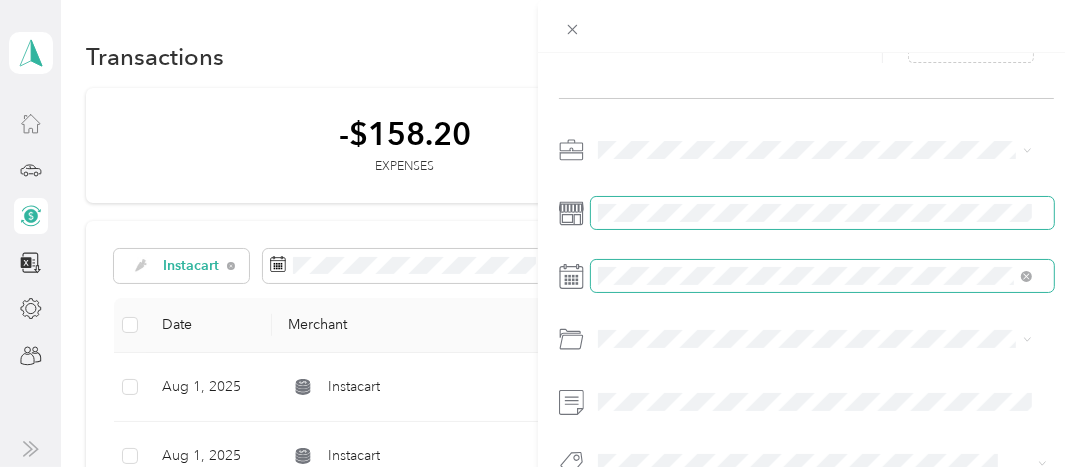 scroll, scrollTop: 256, scrollLeft: 0, axis: vertical 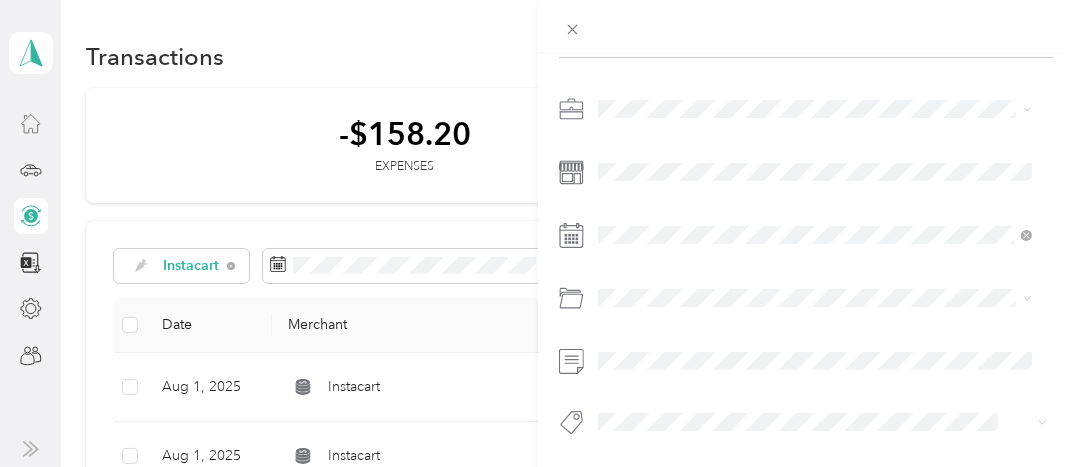 click at bounding box center (807, 271) 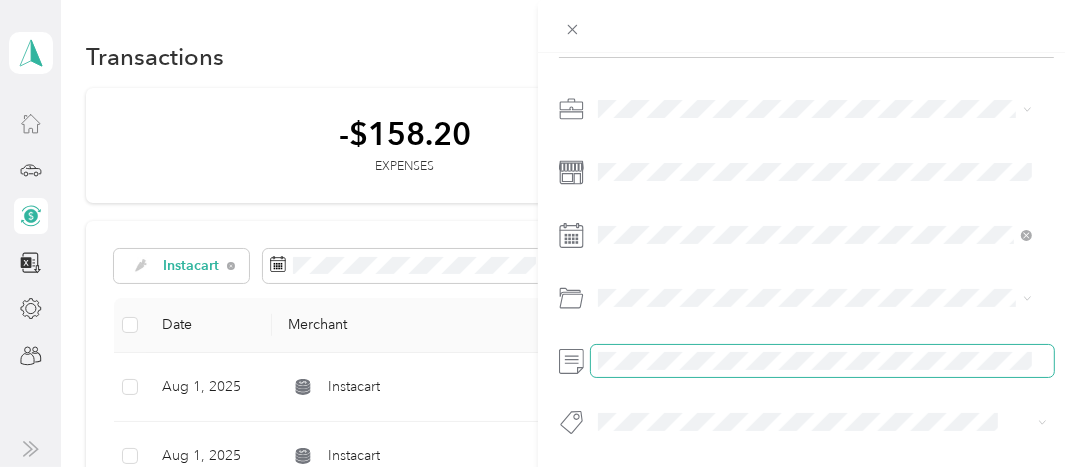 scroll, scrollTop: 0, scrollLeft: 0, axis: both 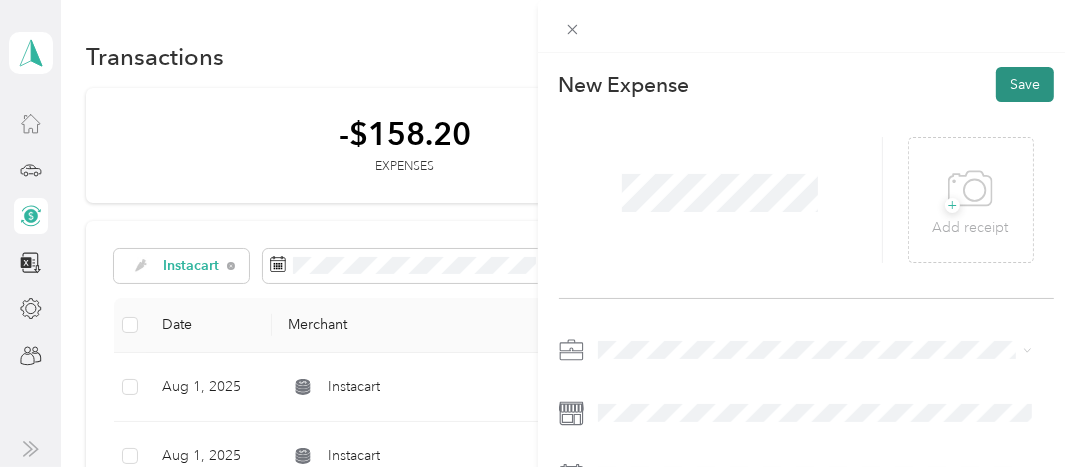 click on "Save" at bounding box center [1025, 84] 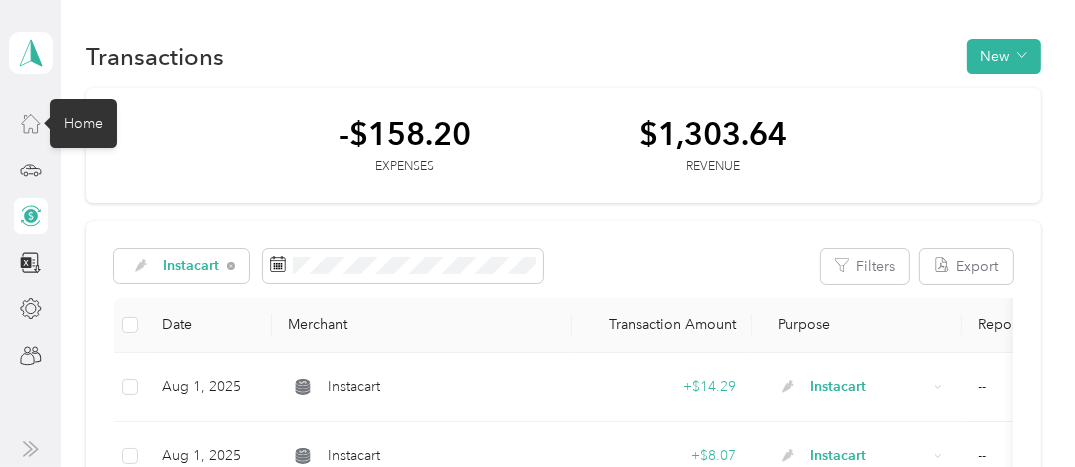 click 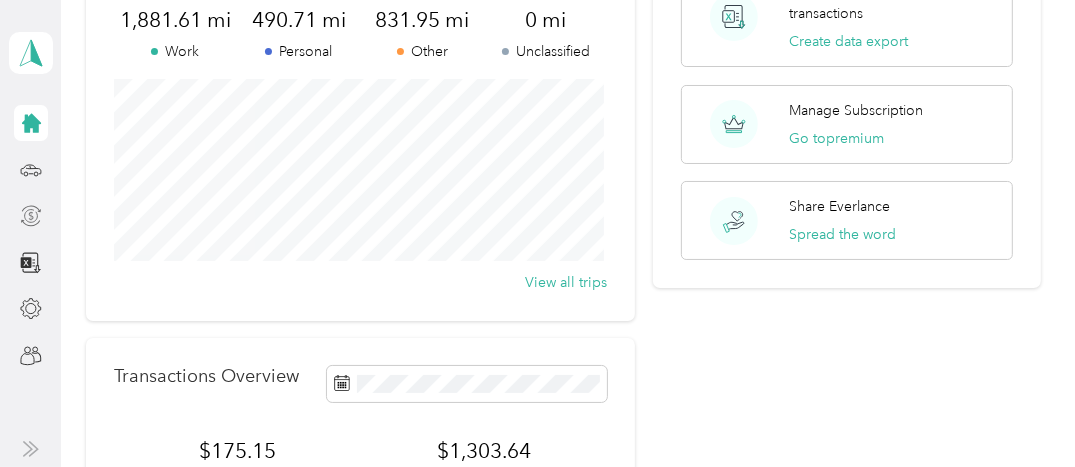 scroll, scrollTop: 129, scrollLeft: 0, axis: vertical 